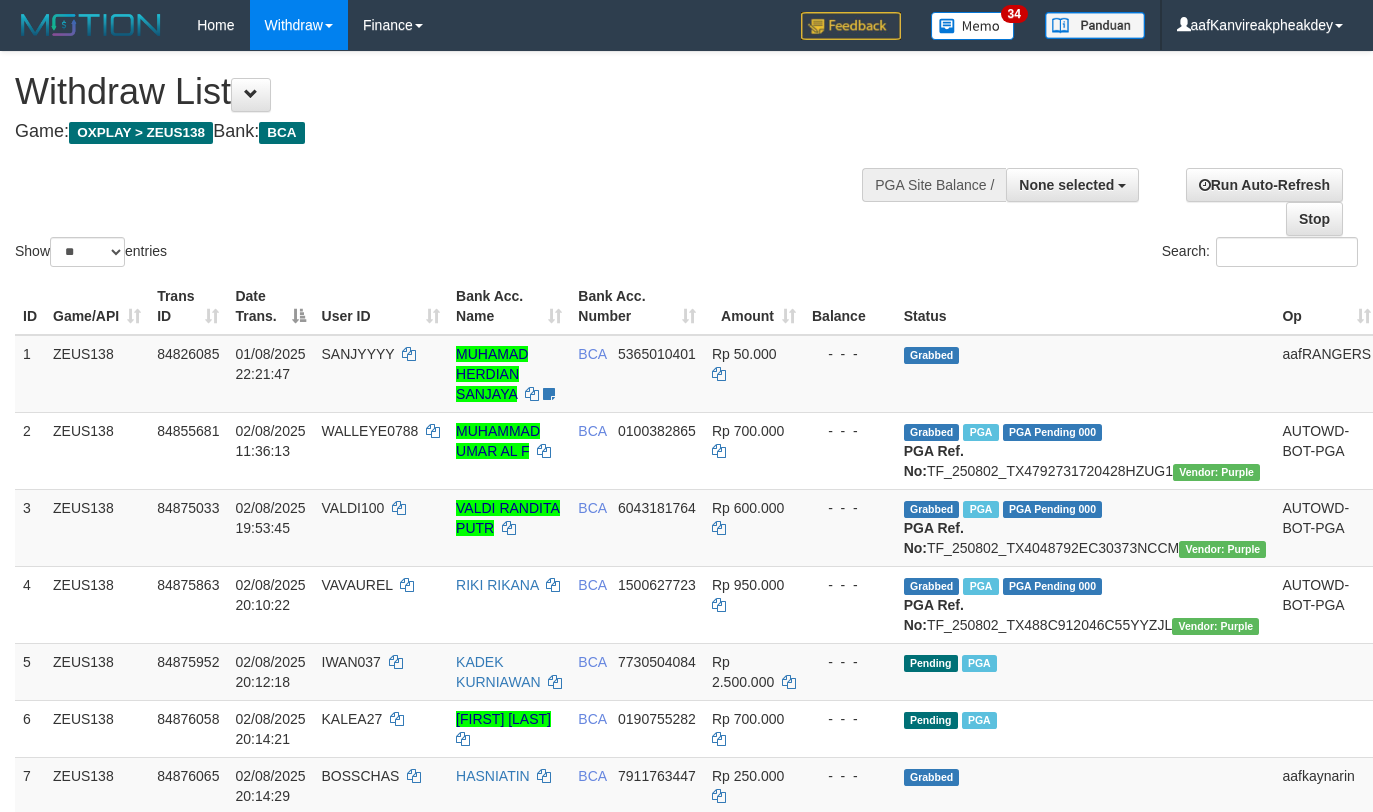 select 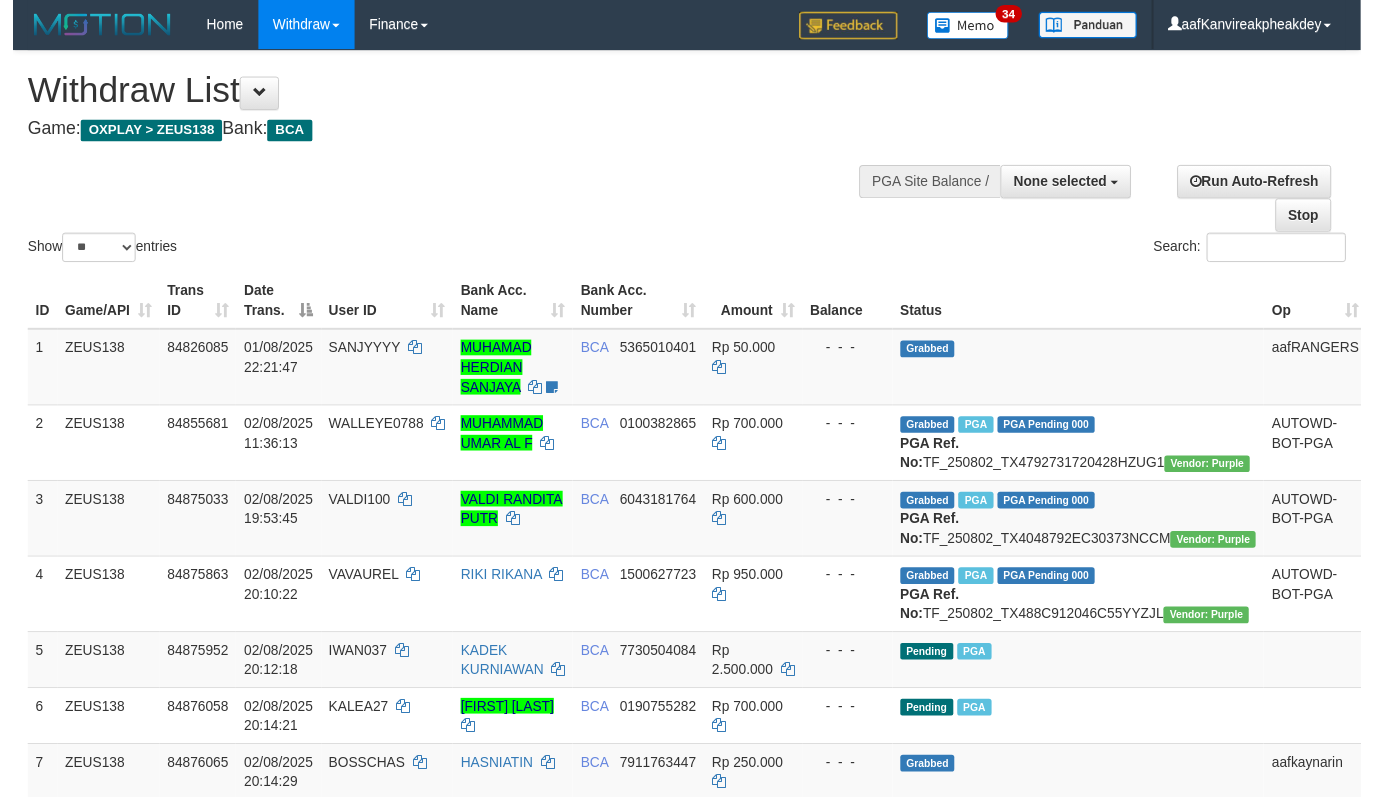 scroll, scrollTop: 800, scrollLeft: 0, axis: vertical 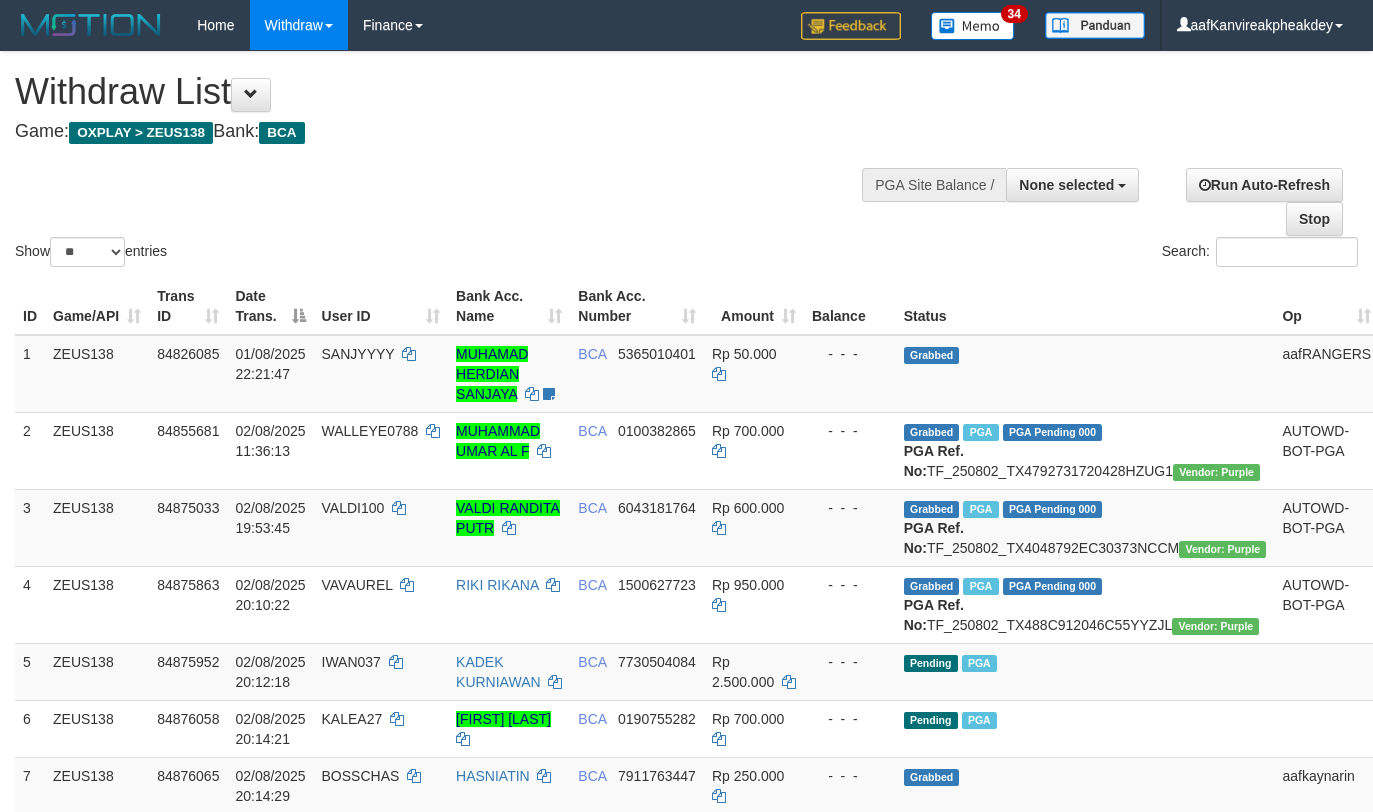 select 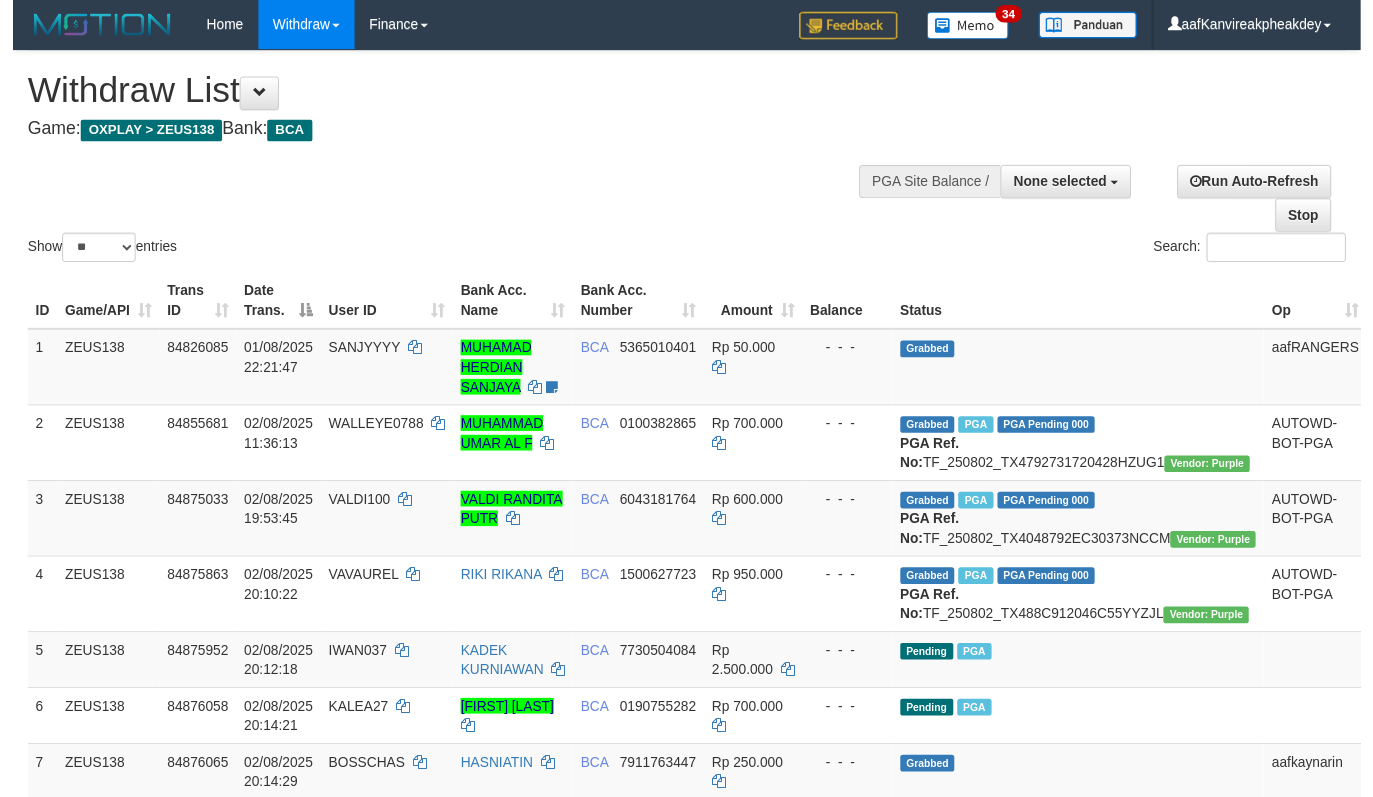 scroll, scrollTop: 800, scrollLeft: 0, axis: vertical 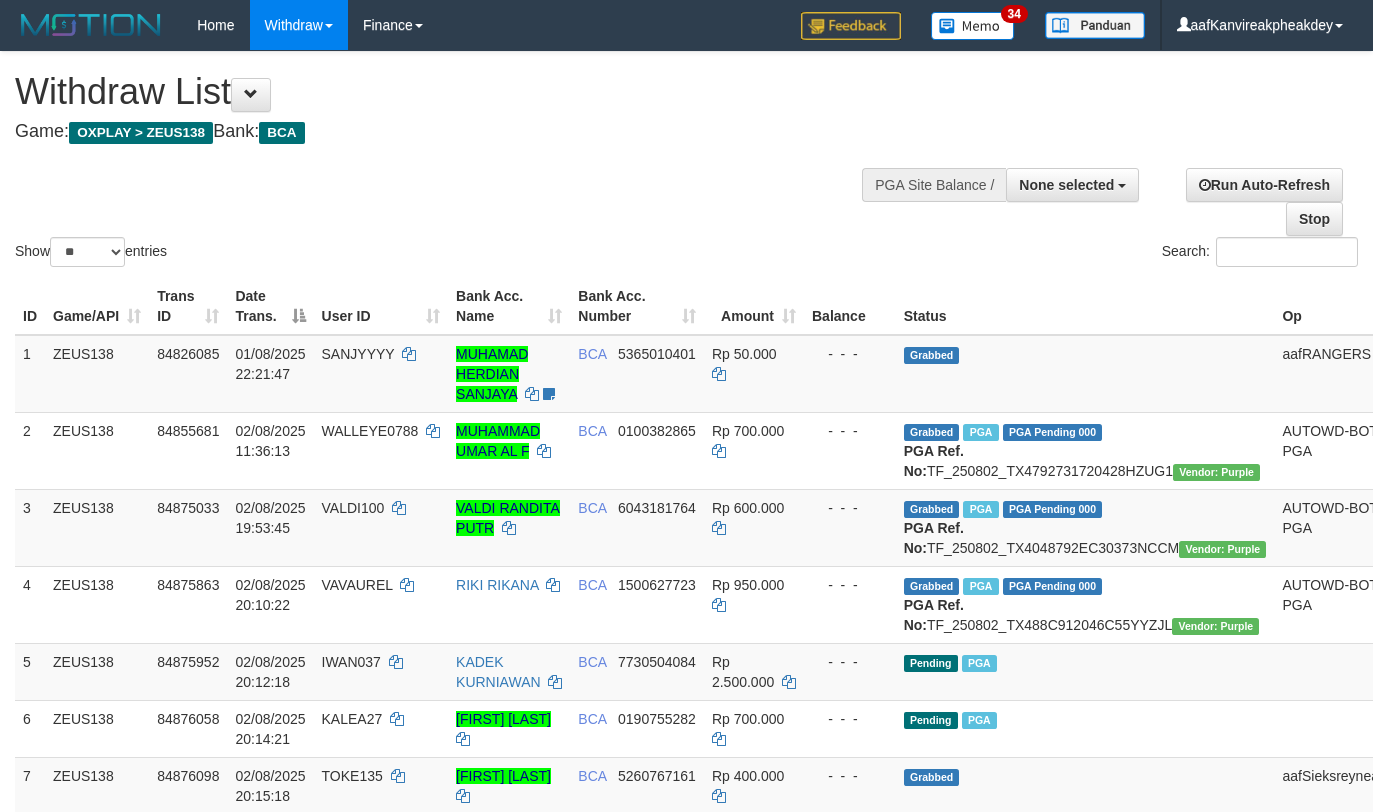 select 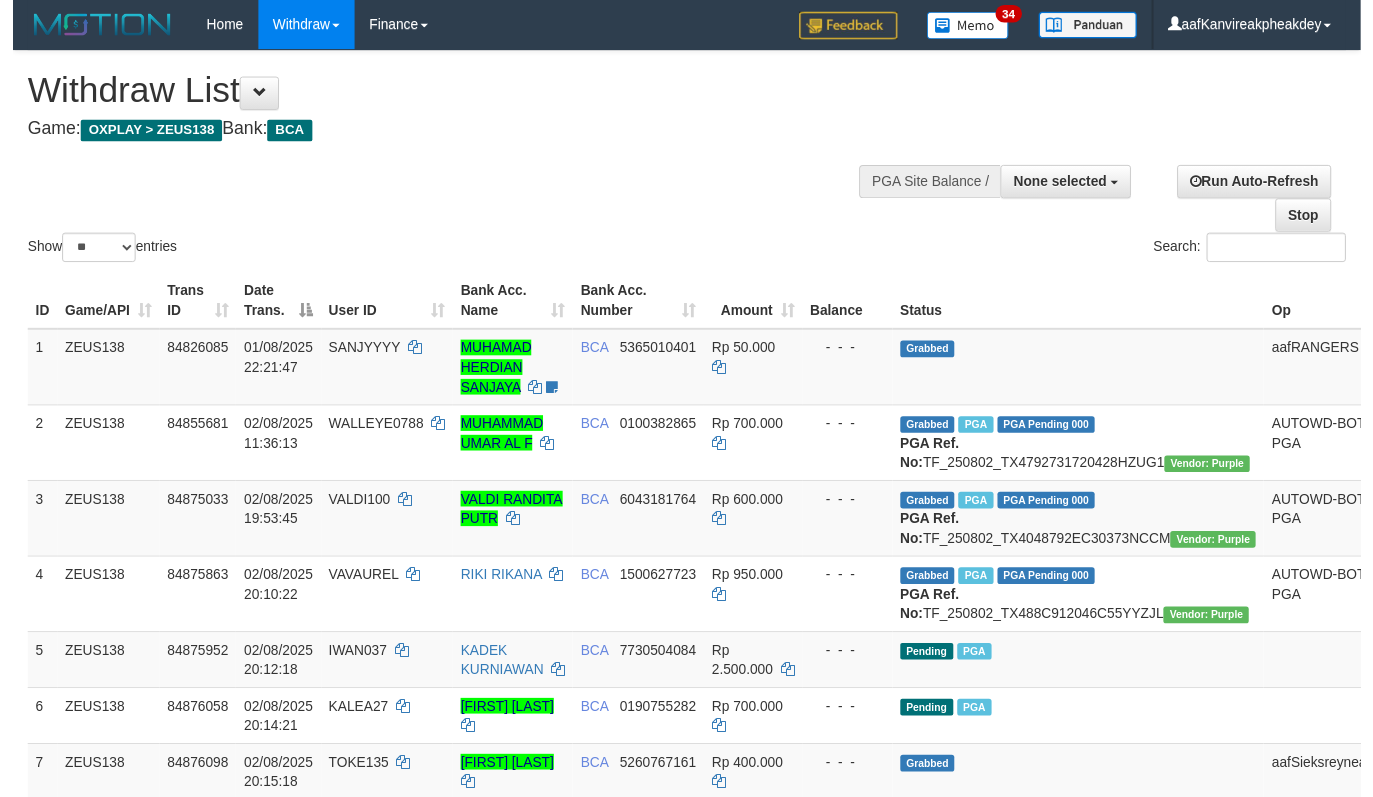 scroll, scrollTop: 588, scrollLeft: 0, axis: vertical 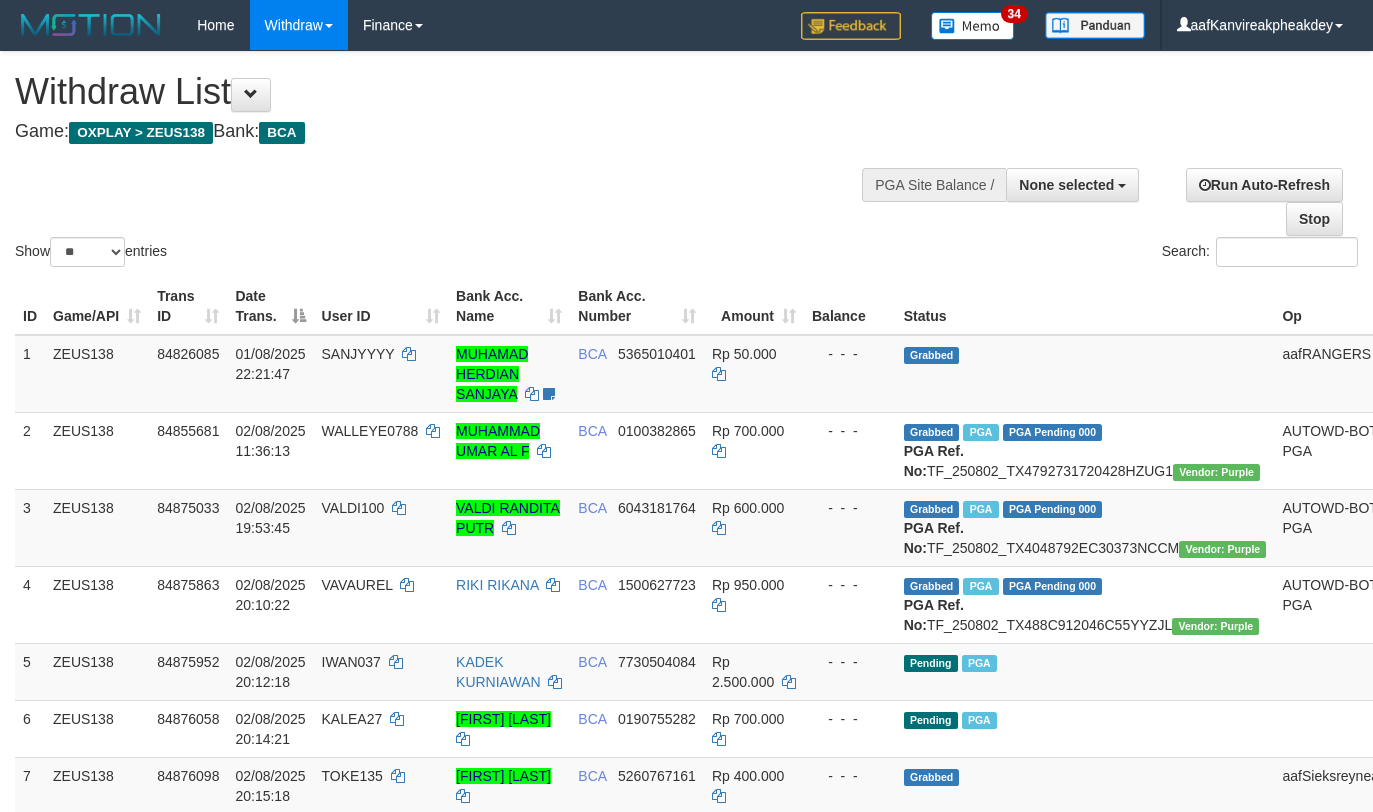 select 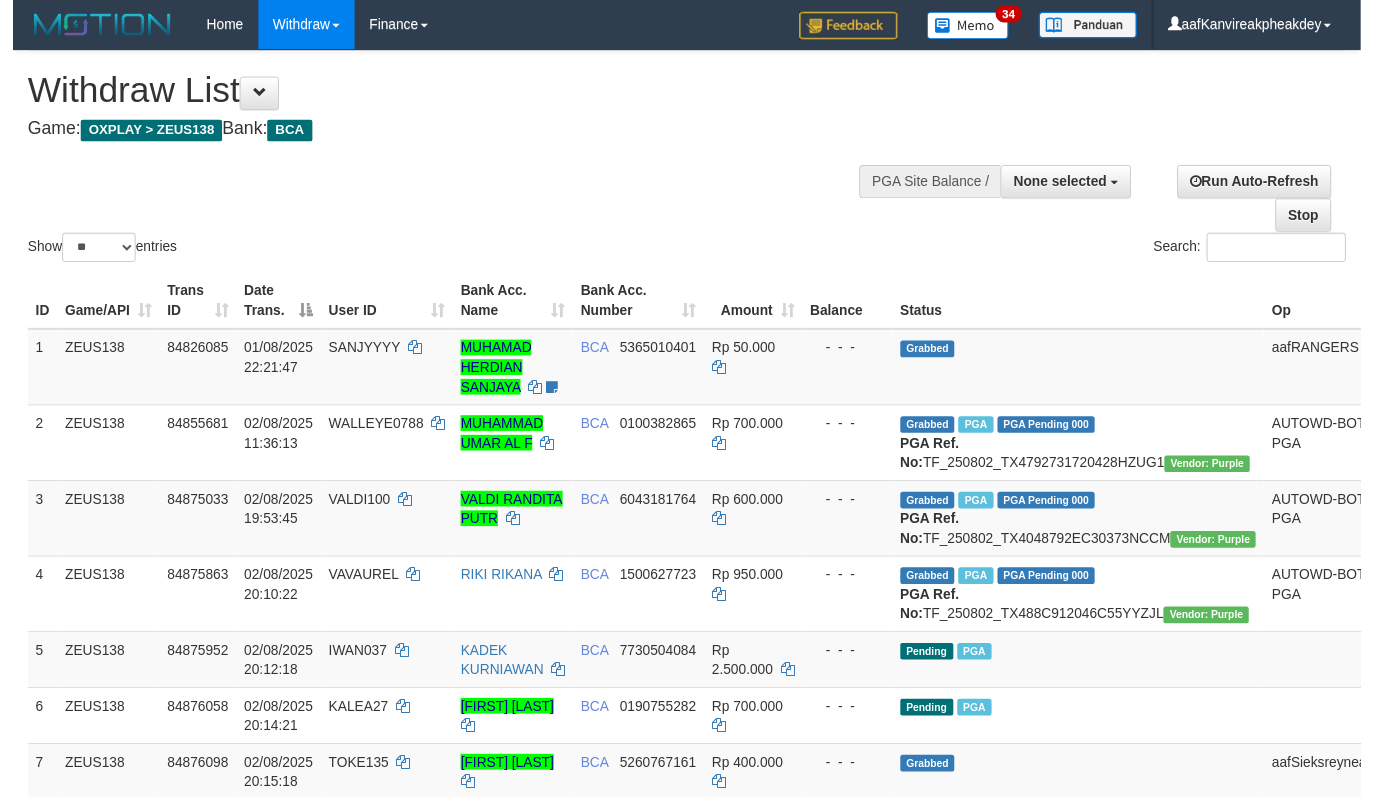 scroll, scrollTop: 588, scrollLeft: 0, axis: vertical 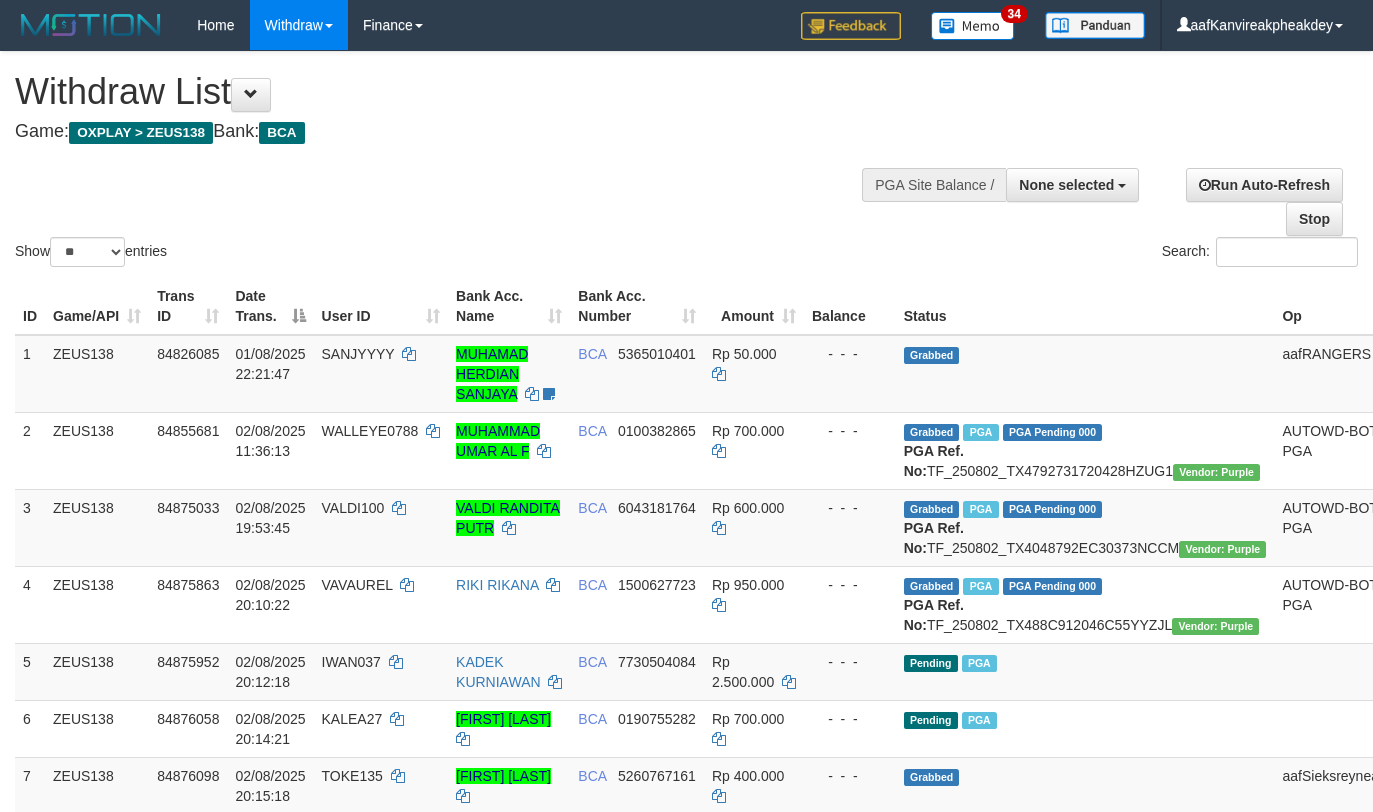 select 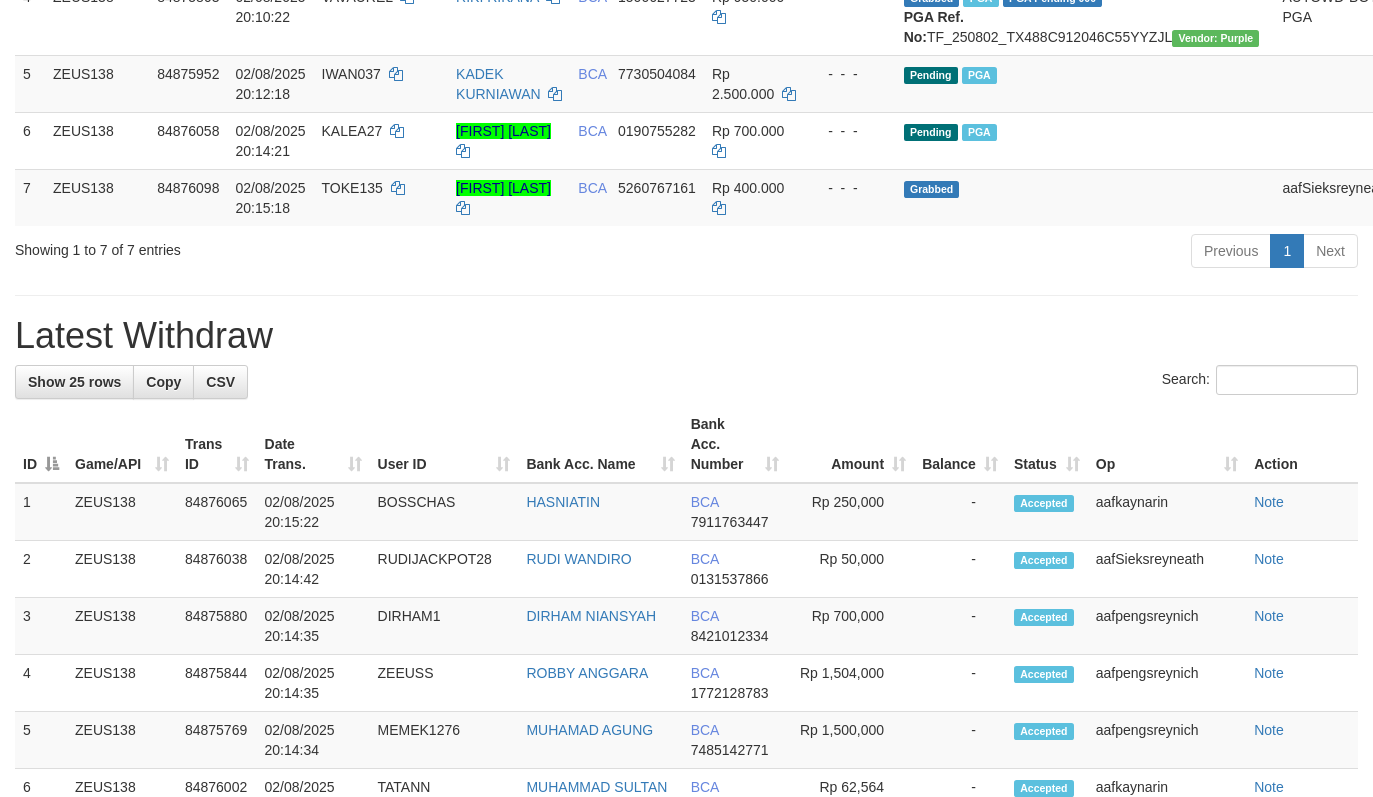 scroll, scrollTop: 533, scrollLeft: 0, axis: vertical 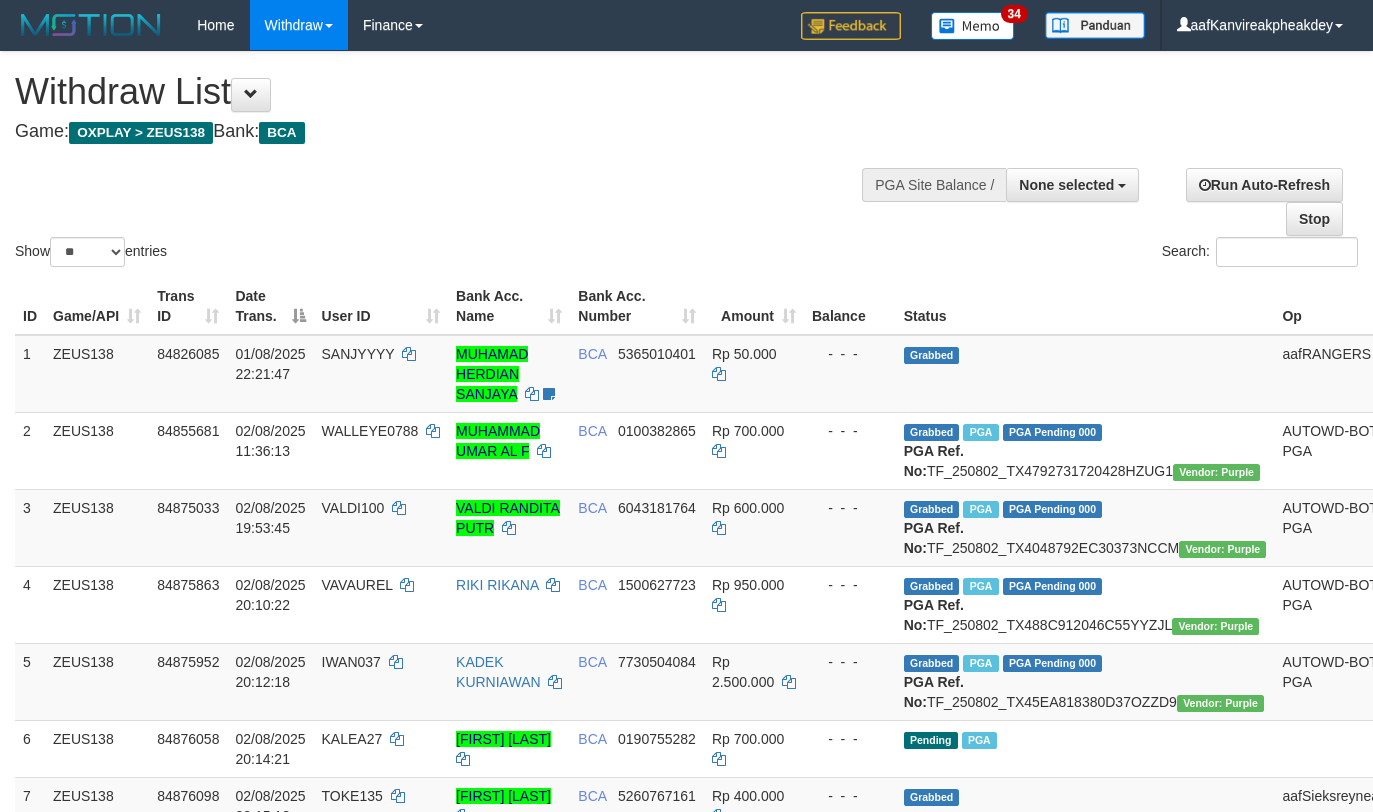 select 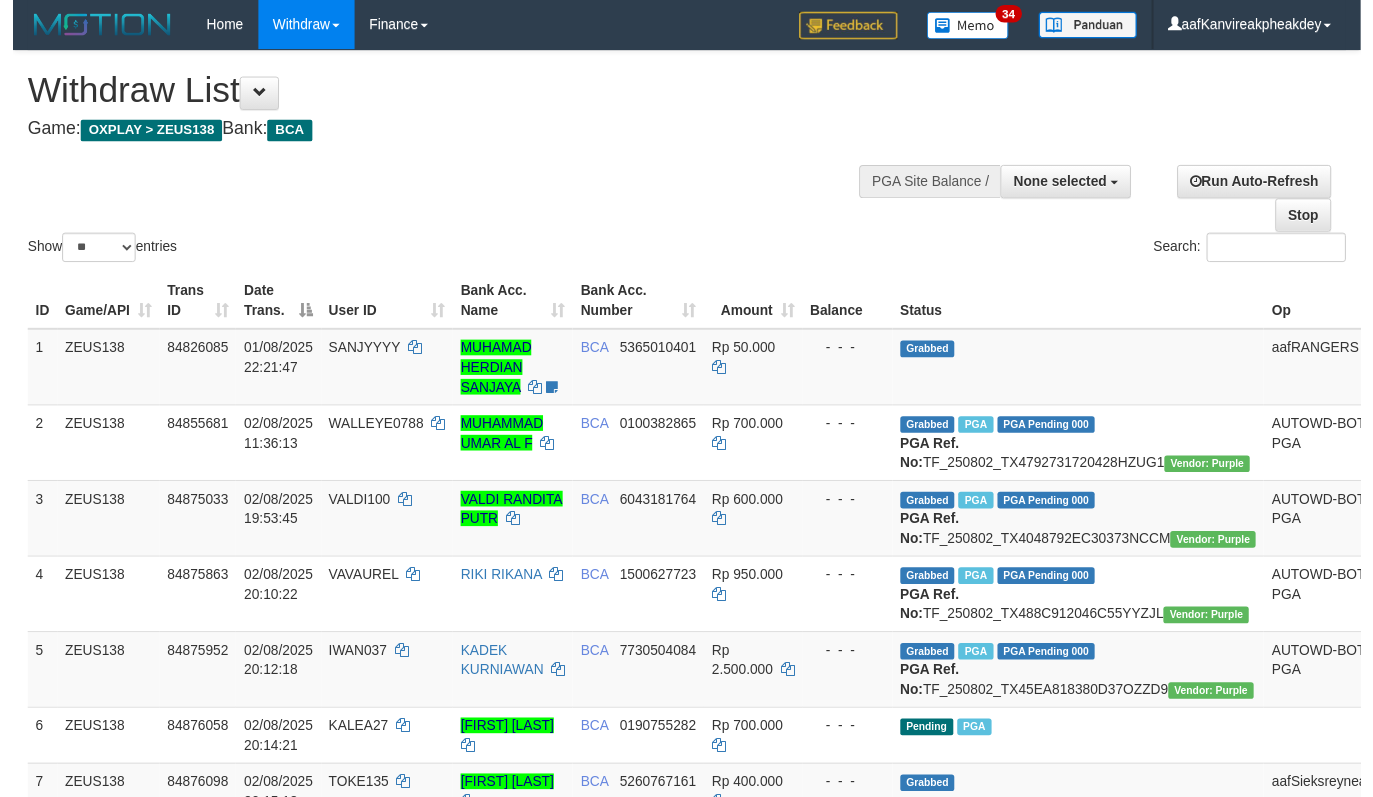 scroll, scrollTop: 588, scrollLeft: 0, axis: vertical 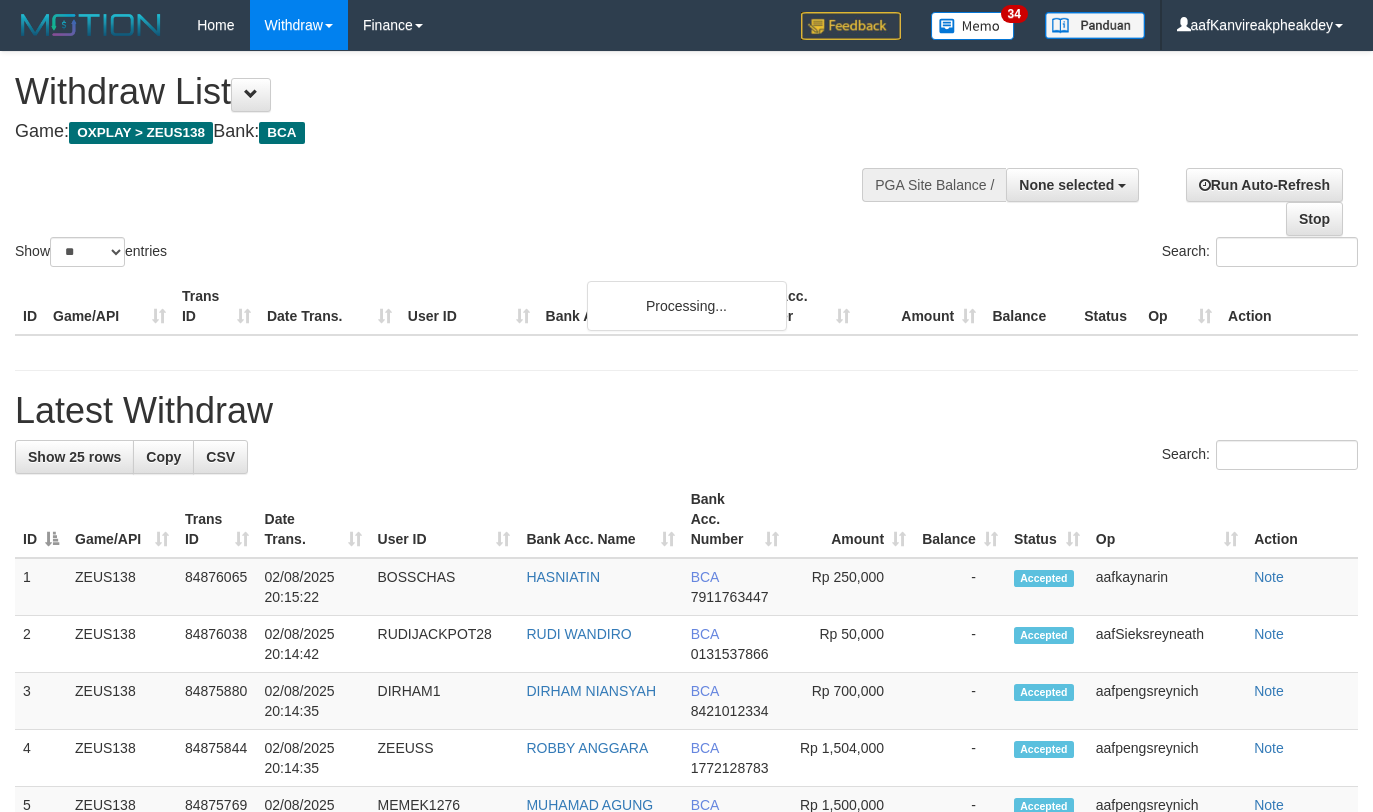 select 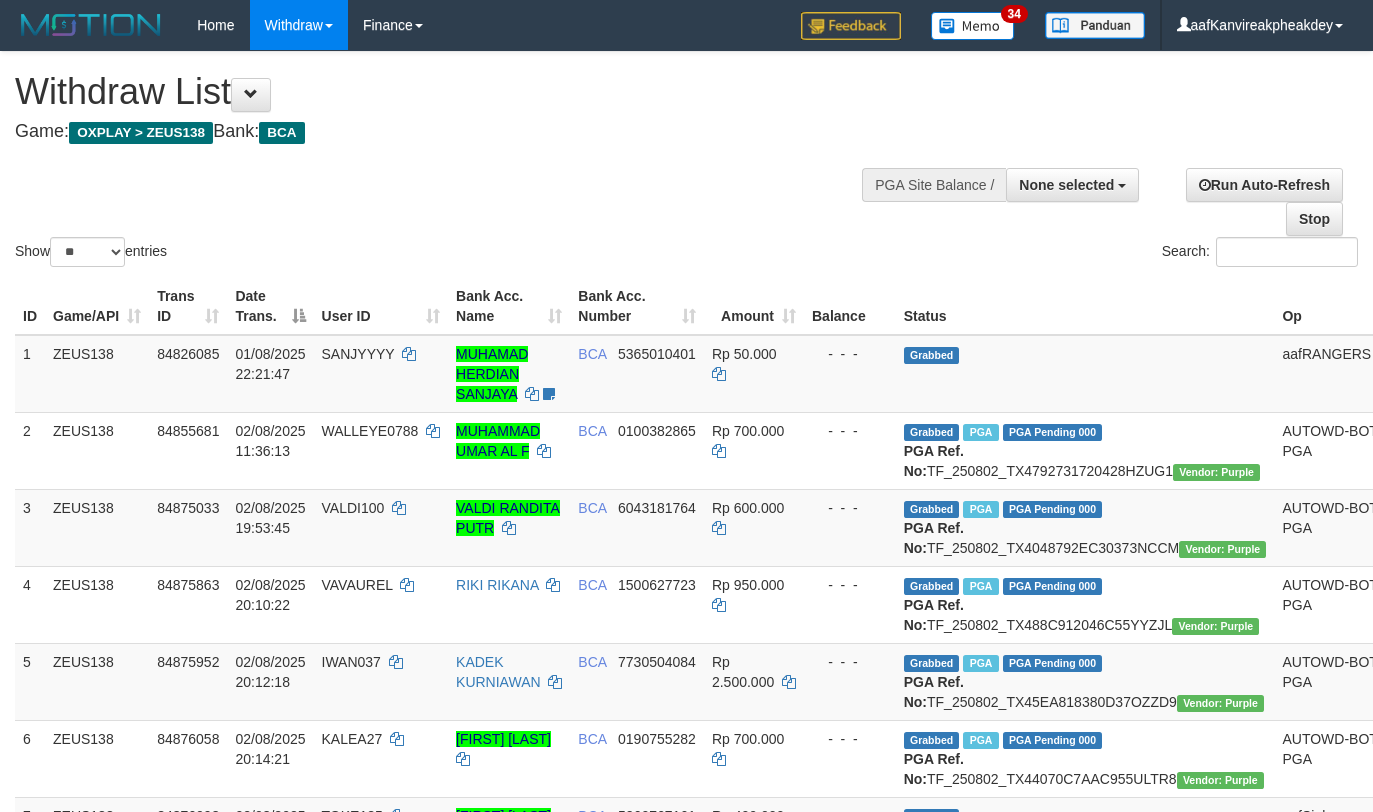 select 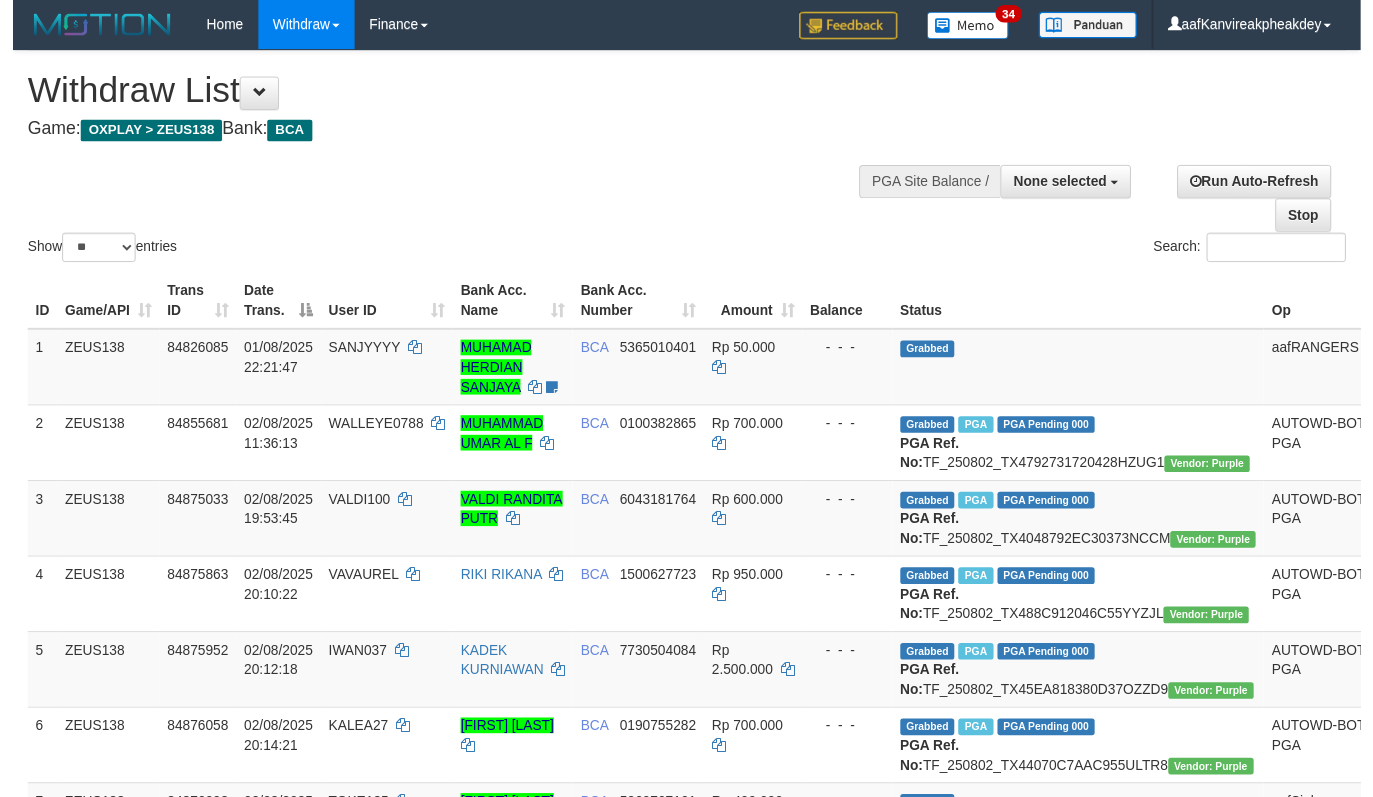 scroll, scrollTop: 588, scrollLeft: 0, axis: vertical 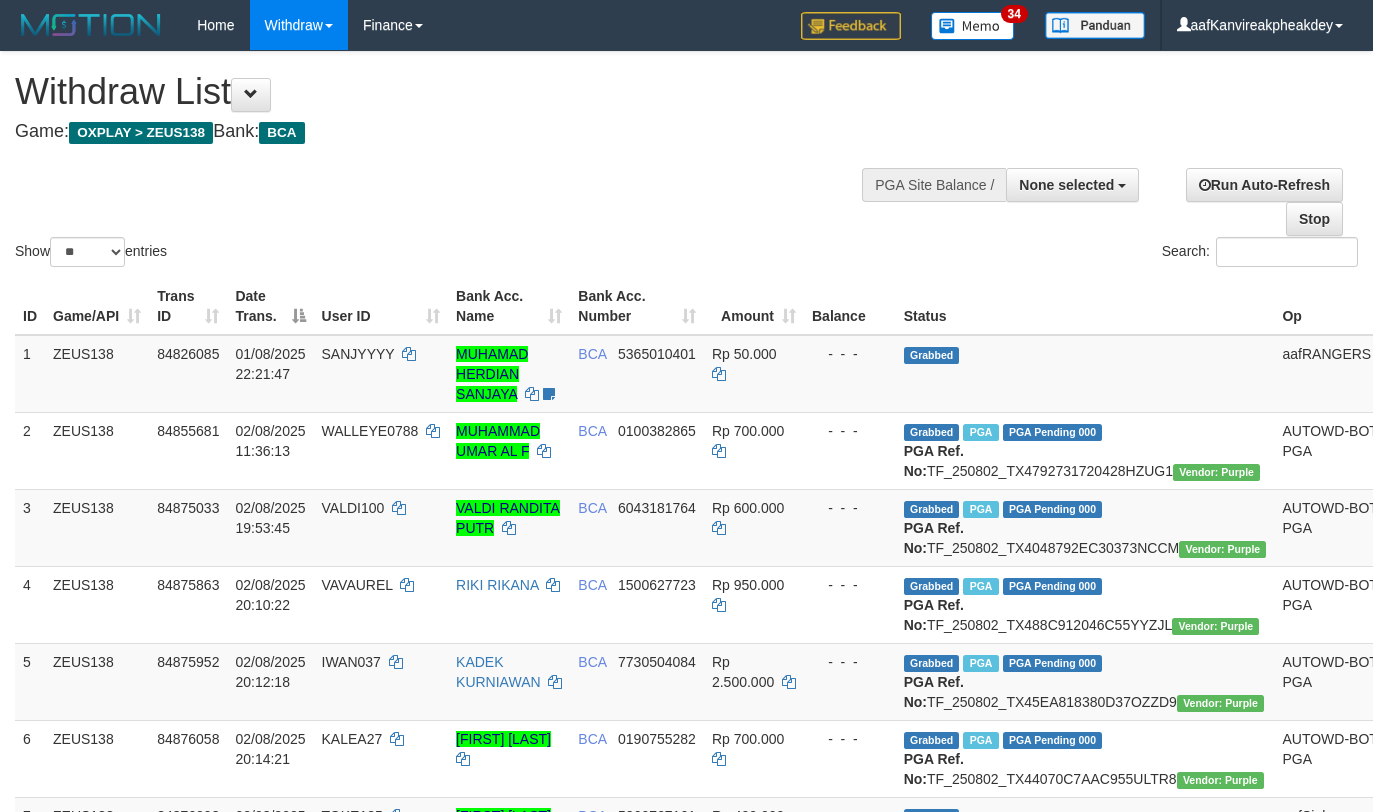 select 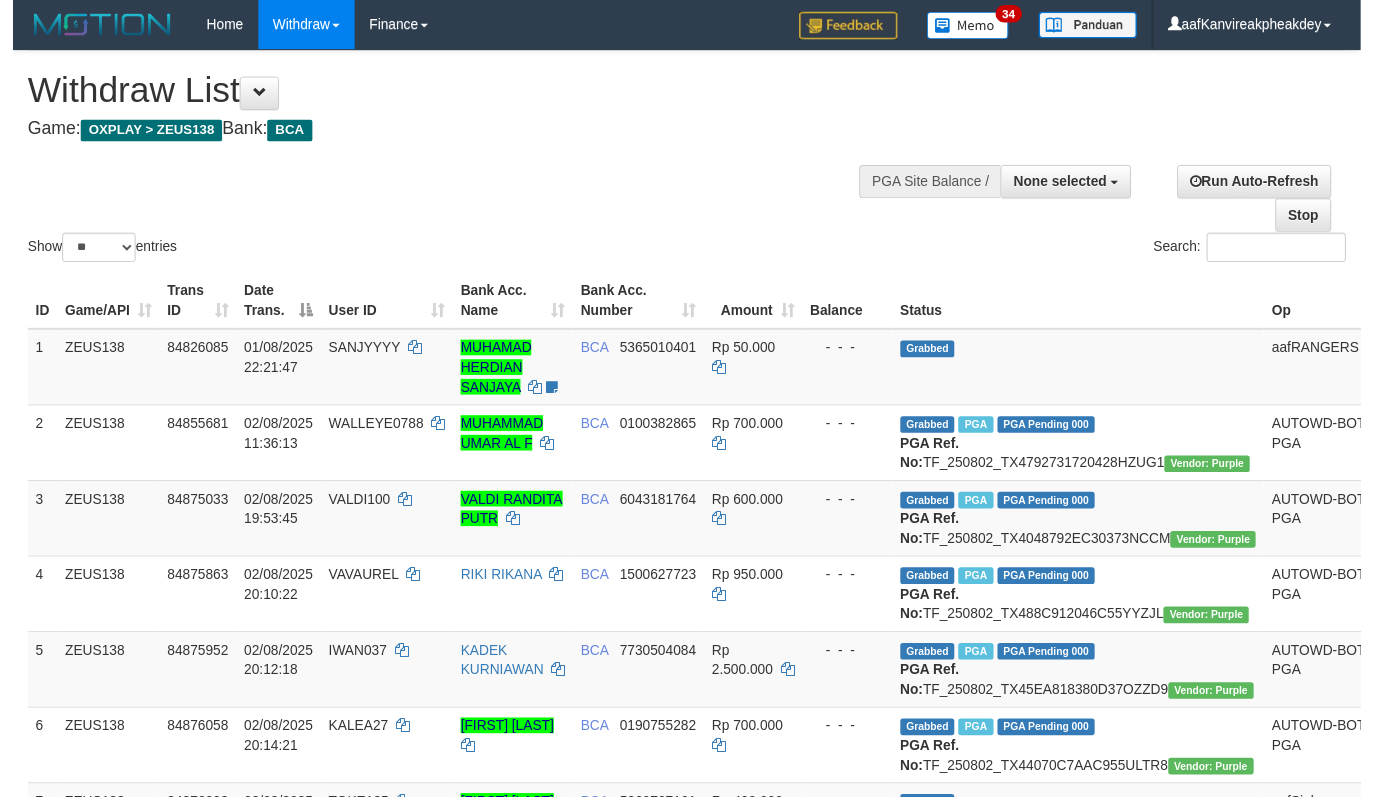 scroll, scrollTop: 588, scrollLeft: 0, axis: vertical 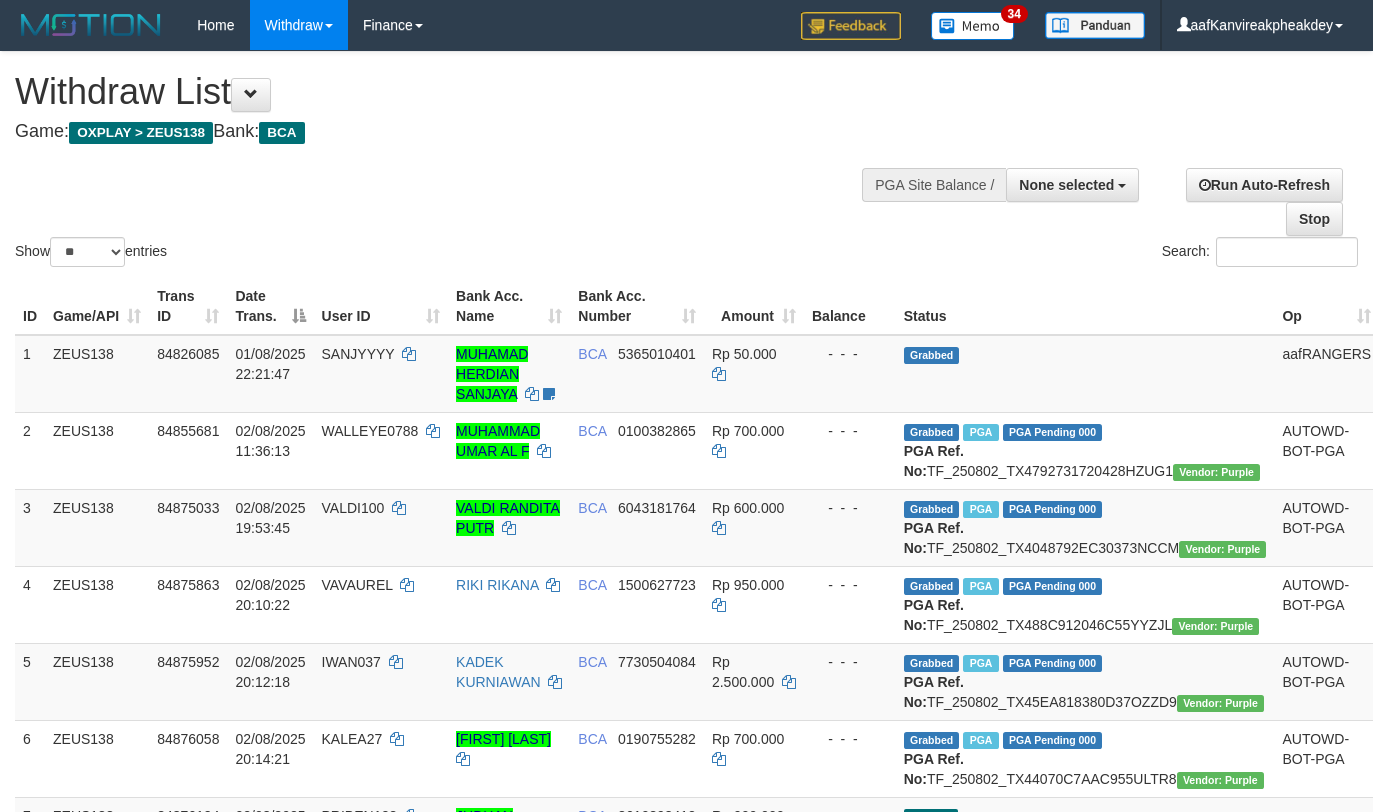 select 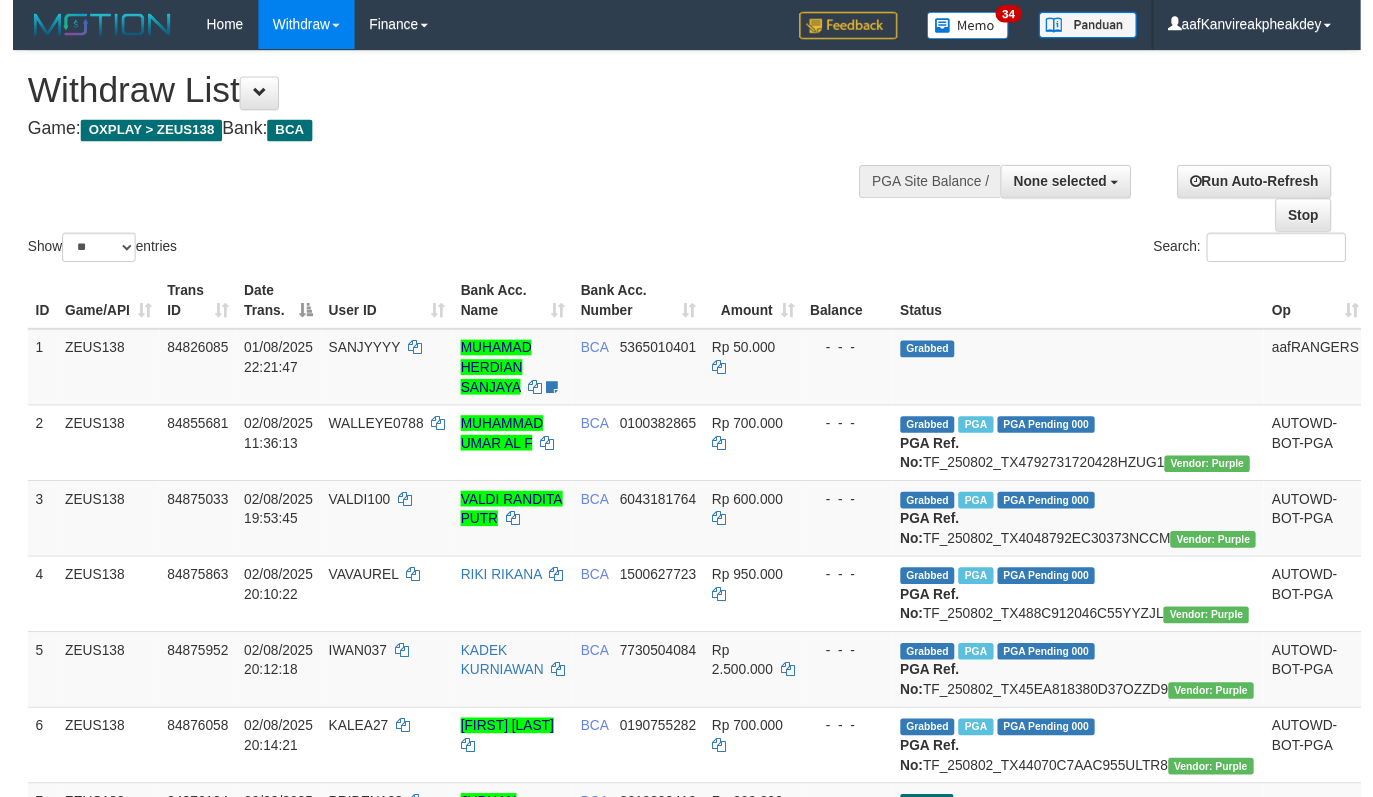 scroll, scrollTop: 588, scrollLeft: 0, axis: vertical 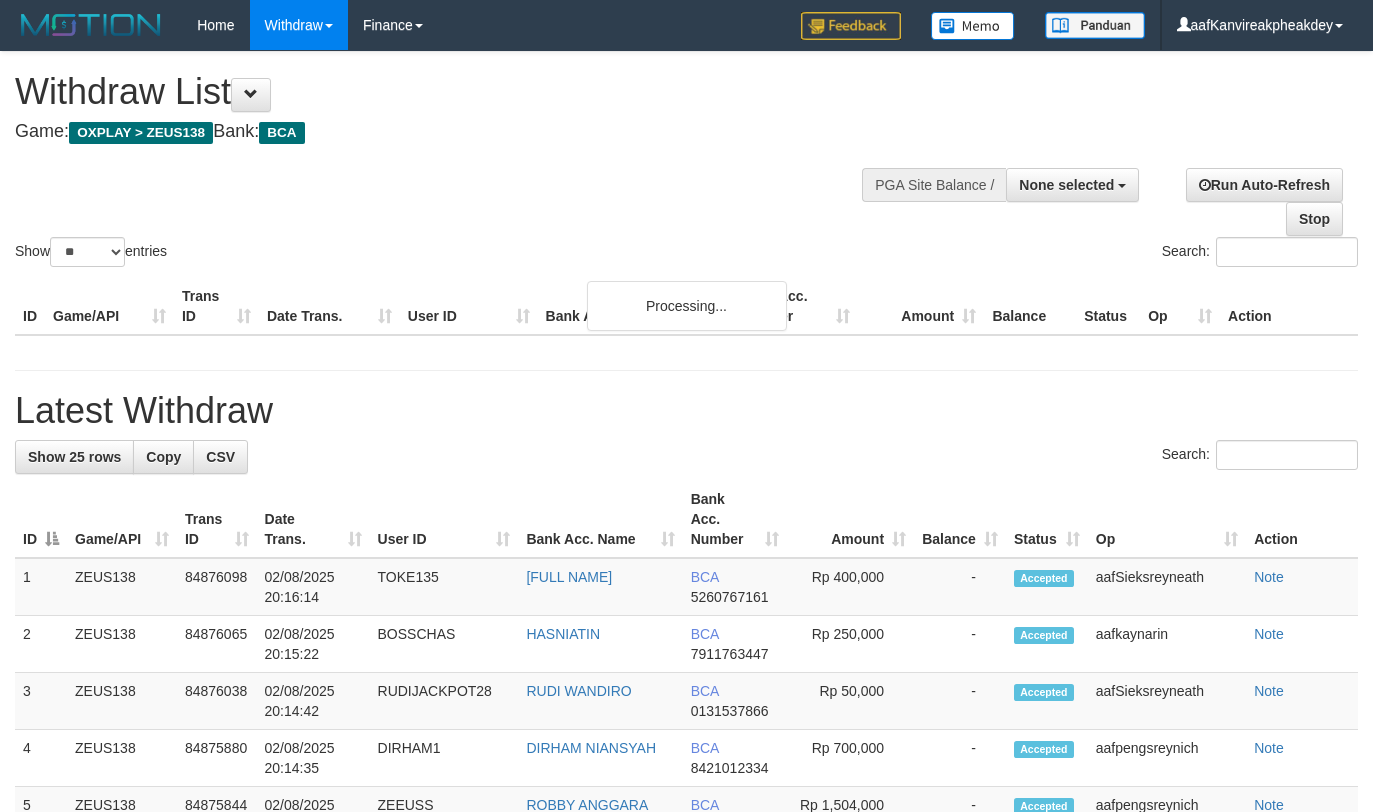 select 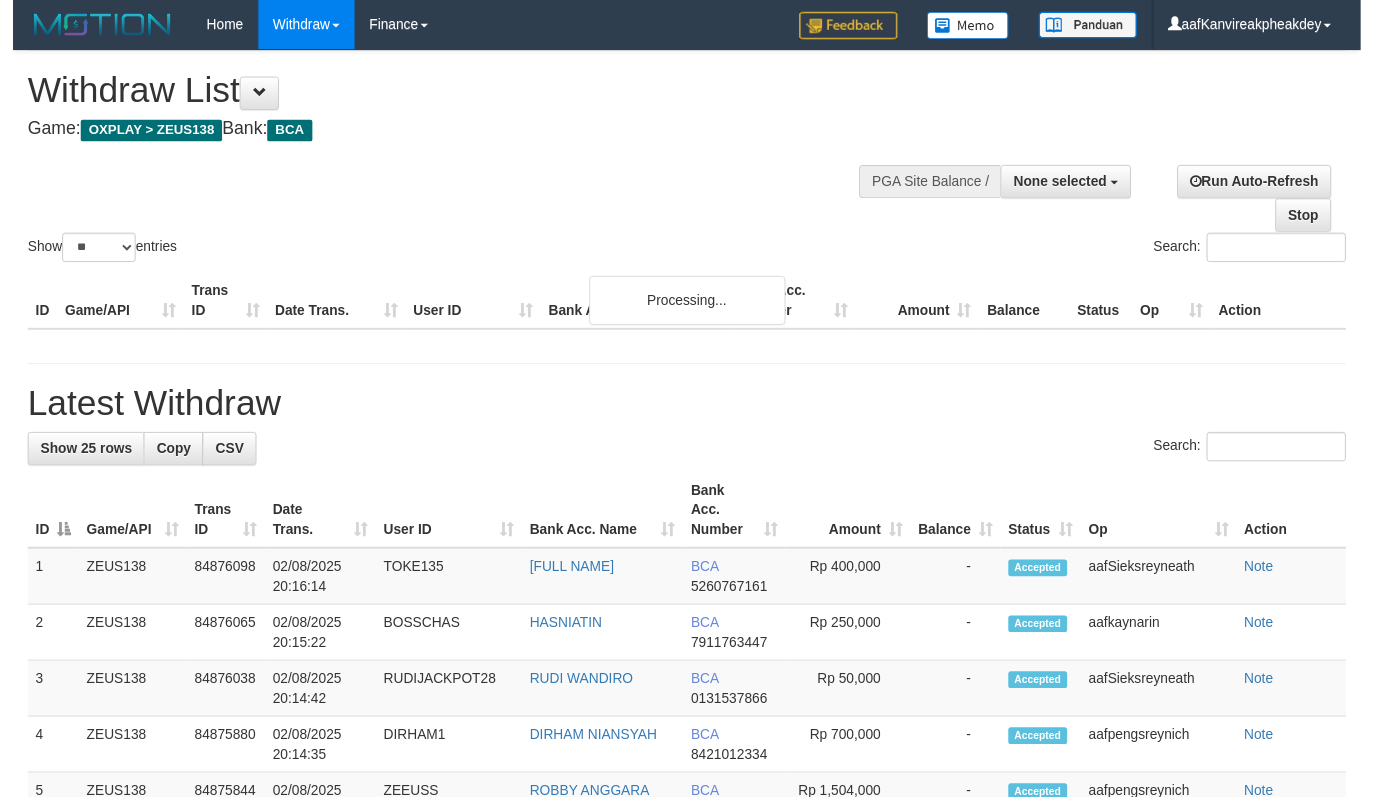 scroll, scrollTop: 588, scrollLeft: 0, axis: vertical 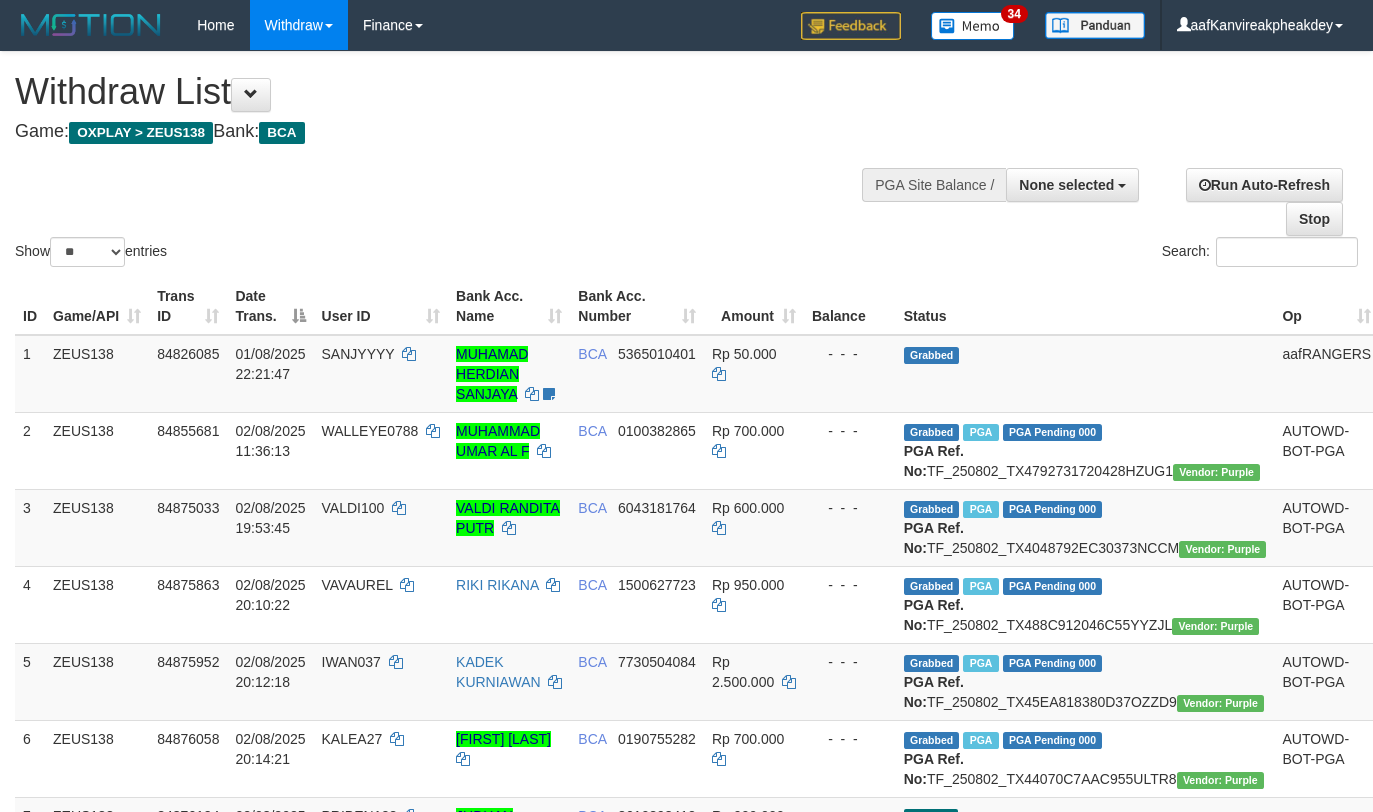 select 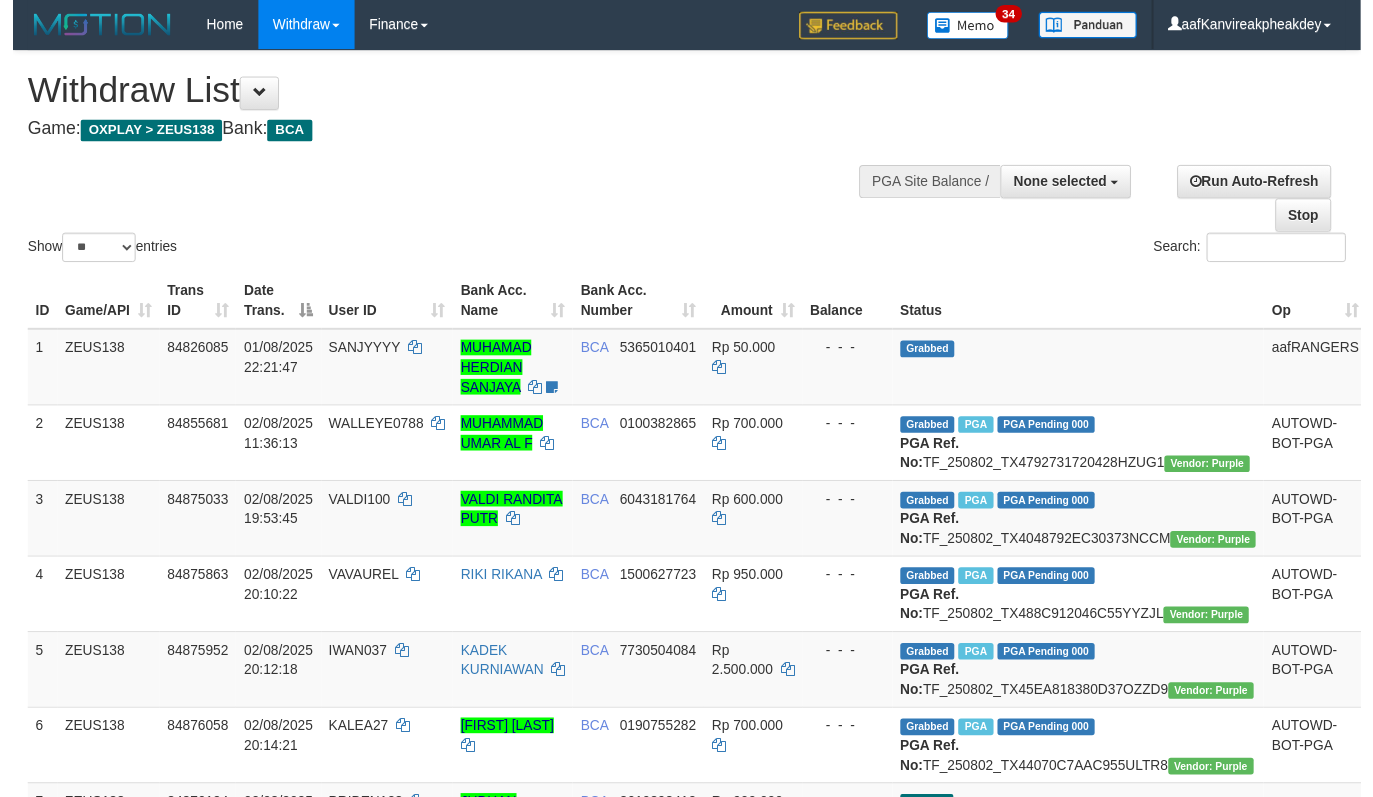 scroll, scrollTop: 588, scrollLeft: 0, axis: vertical 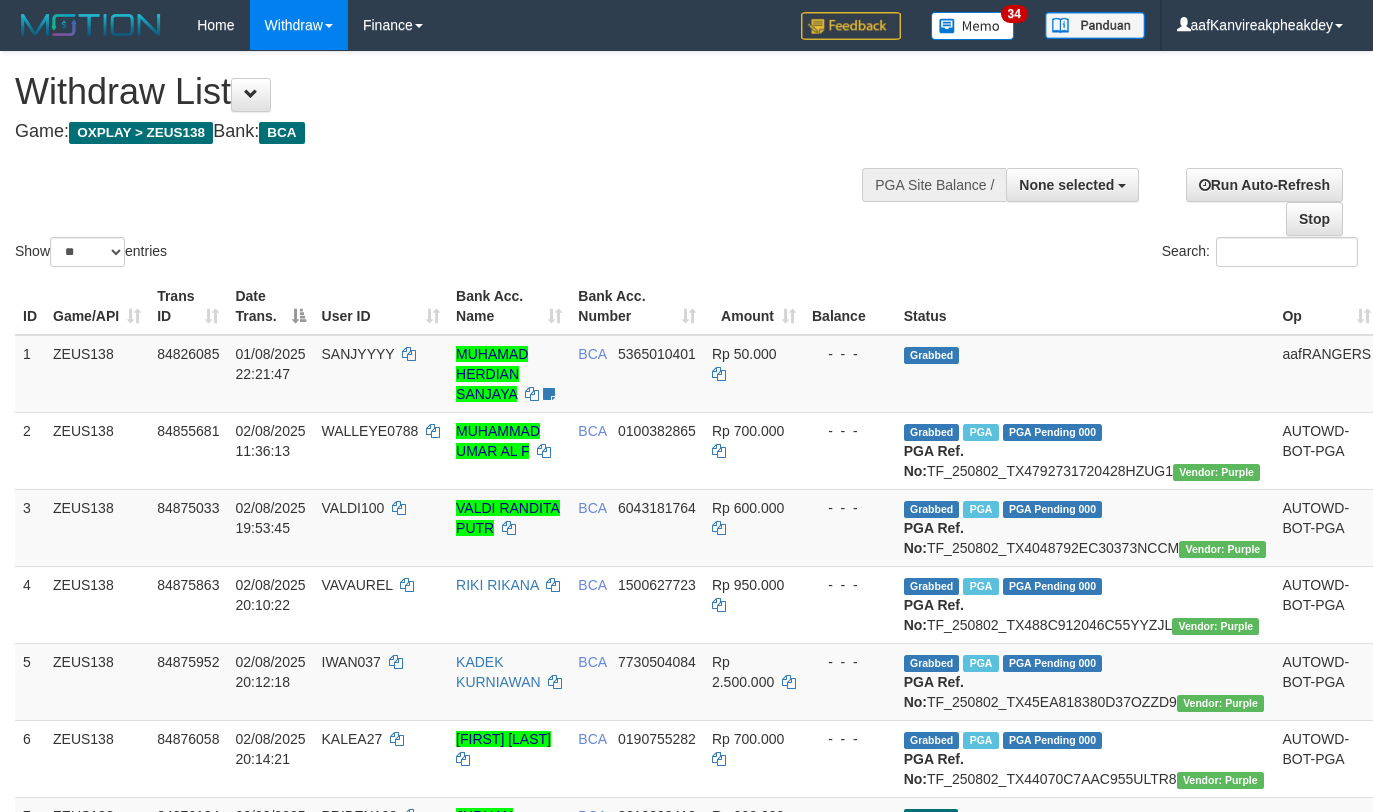 select 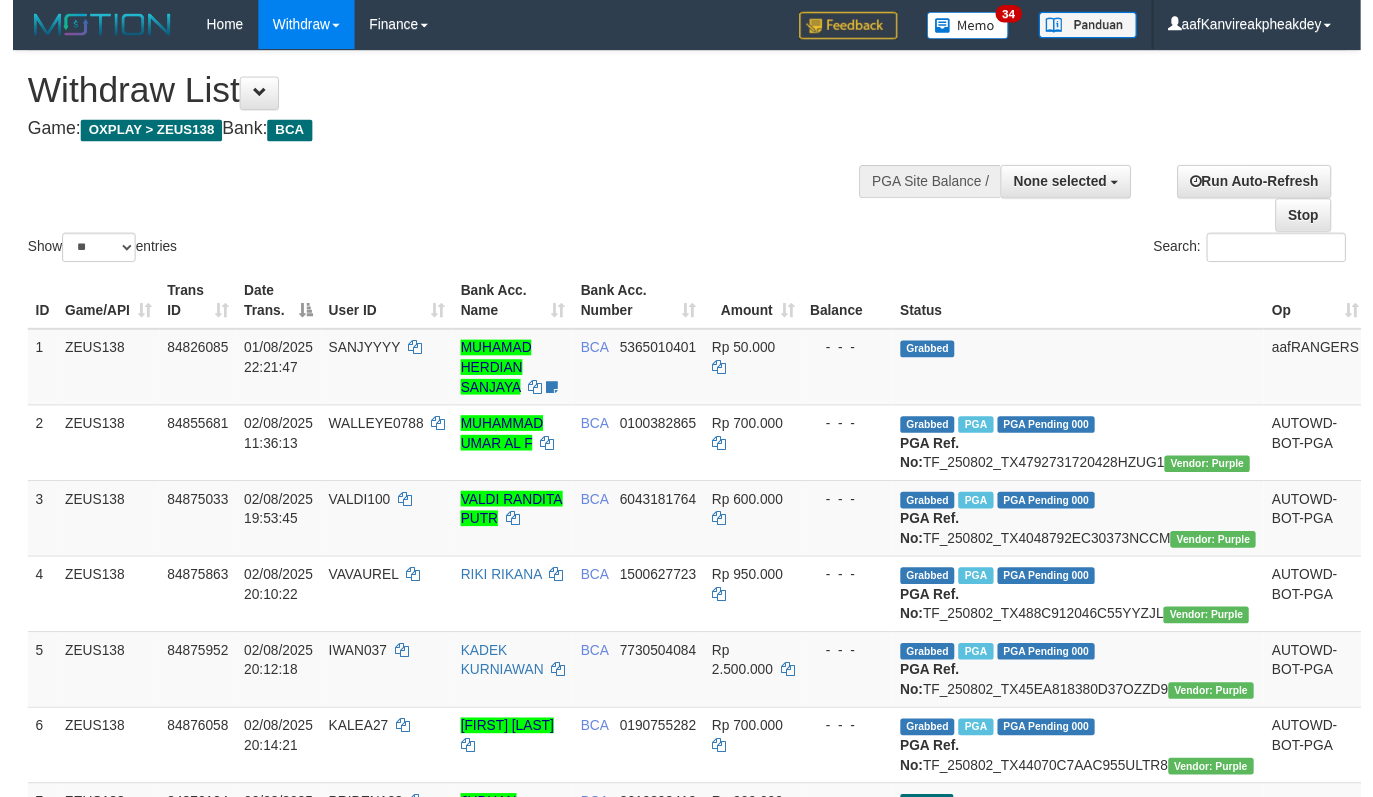 scroll, scrollTop: 588, scrollLeft: 0, axis: vertical 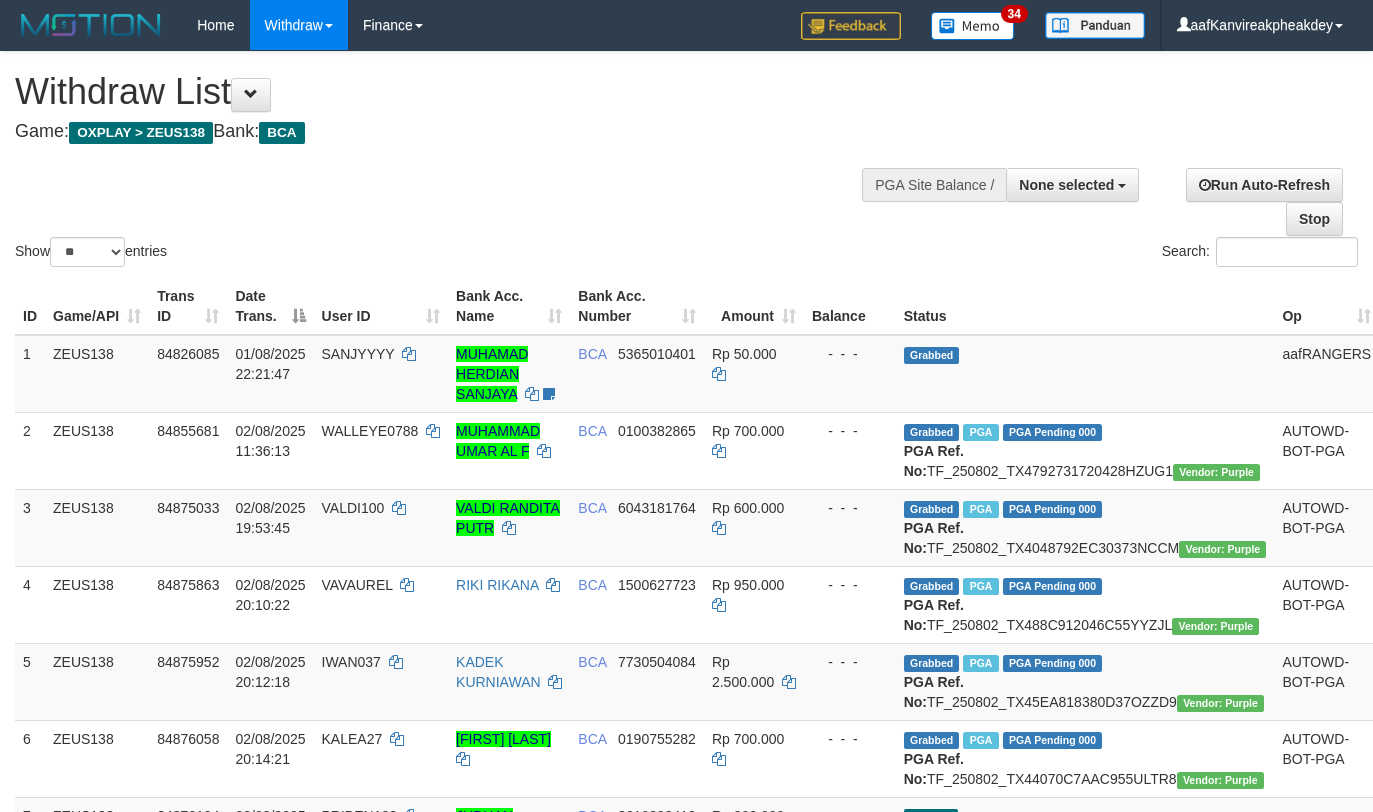 select 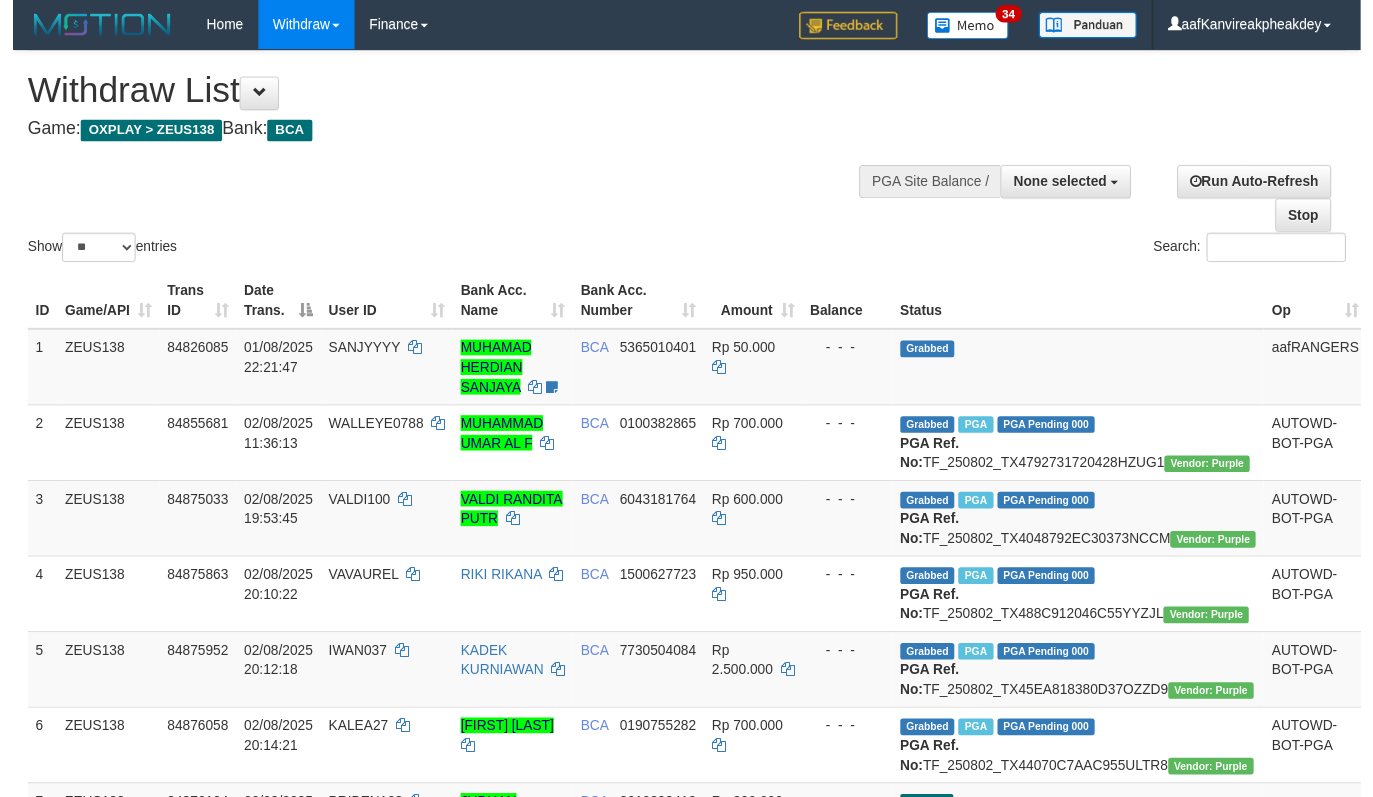 scroll, scrollTop: 588, scrollLeft: 0, axis: vertical 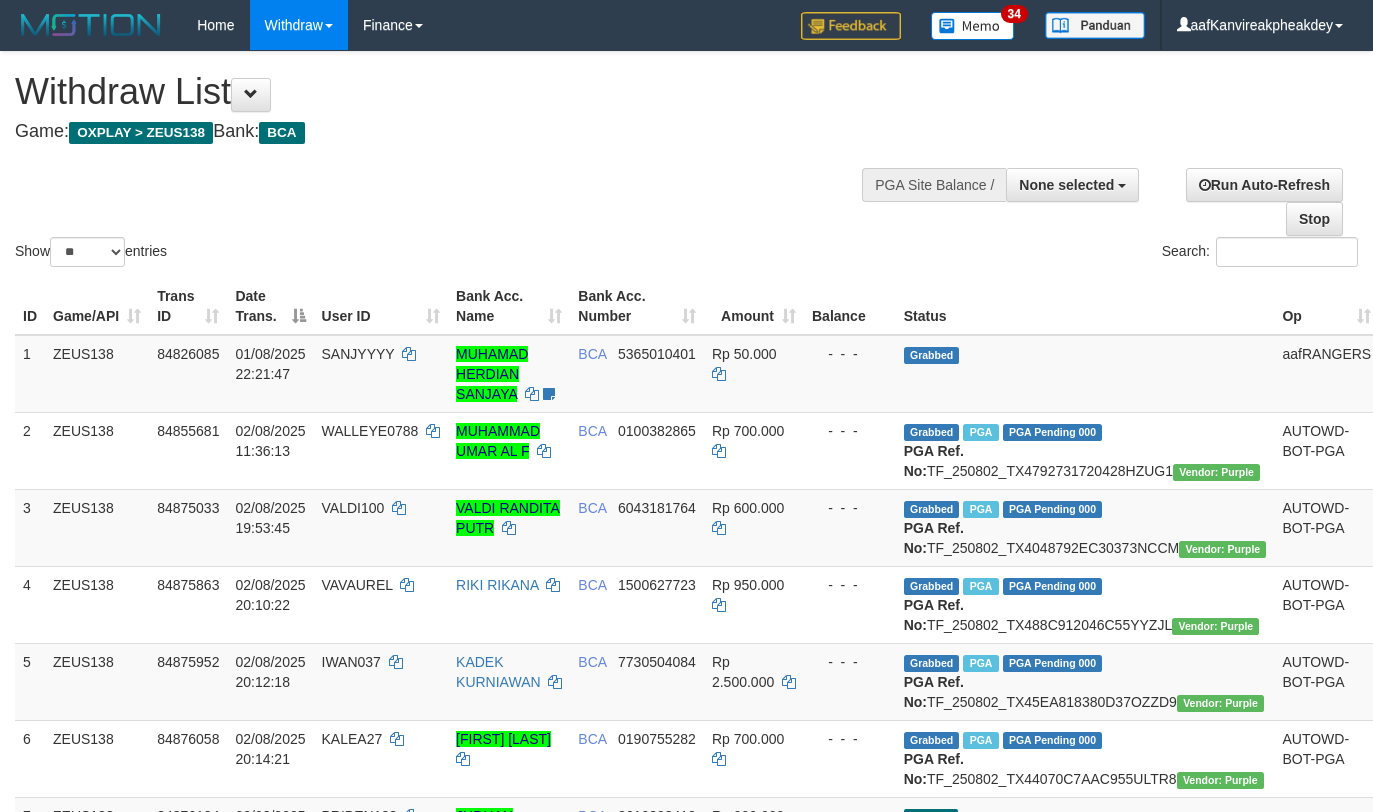 select 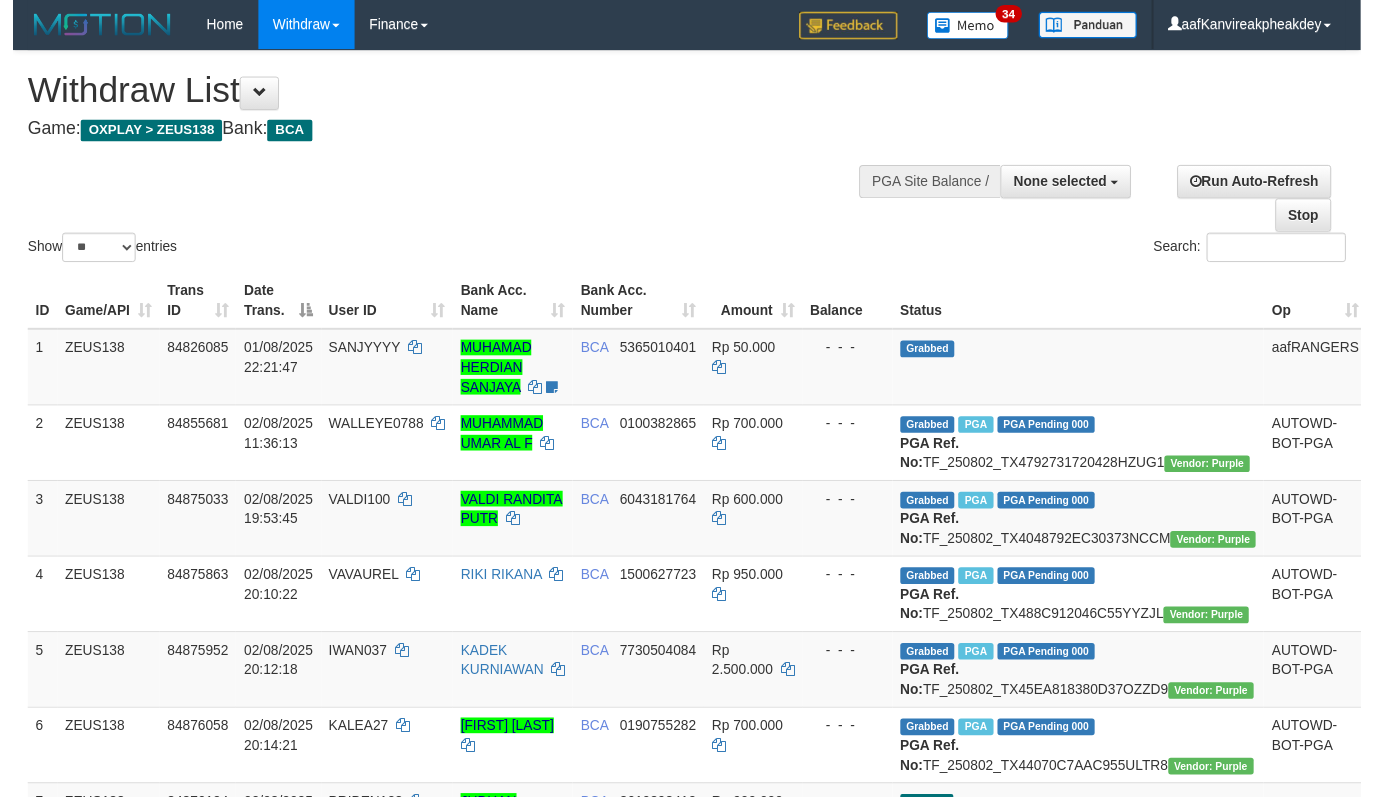 scroll, scrollTop: 588, scrollLeft: 0, axis: vertical 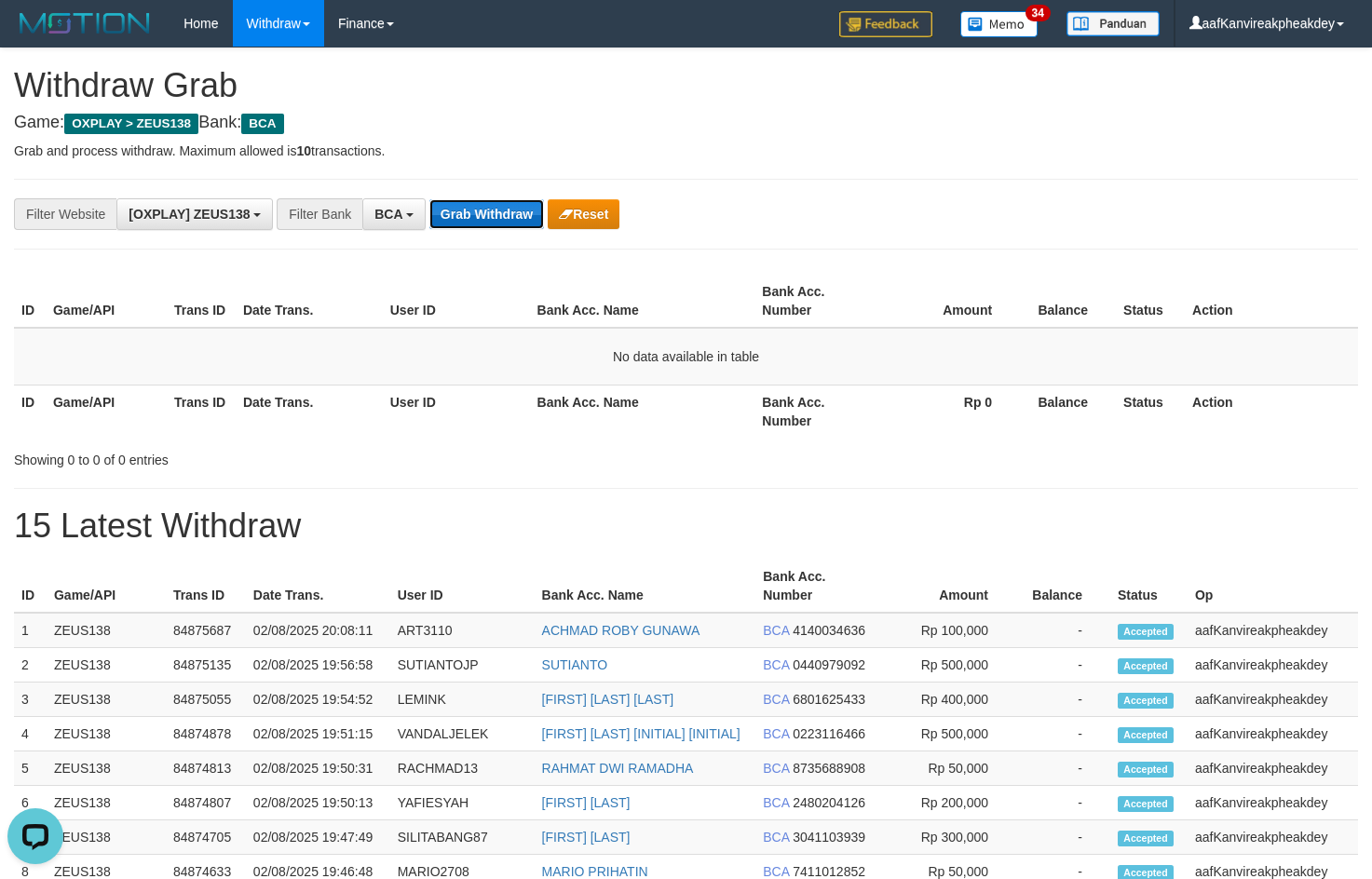 click on "Grab Withdraw" at bounding box center (486, 214) 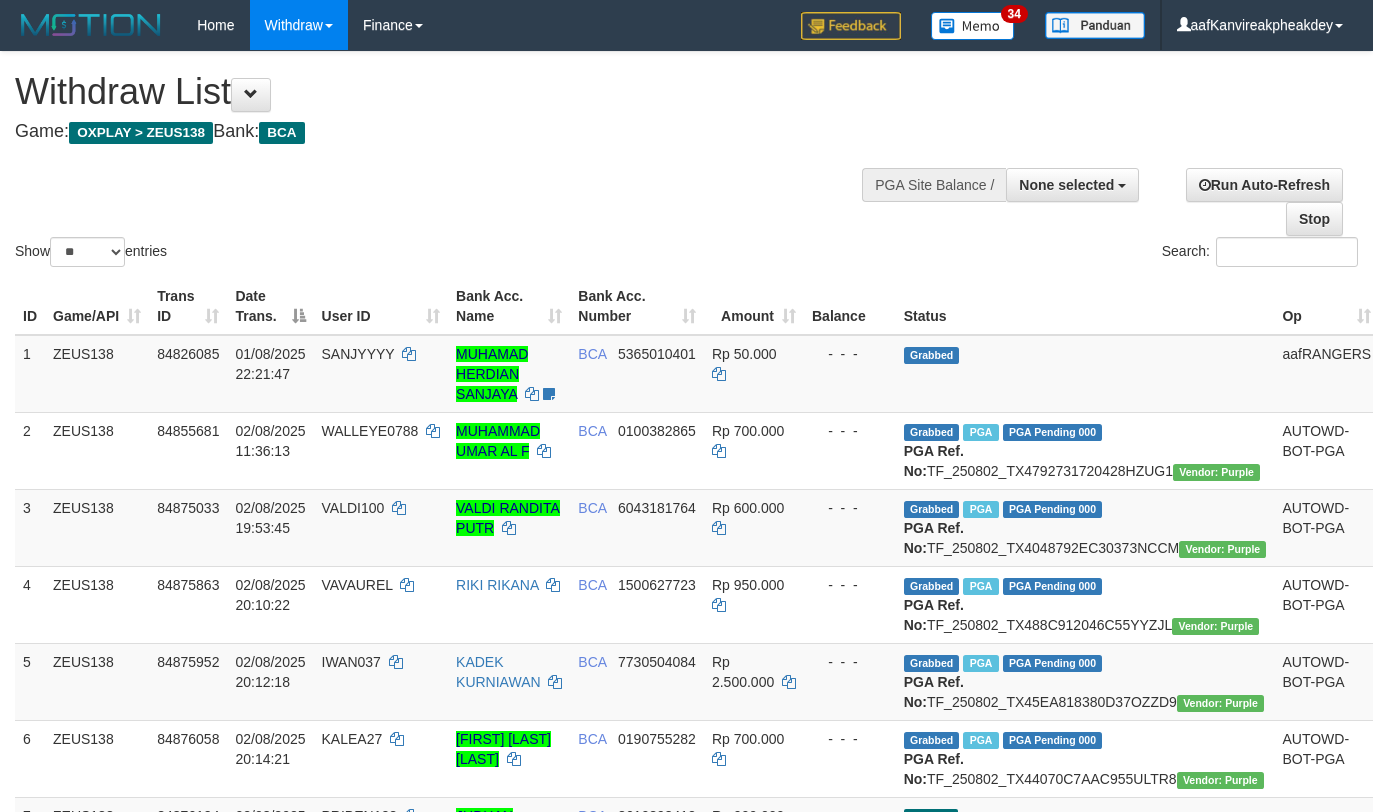 select 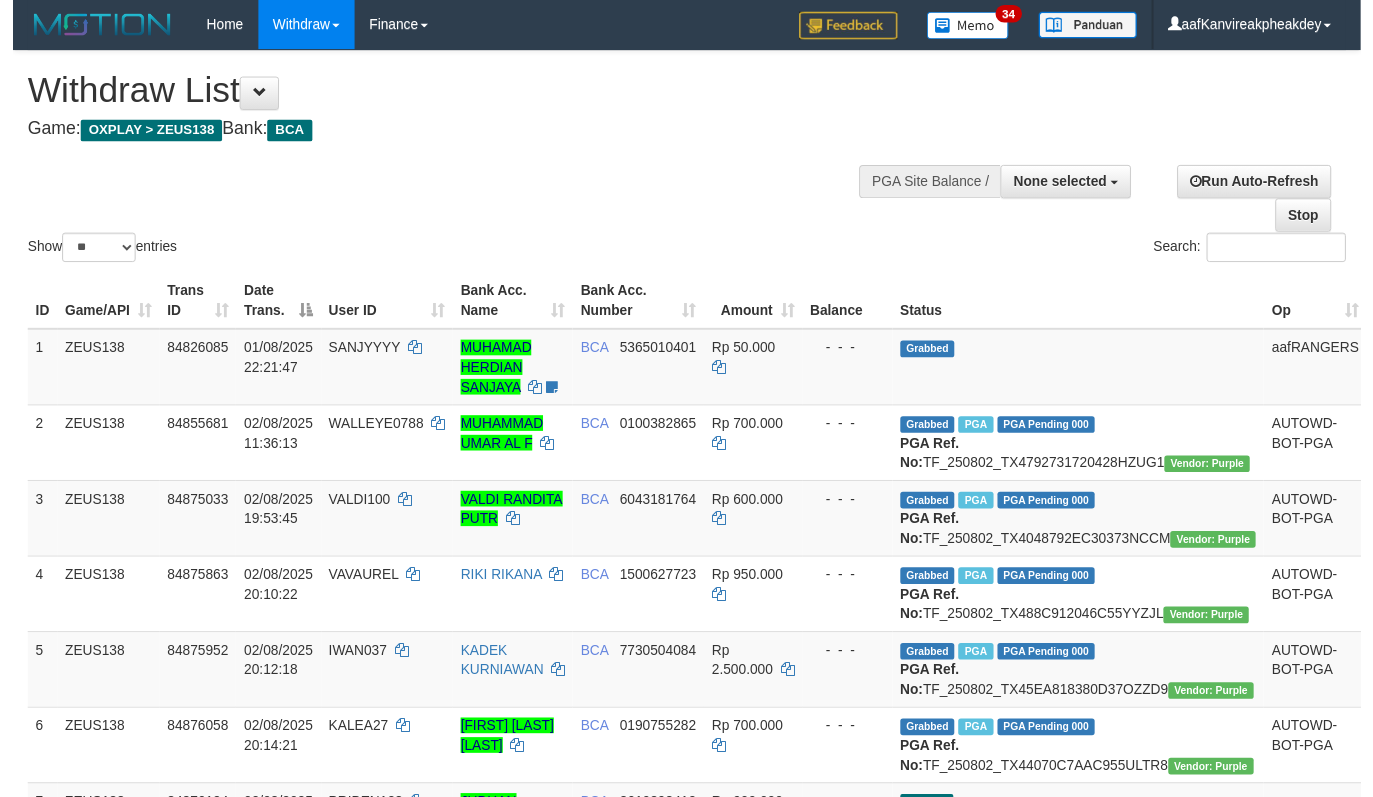 scroll, scrollTop: 588, scrollLeft: 0, axis: vertical 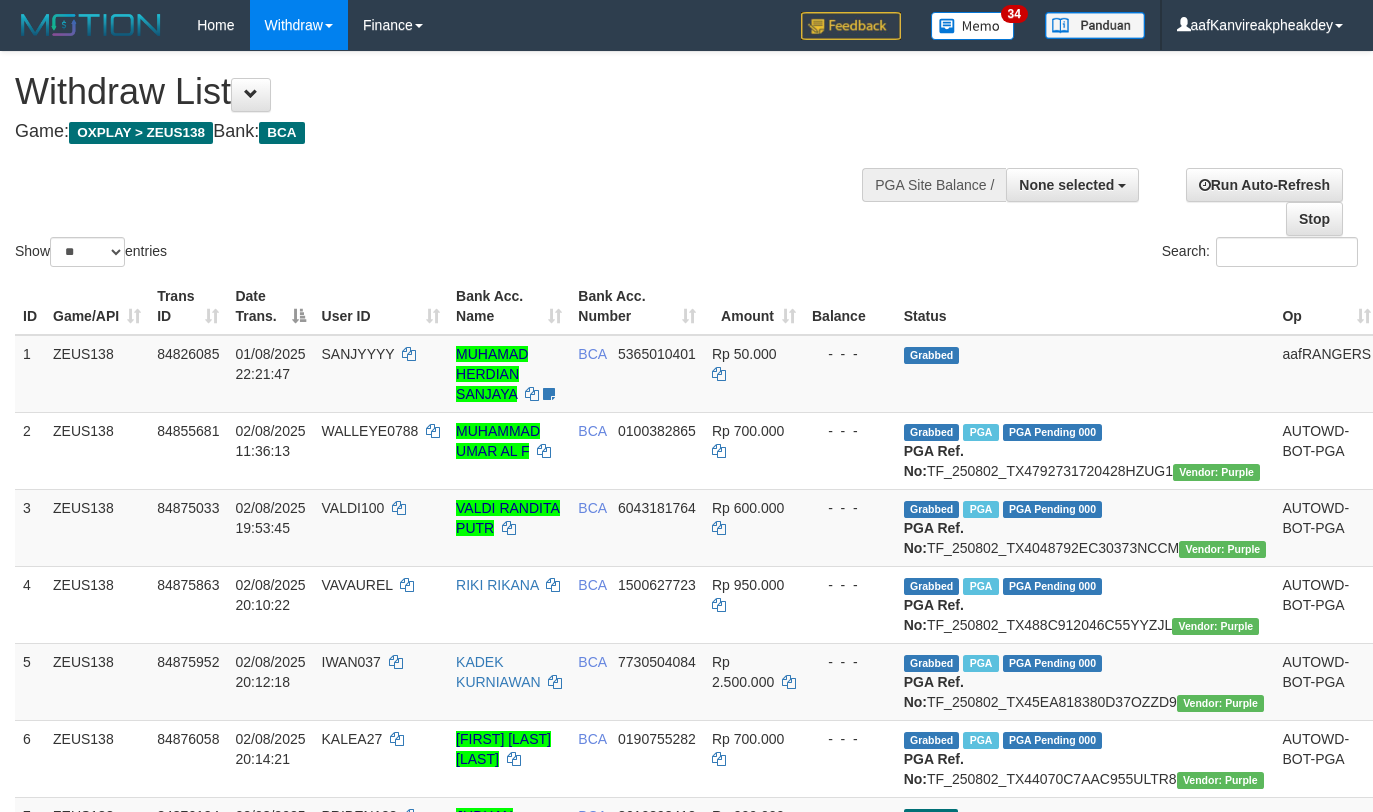 select 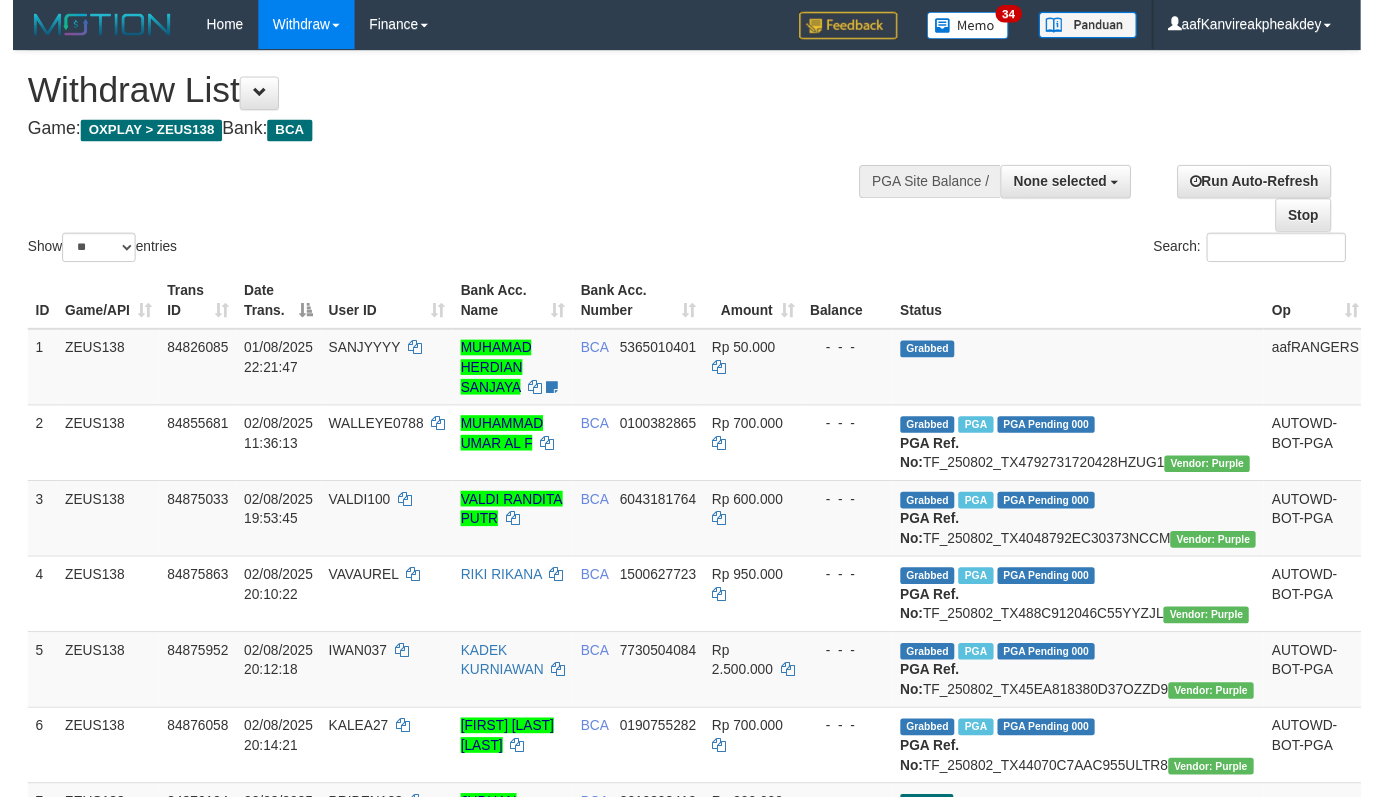 scroll, scrollTop: 588, scrollLeft: 0, axis: vertical 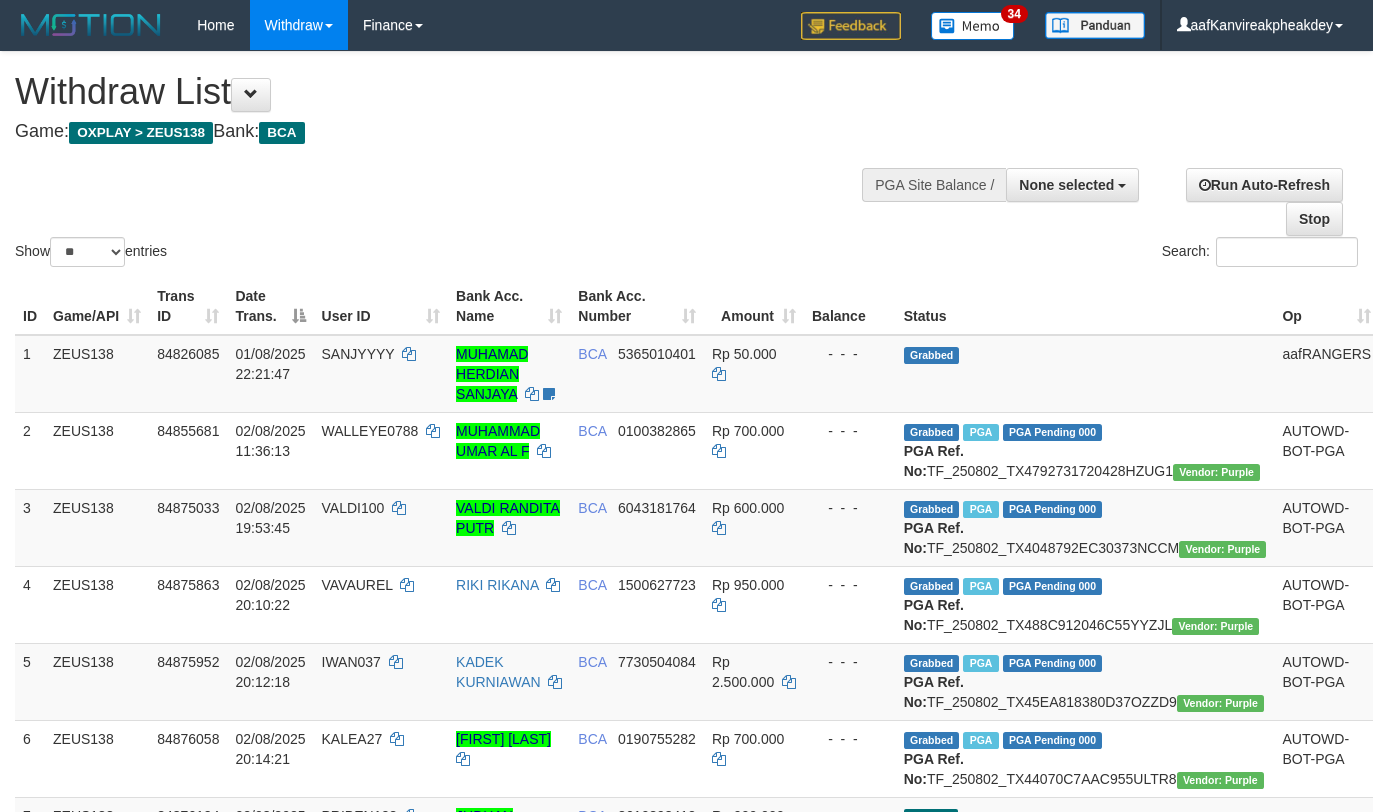 select 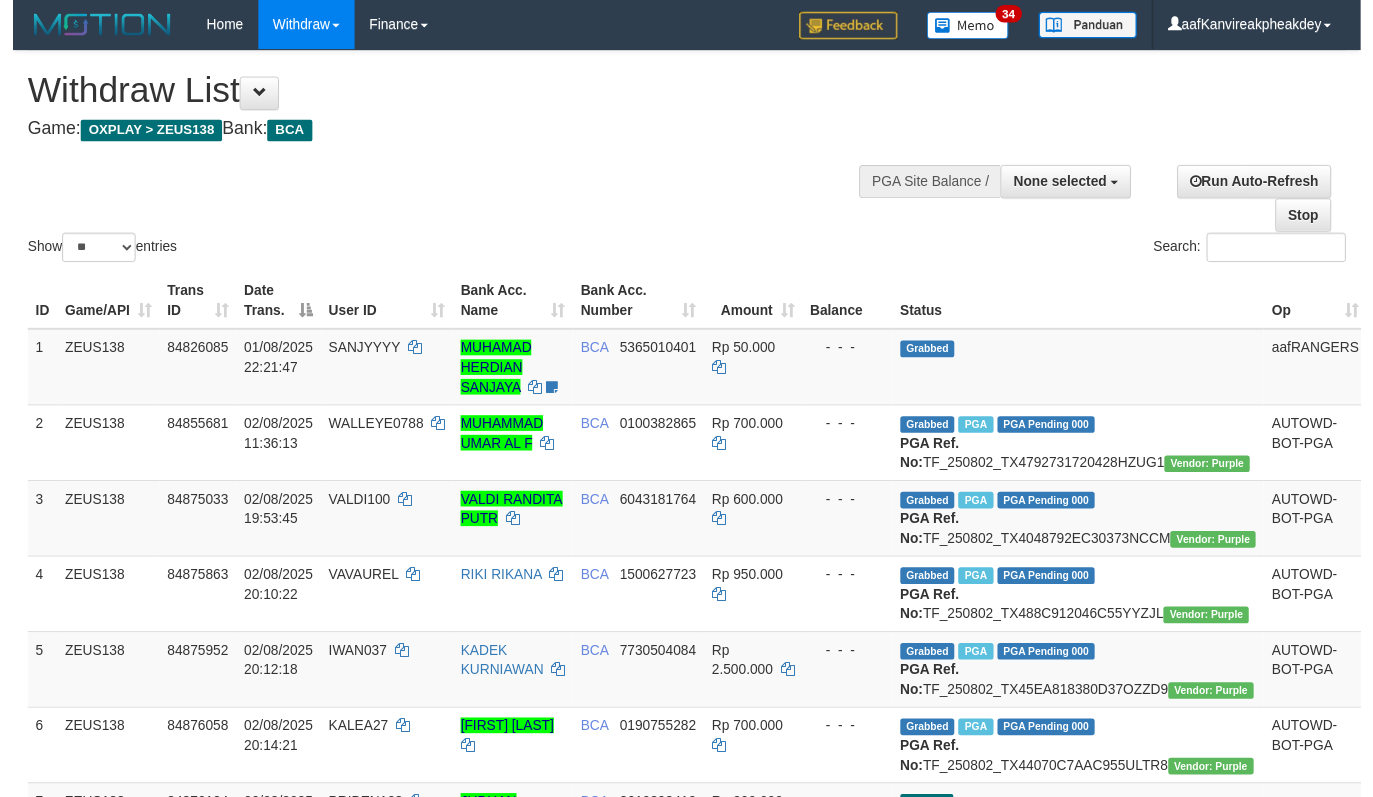 scroll, scrollTop: 588, scrollLeft: 0, axis: vertical 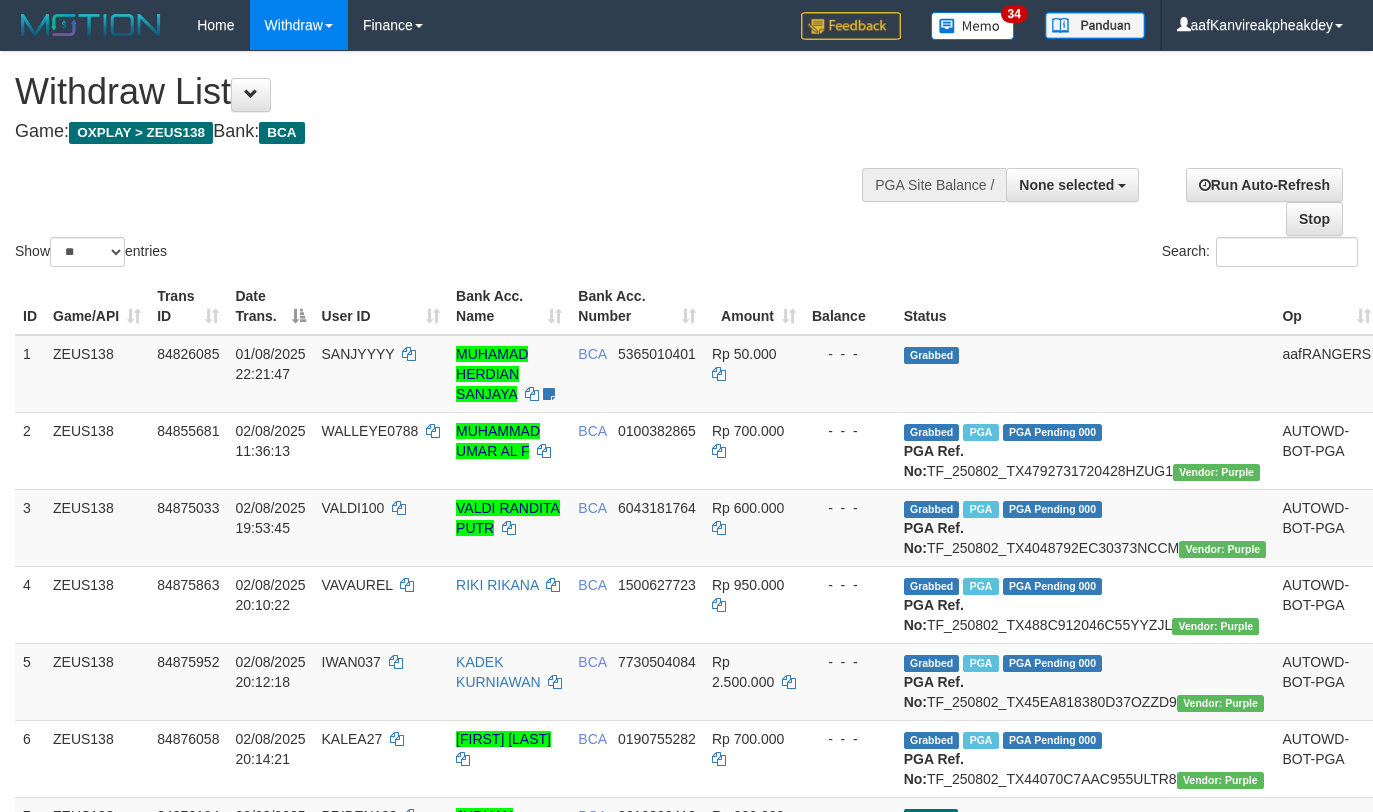 select 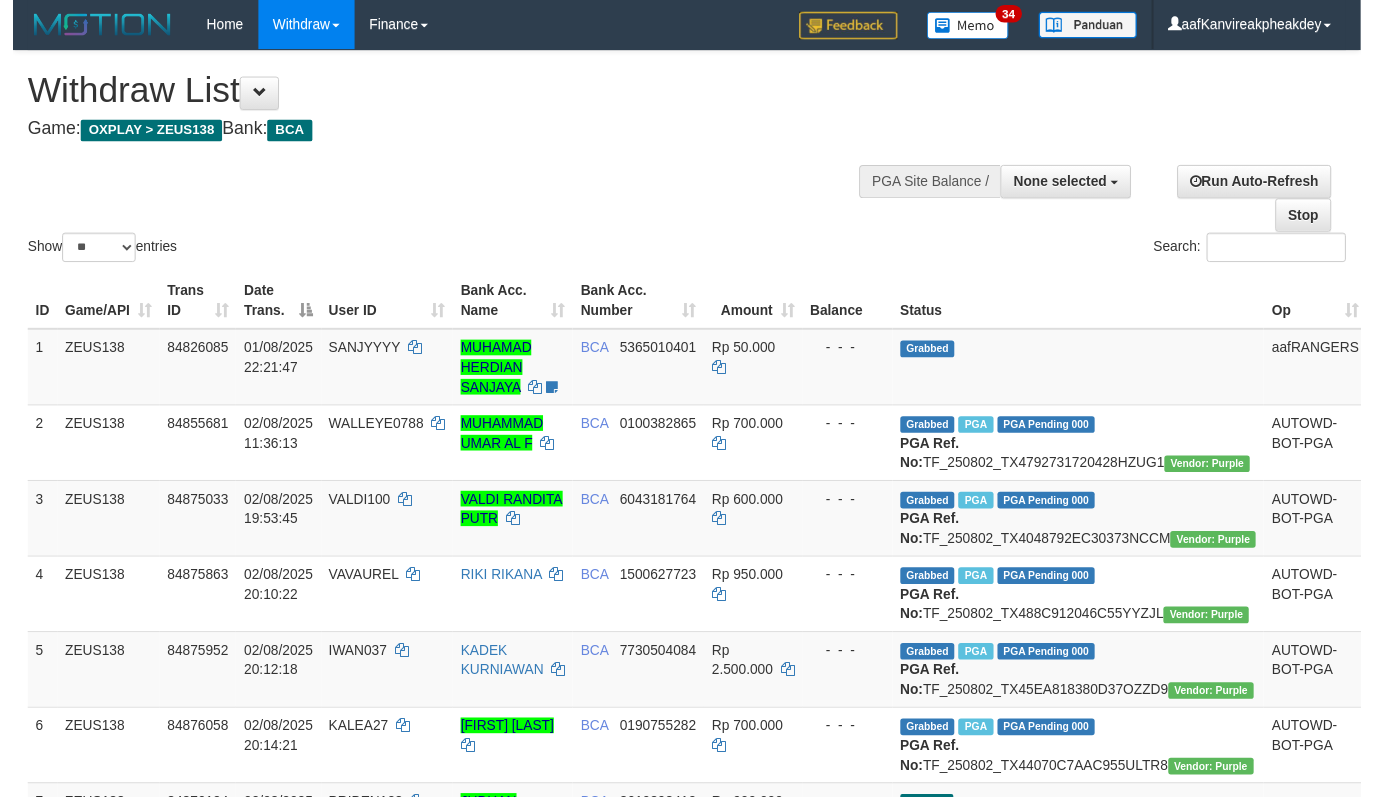 scroll, scrollTop: 588, scrollLeft: 0, axis: vertical 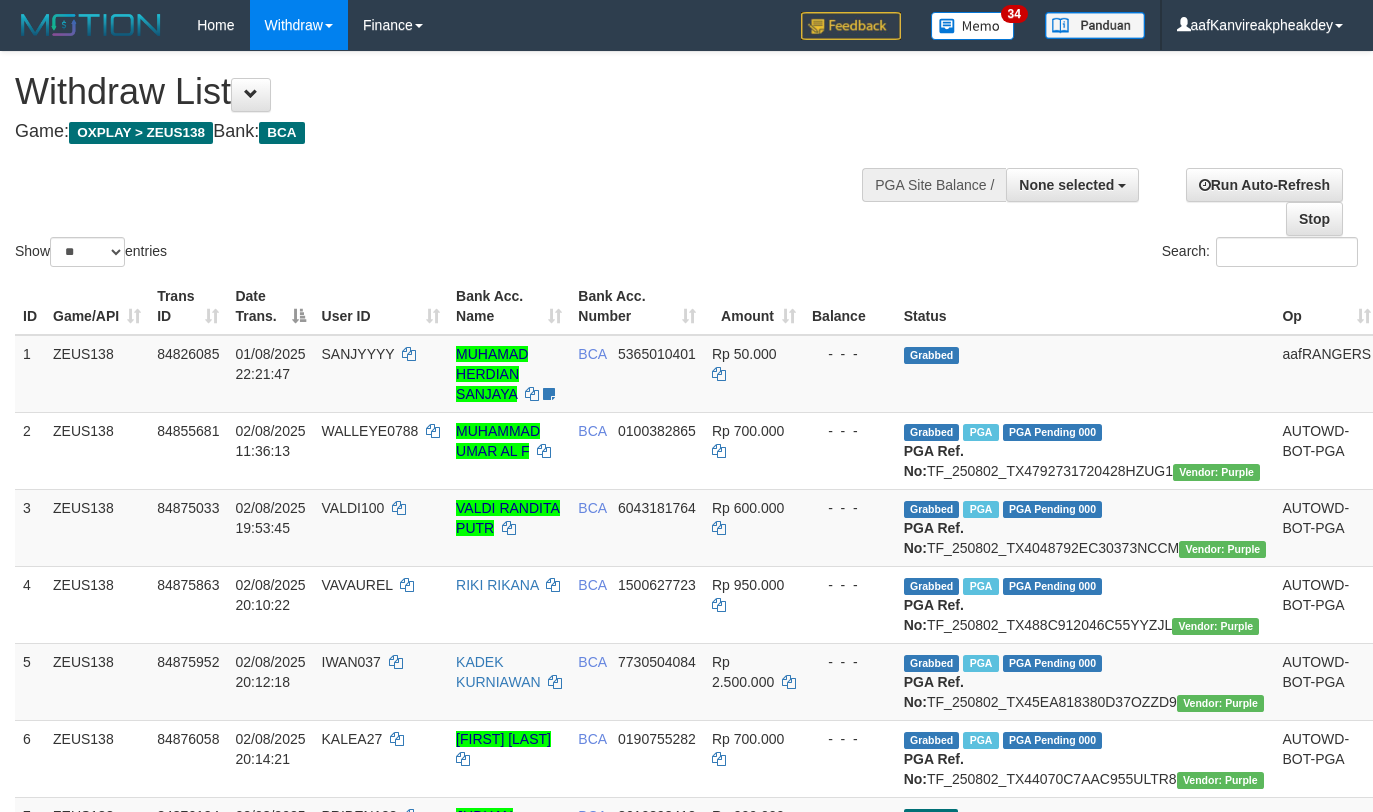select 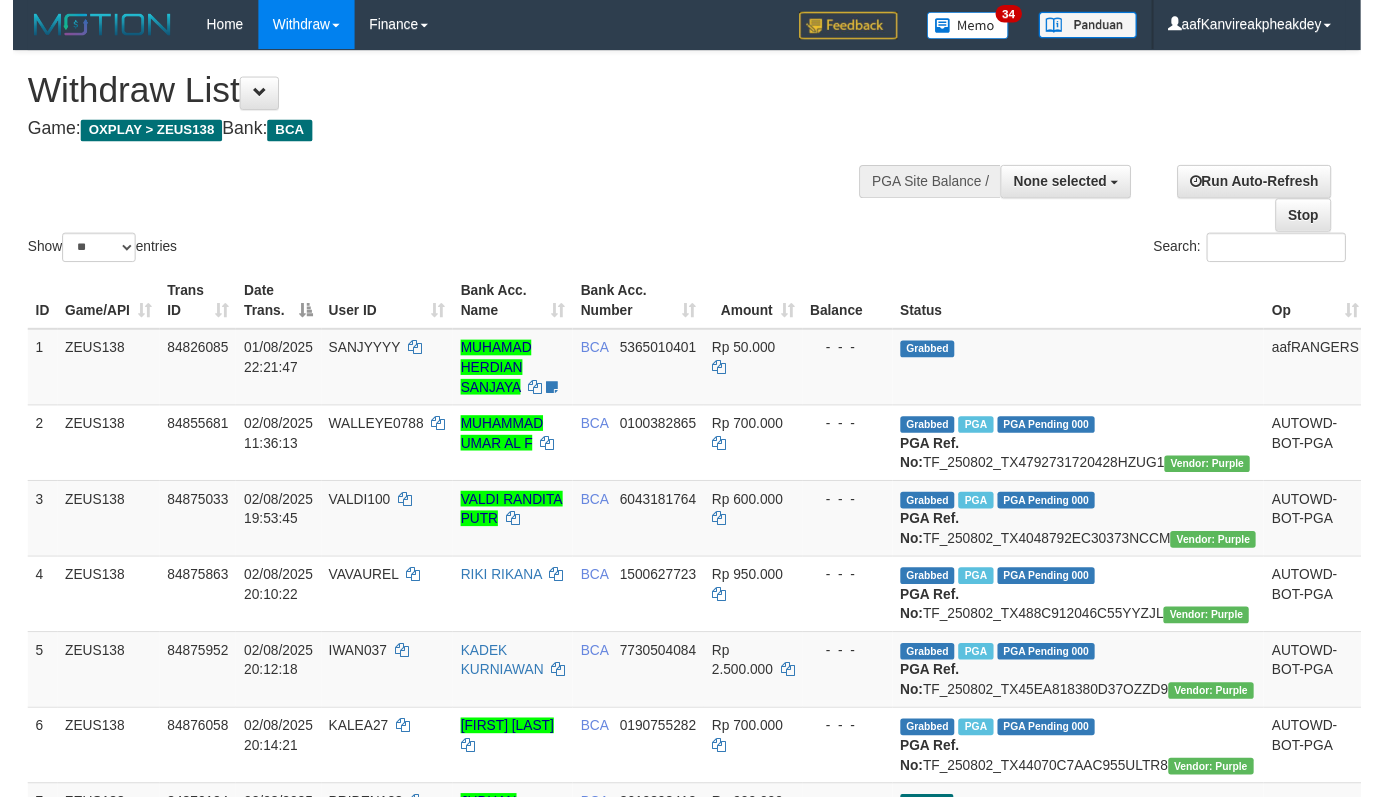 scroll, scrollTop: 588, scrollLeft: 0, axis: vertical 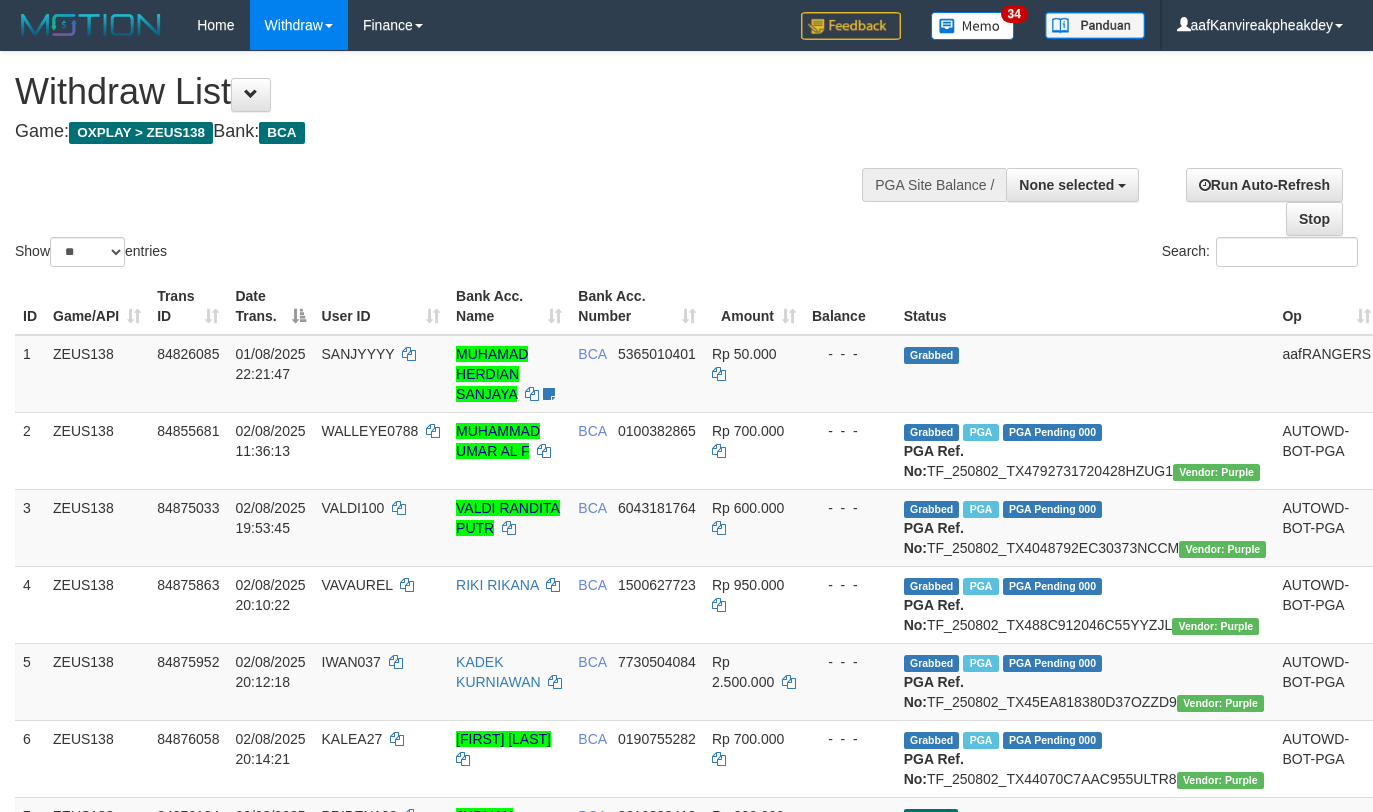 select 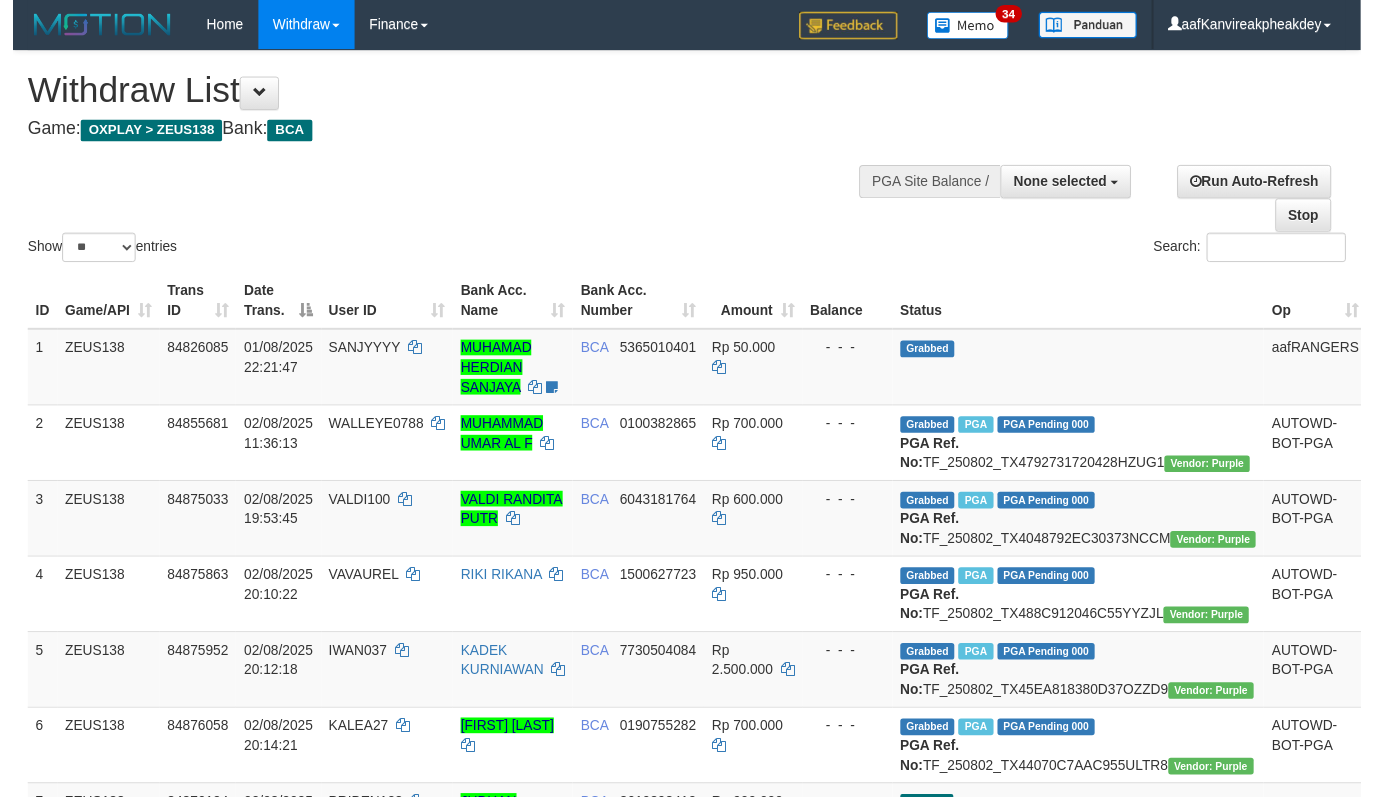 scroll, scrollTop: 588, scrollLeft: 0, axis: vertical 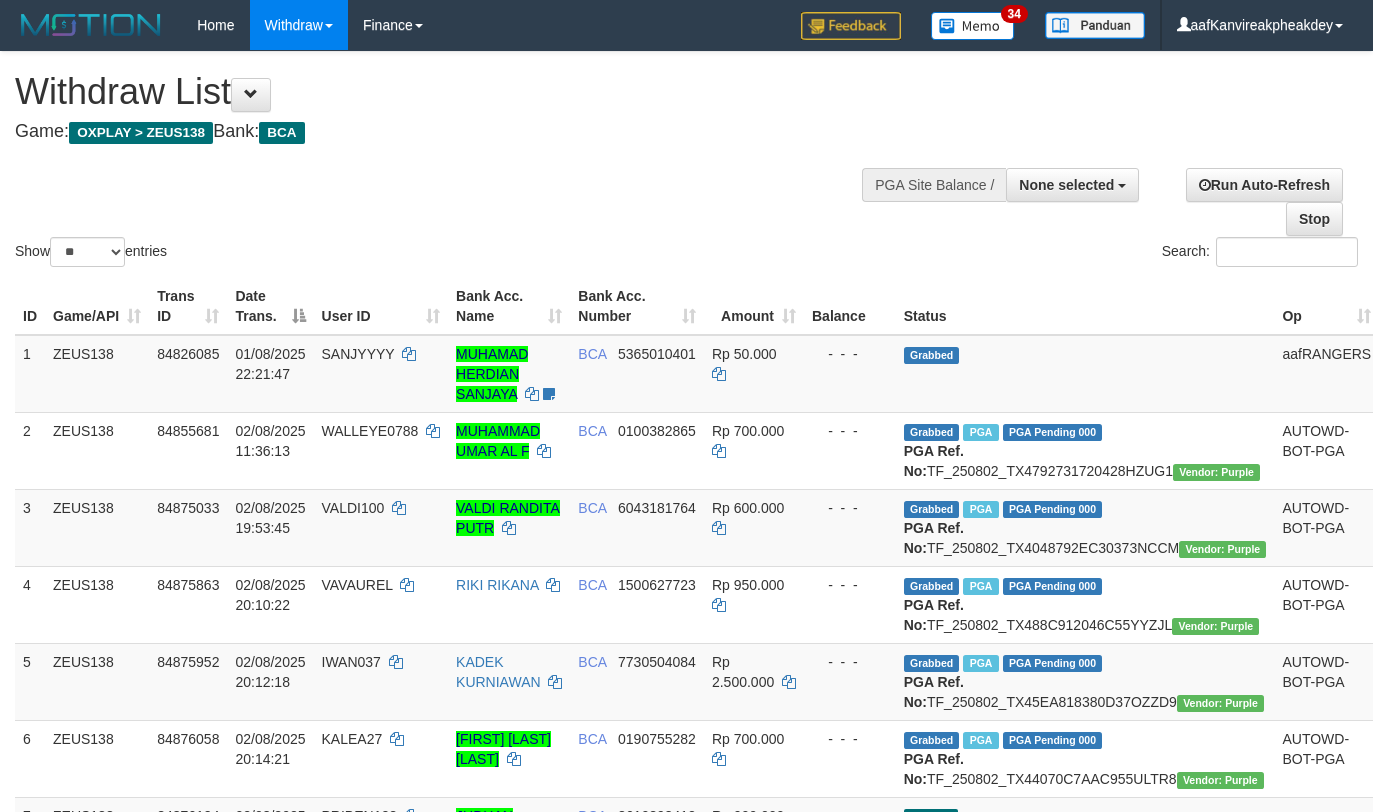 select 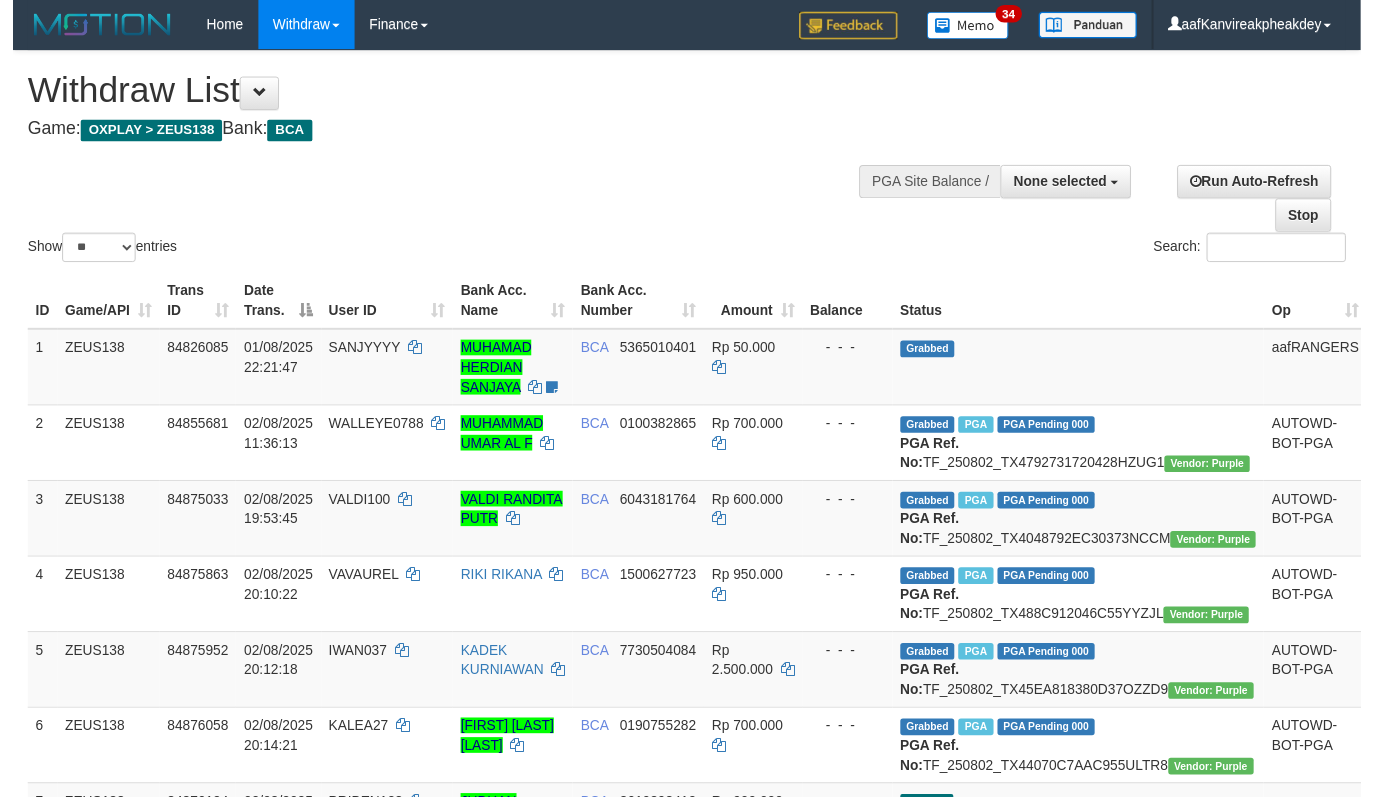 scroll, scrollTop: 588, scrollLeft: 0, axis: vertical 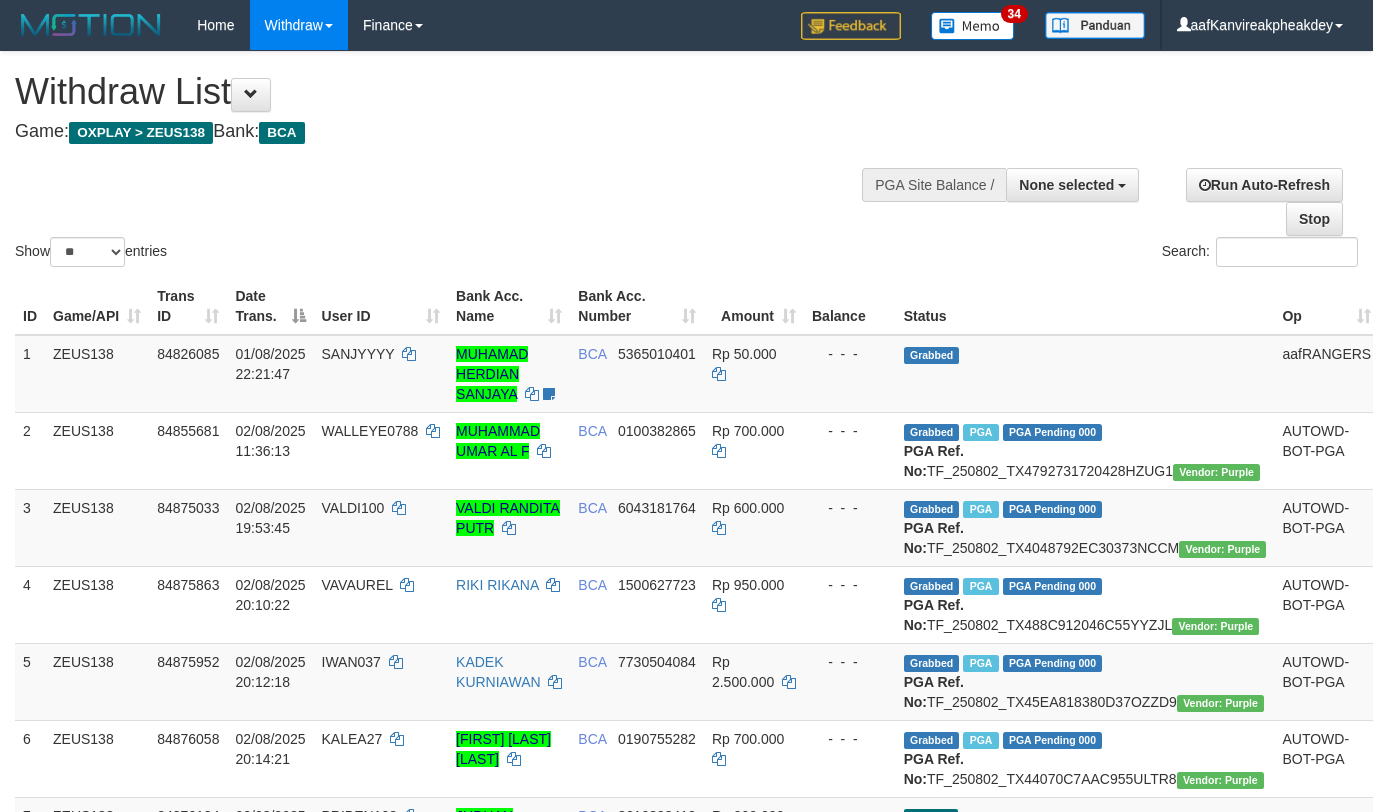 select 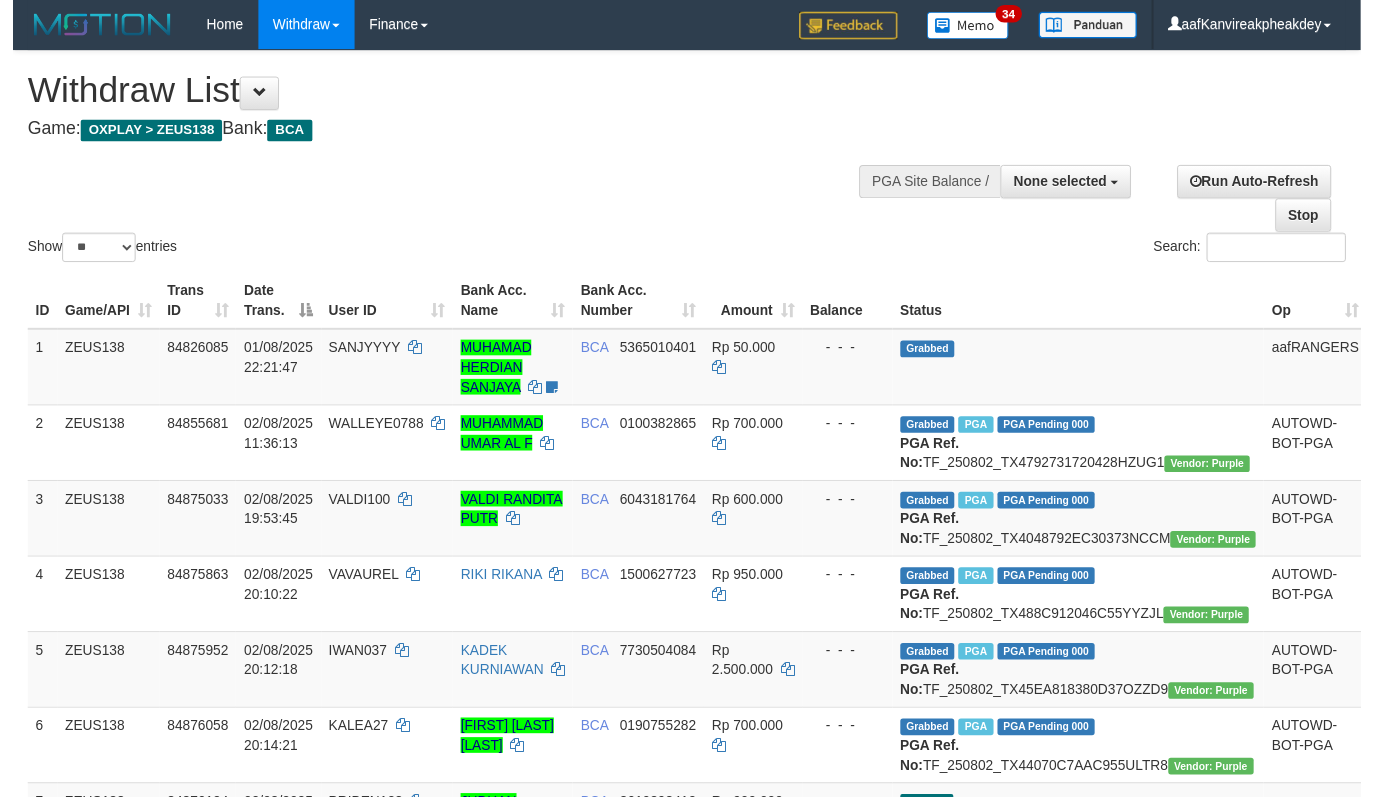 scroll, scrollTop: 588, scrollLeft: 0, axis: vertical 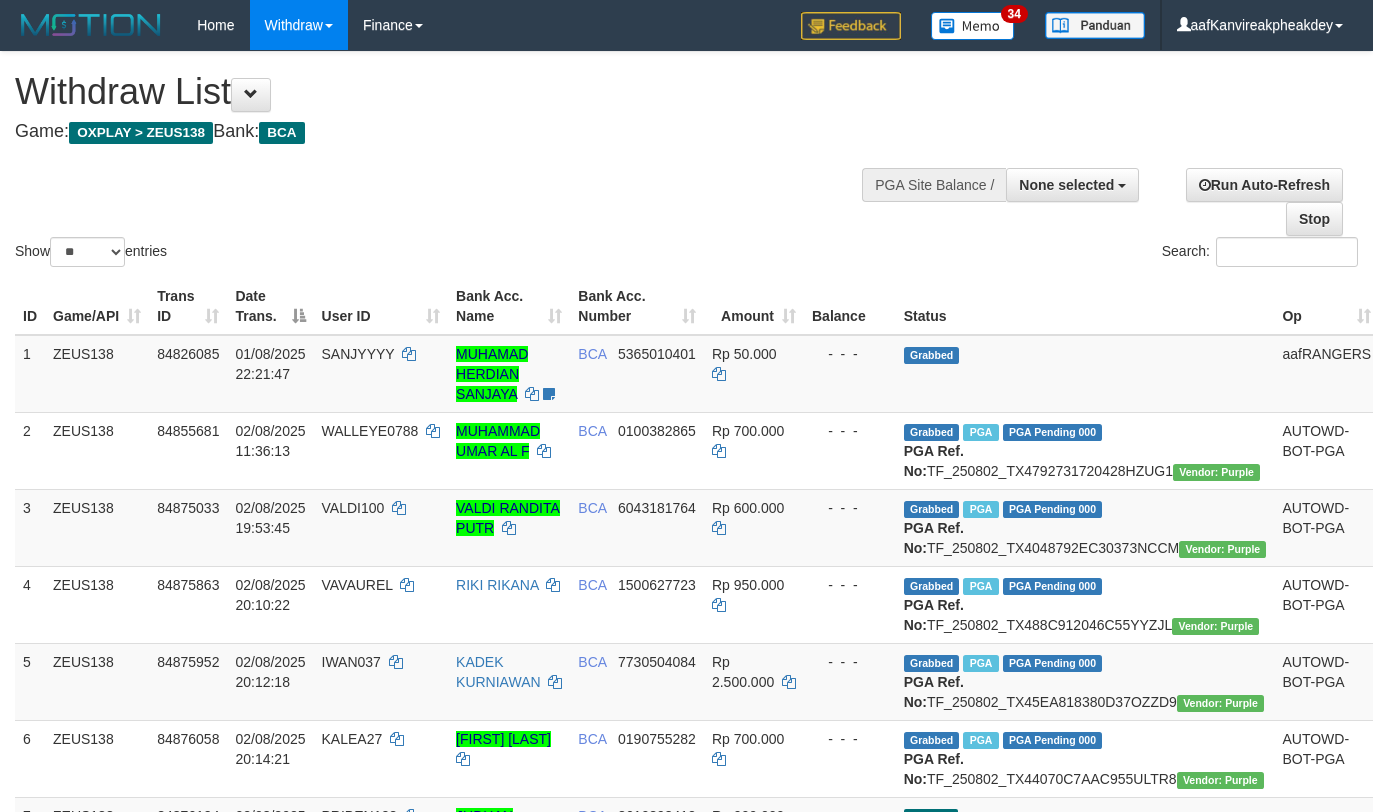 select 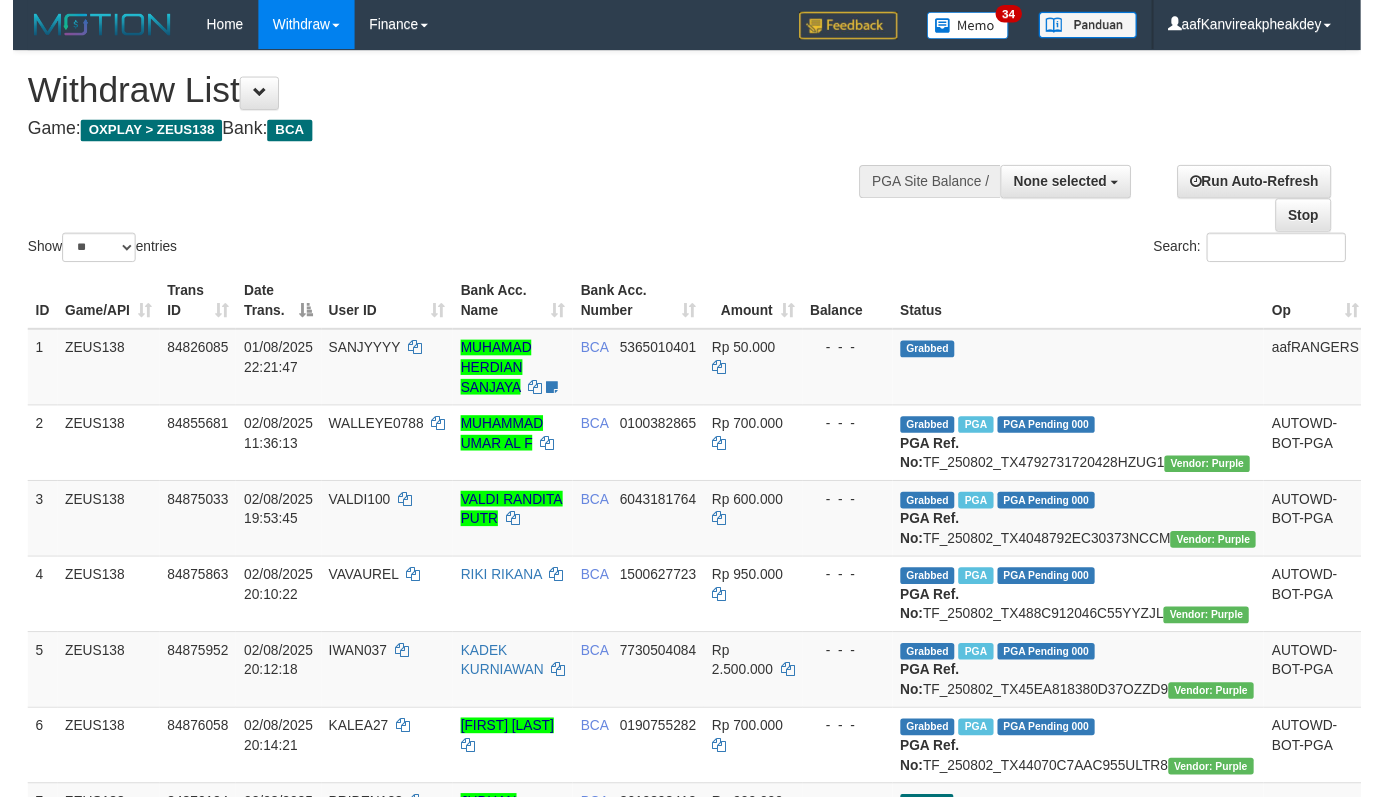 scroll, scrollTop: 588, scrollLeft: 0, axis: vertical 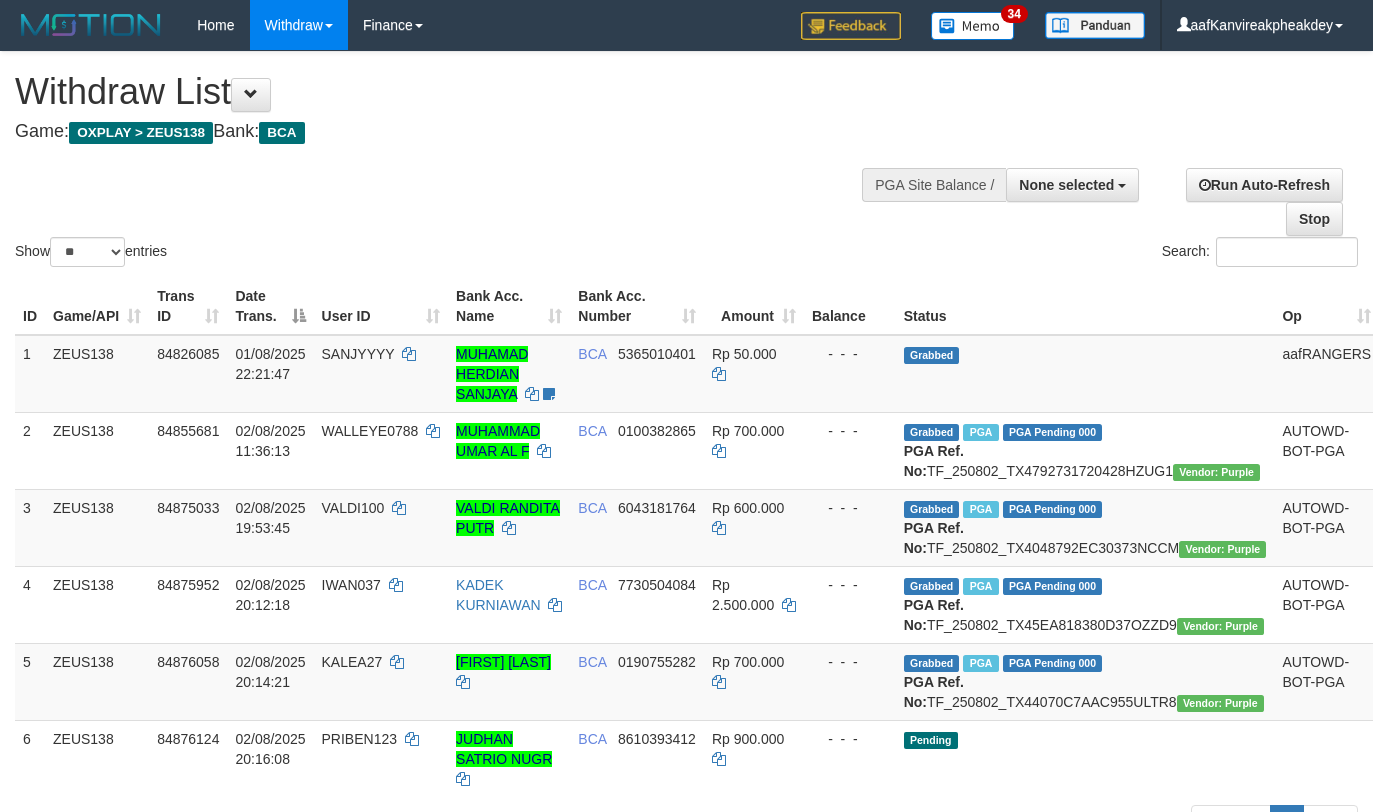 select 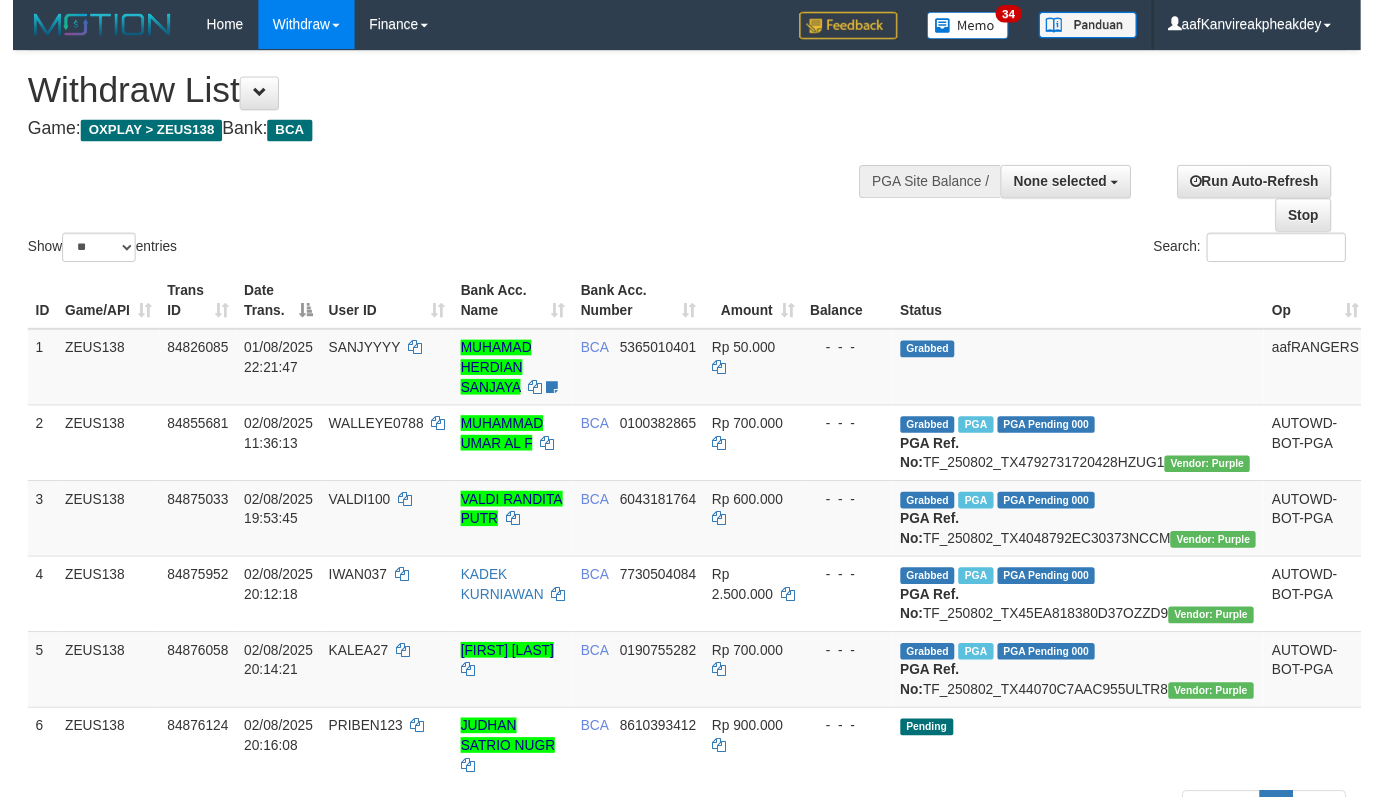 scroll, scrollTop: 588, scrollLeft: 0, axis: vertical 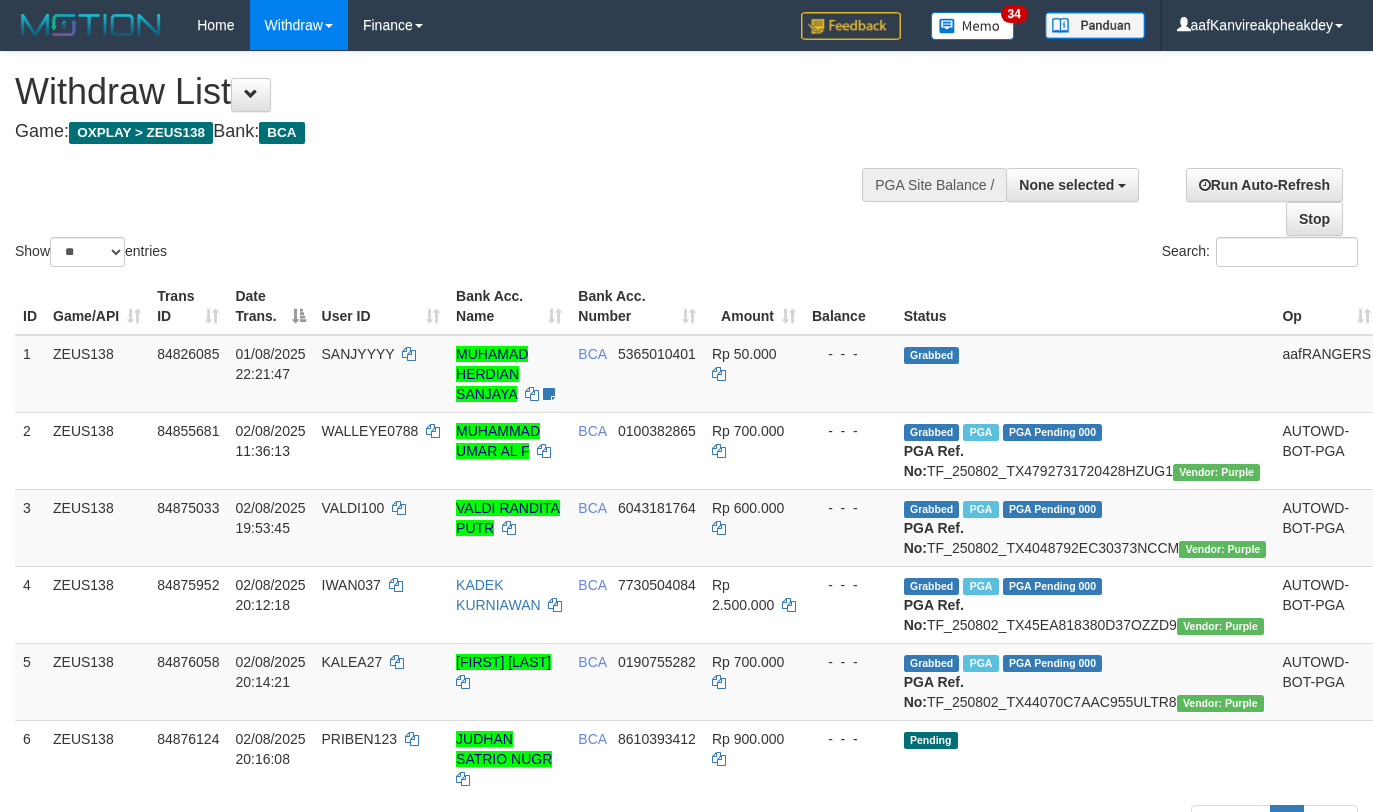 select 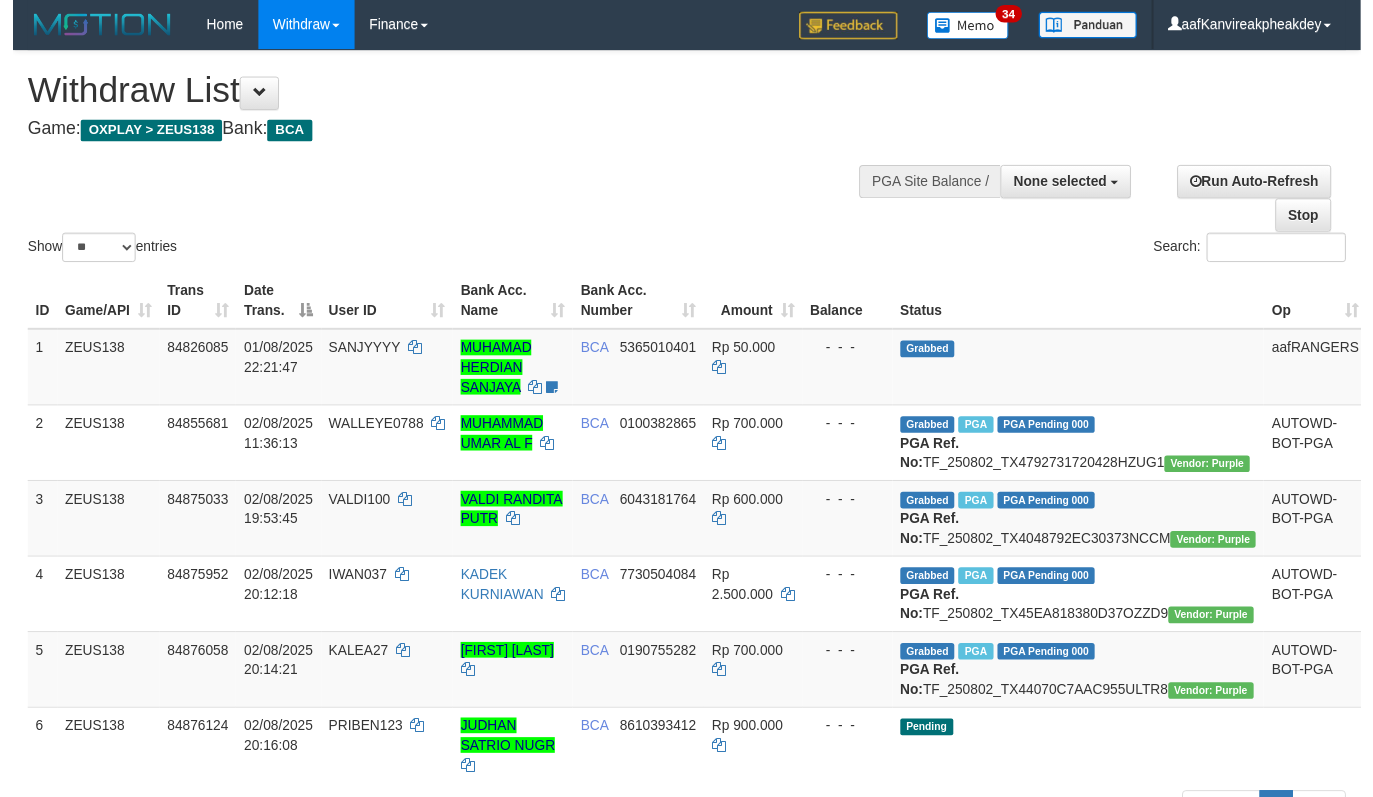 scroll, scrollTop: 588, scrollLeft: 0, axis: vertical 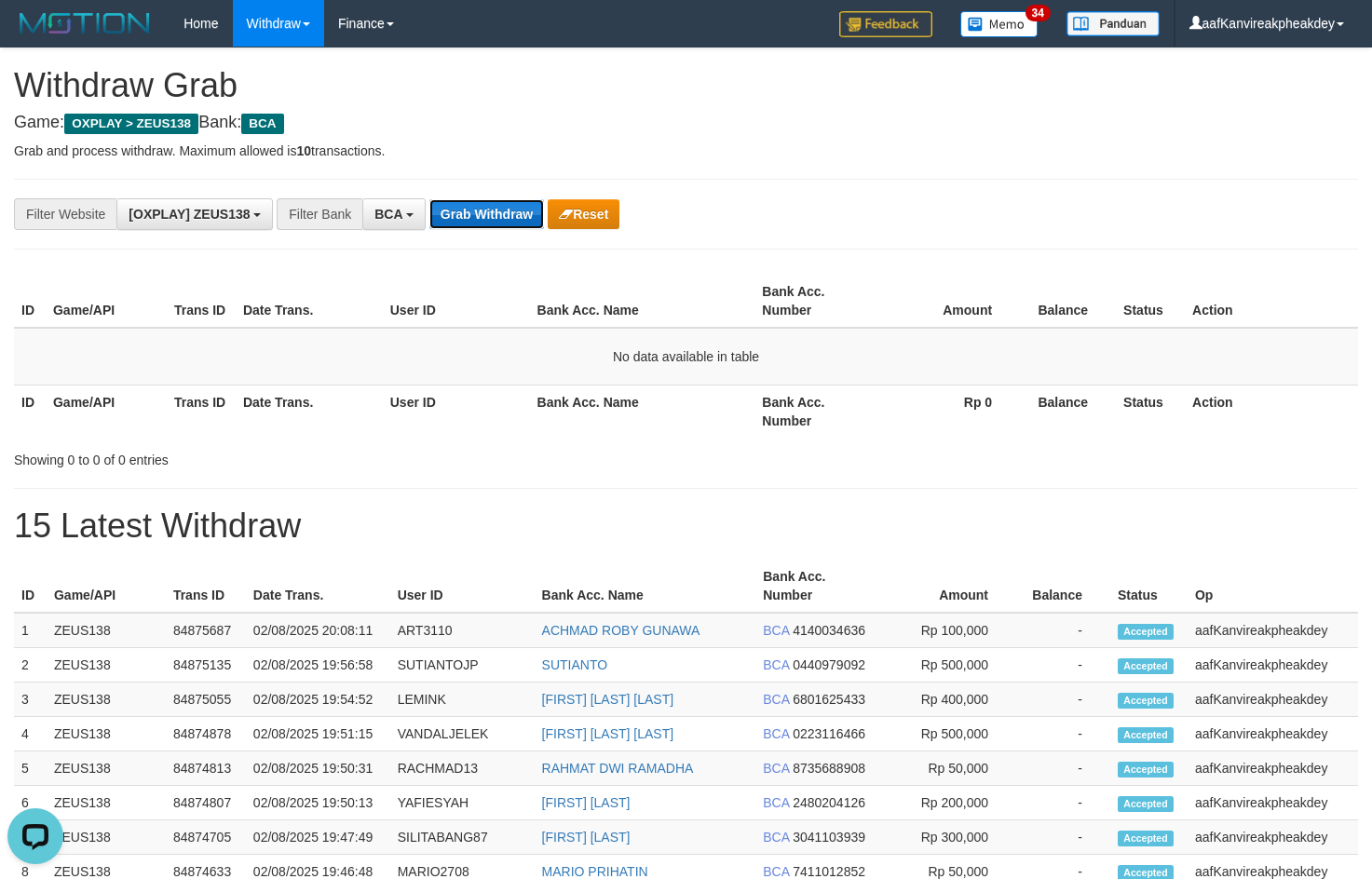 click on "Grab Withdraw" at bounding box center [486, 214] 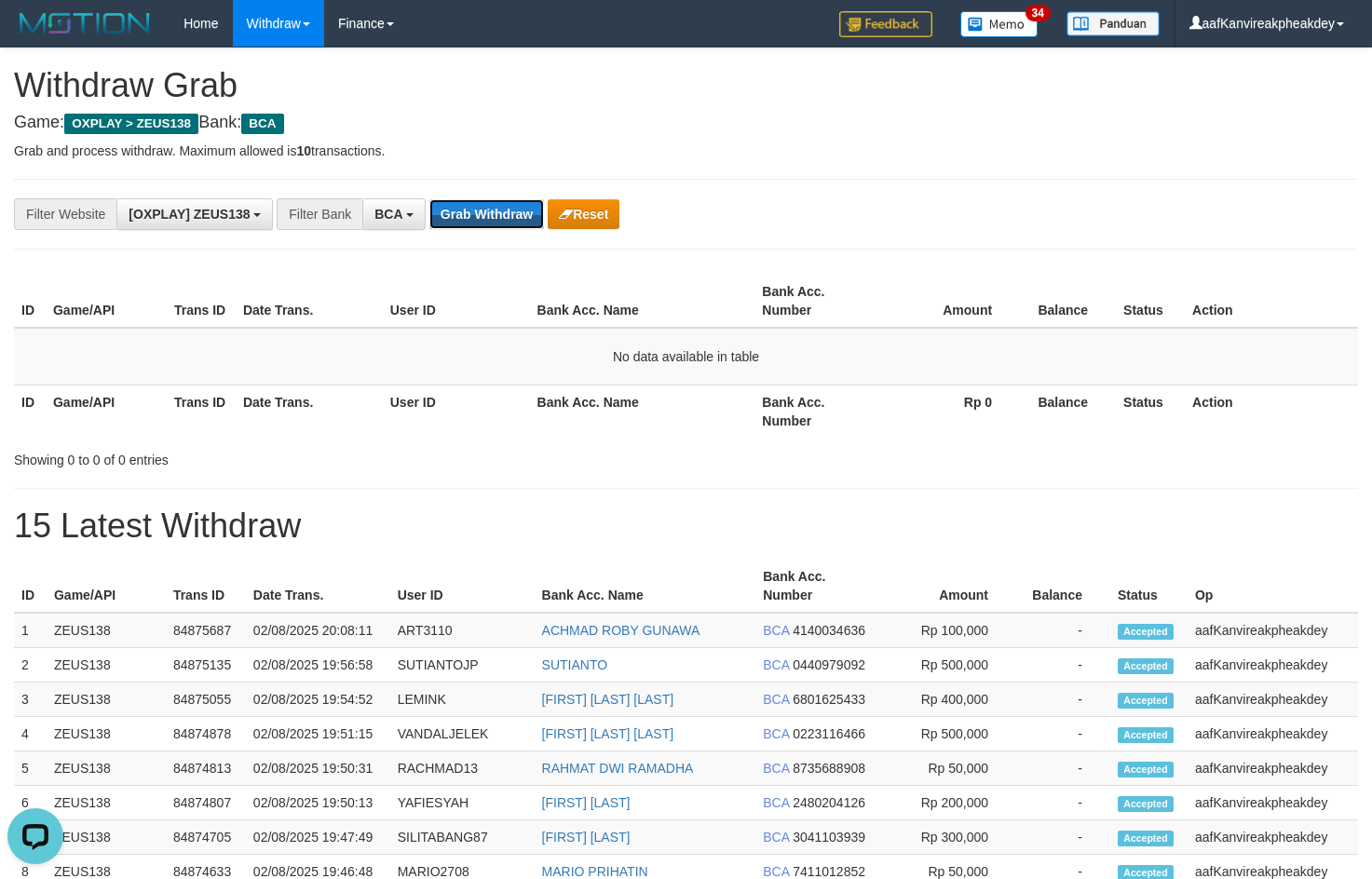 drag, startPoint x: 460, startPoint y: 214, endPoint x: 507, endPoint y: 156, distance: 74.65253 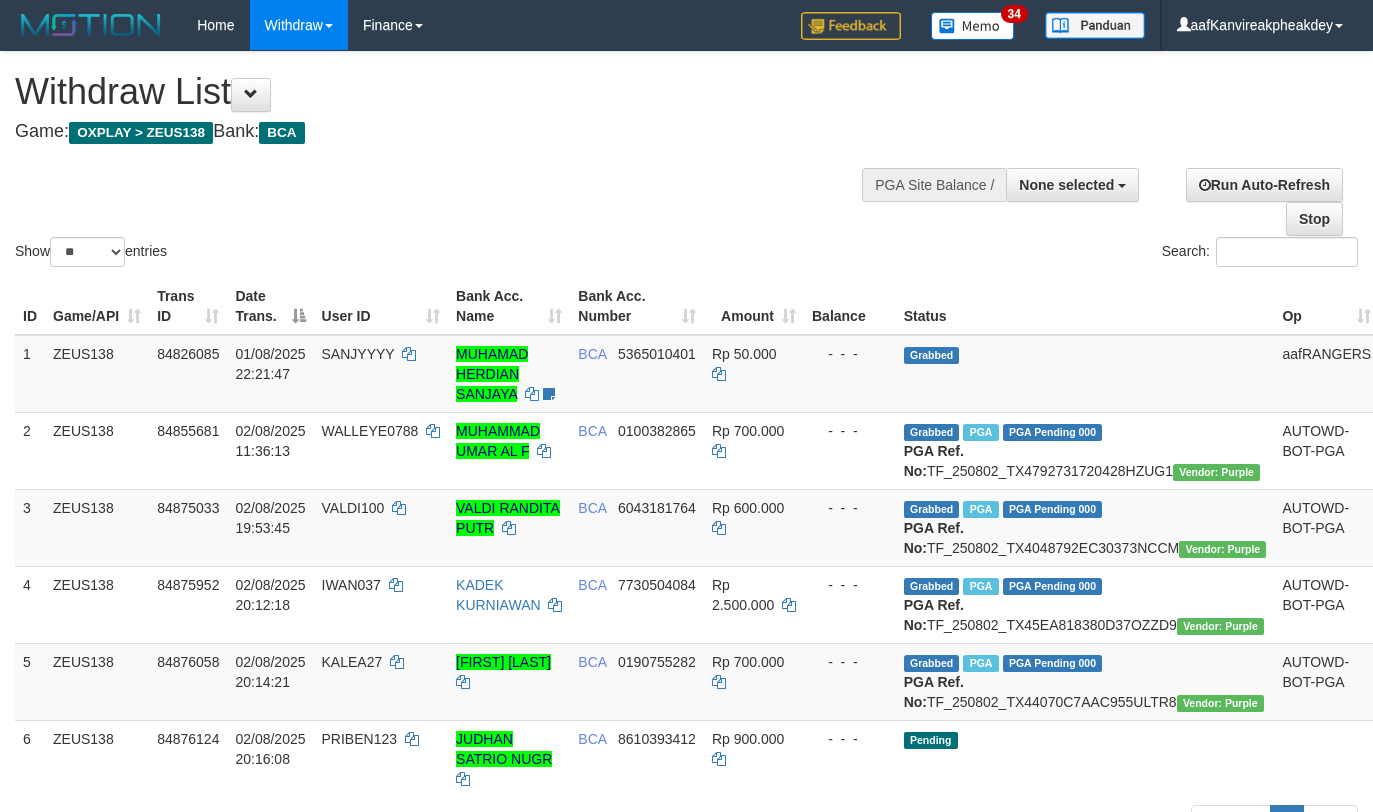 select 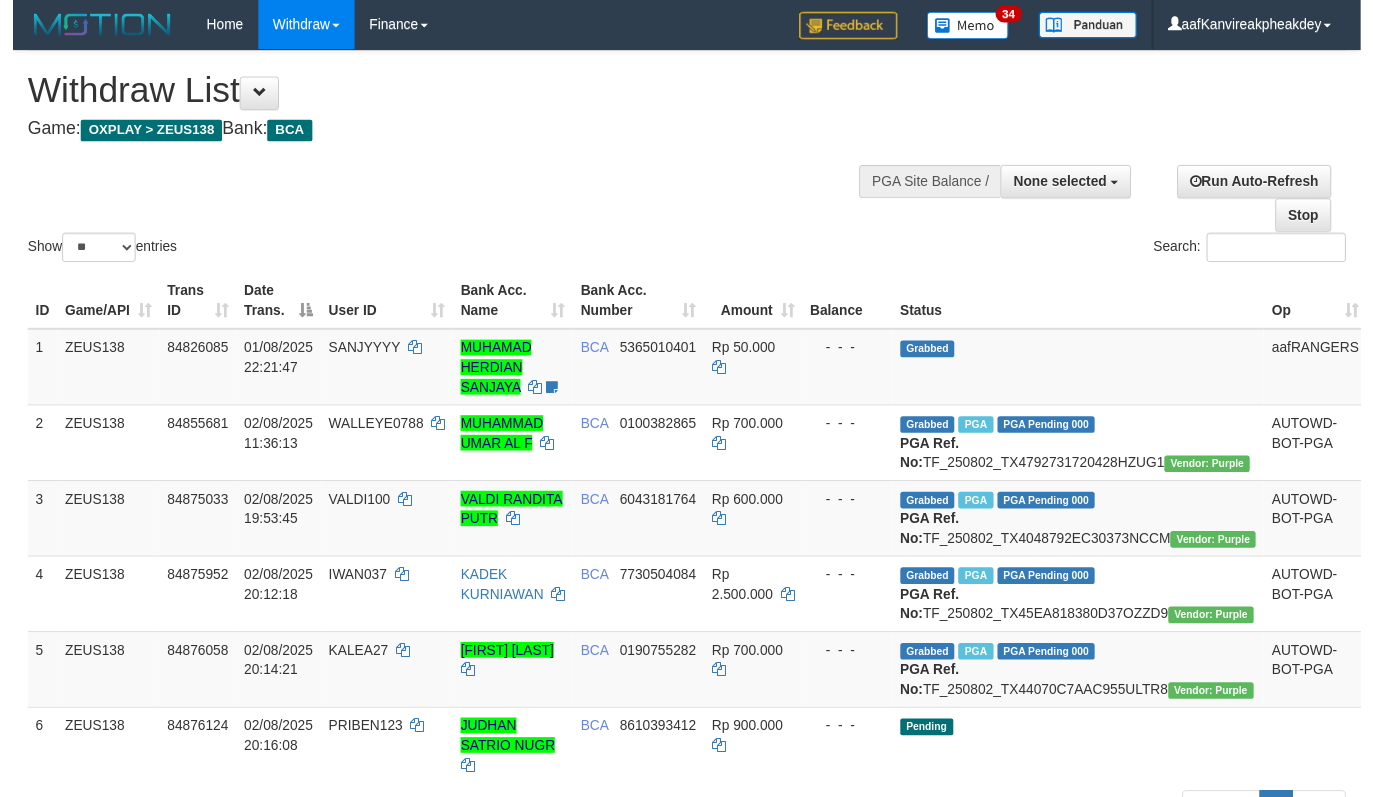 scroll, scrollTop: 588, scrollLeft: 0, axis: vertical 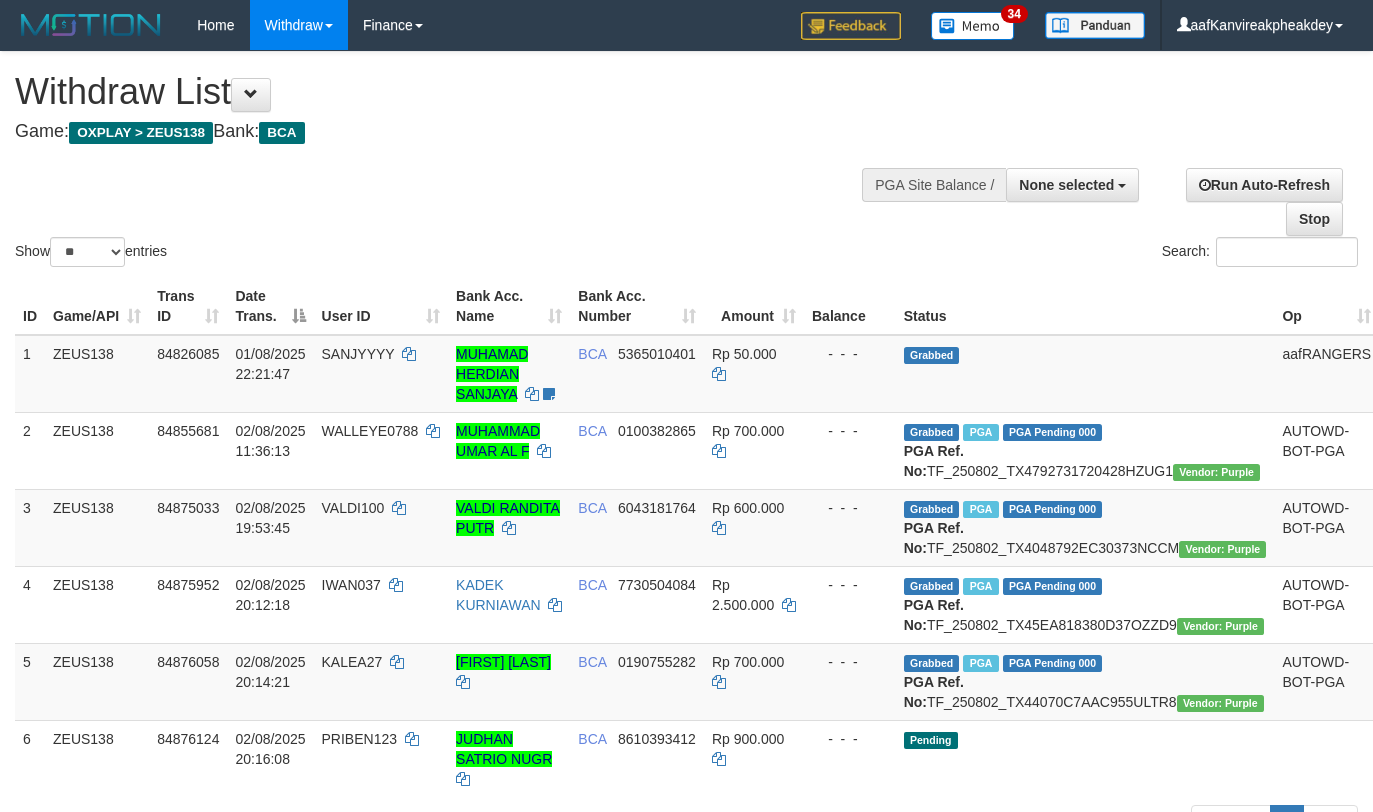select 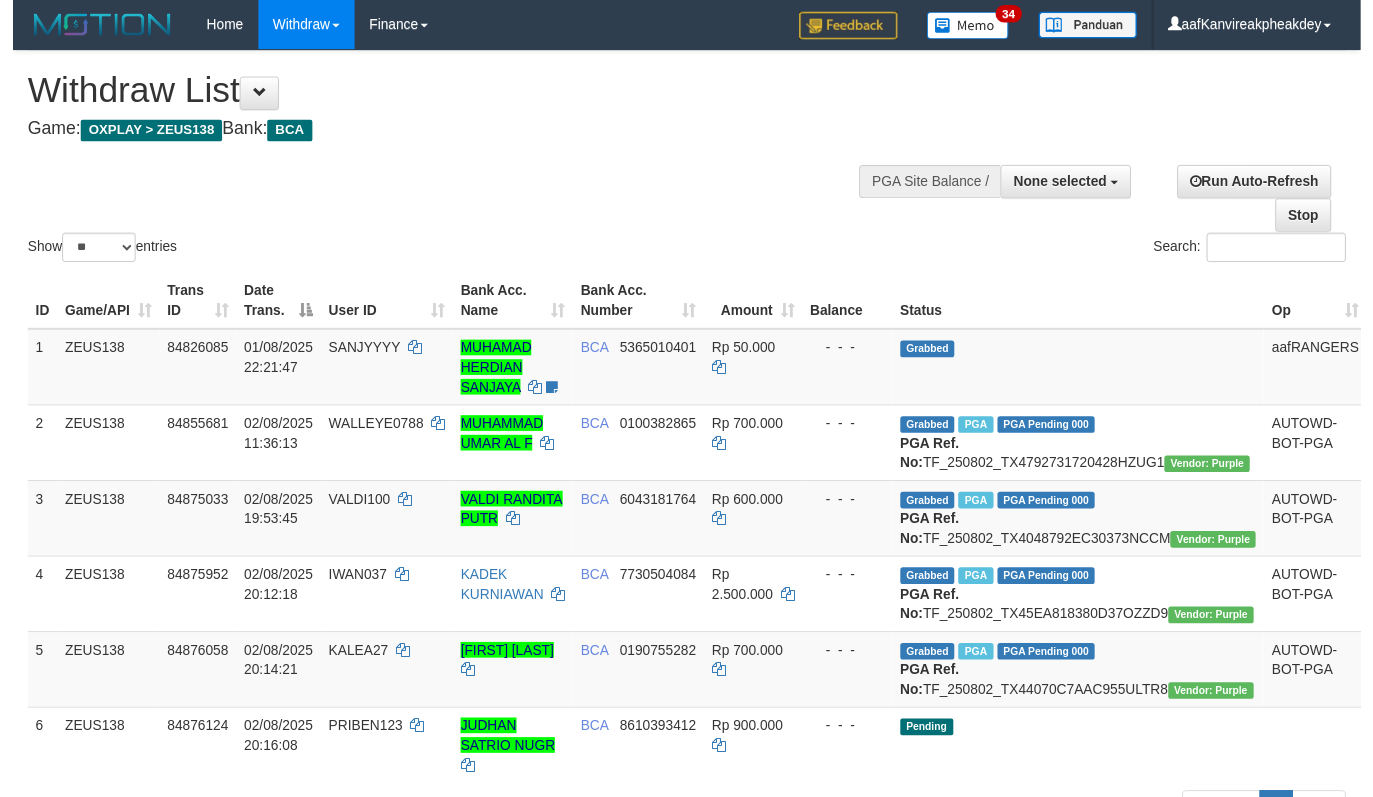 scroll, scrollTop: 588, scrollLeft: 0, axis: vertical 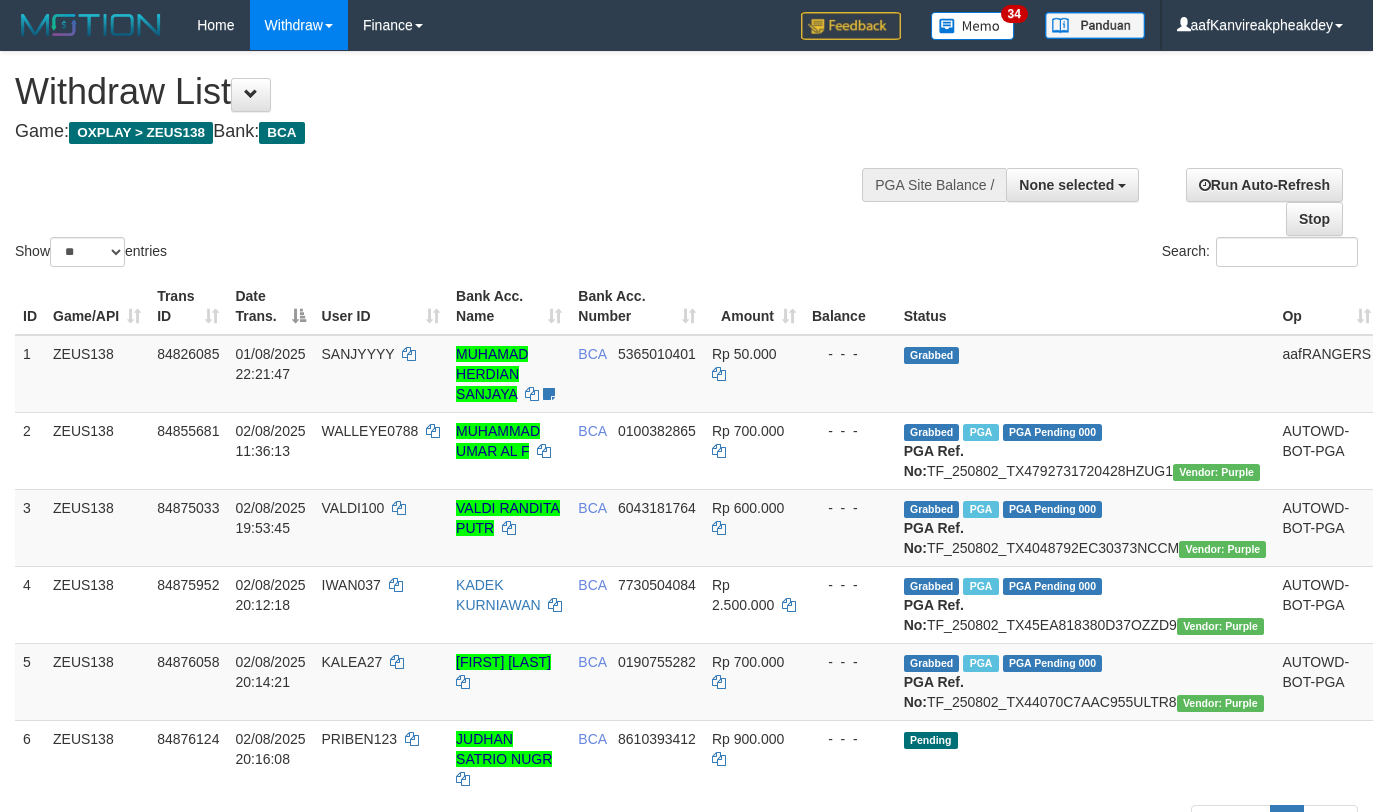 select 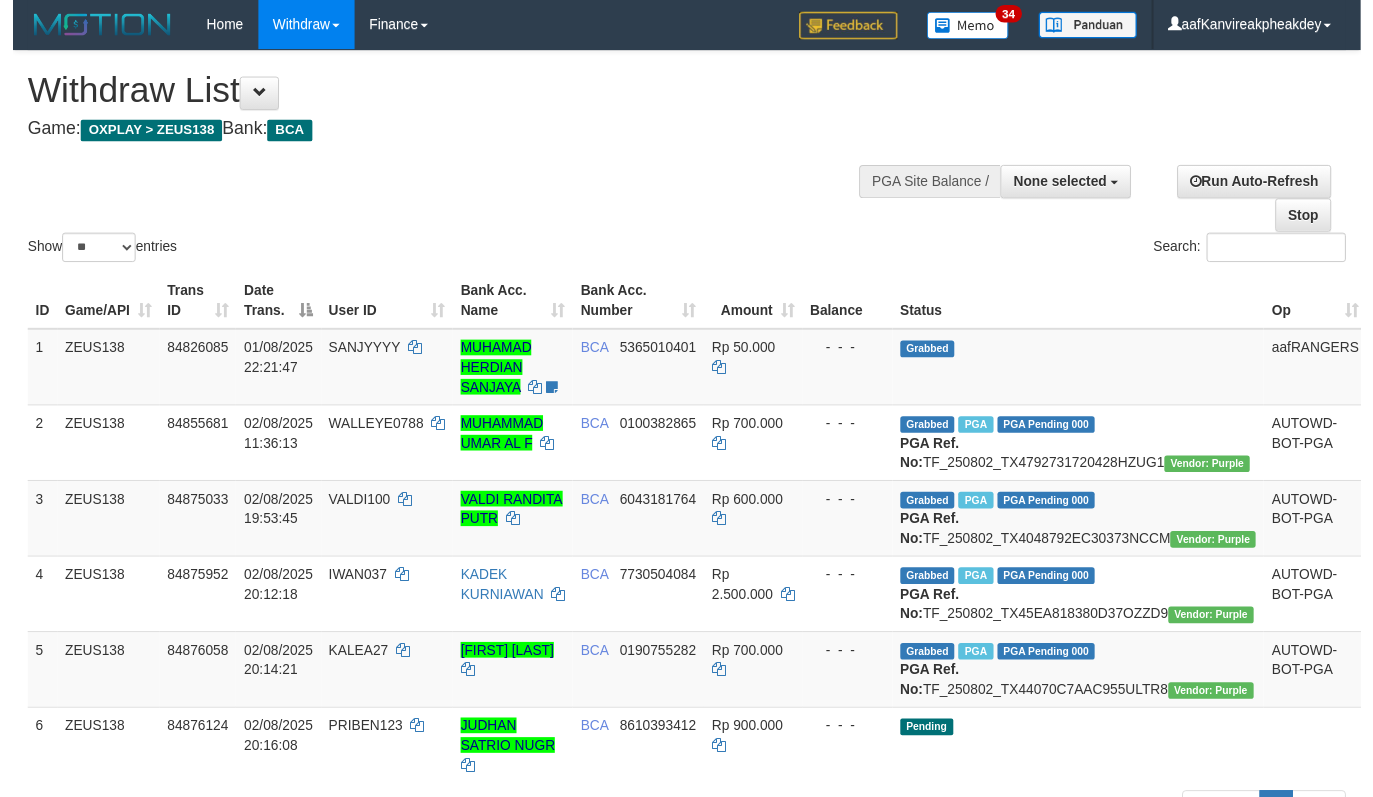 scroll, scrollTop: 588, scrollLeft: 0, axis: vertical 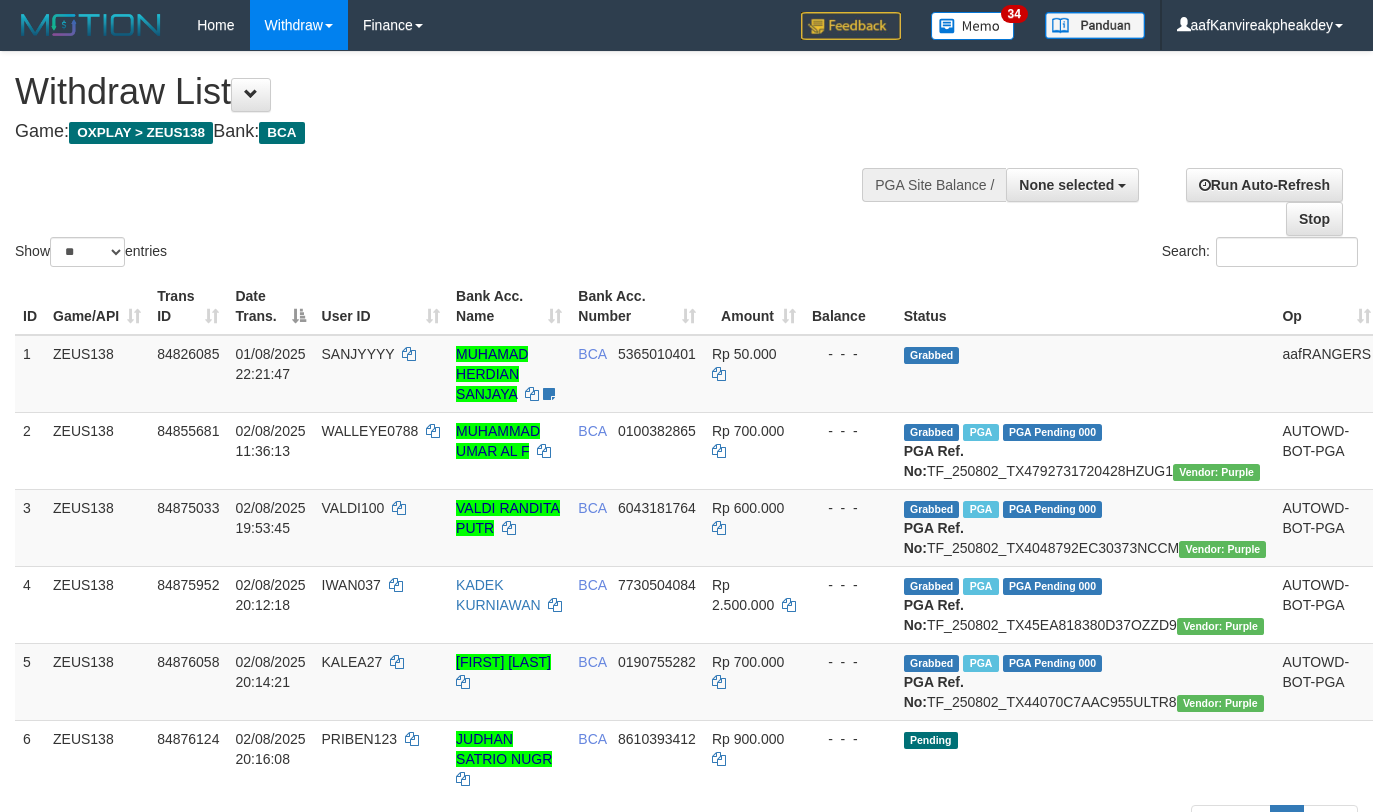 select 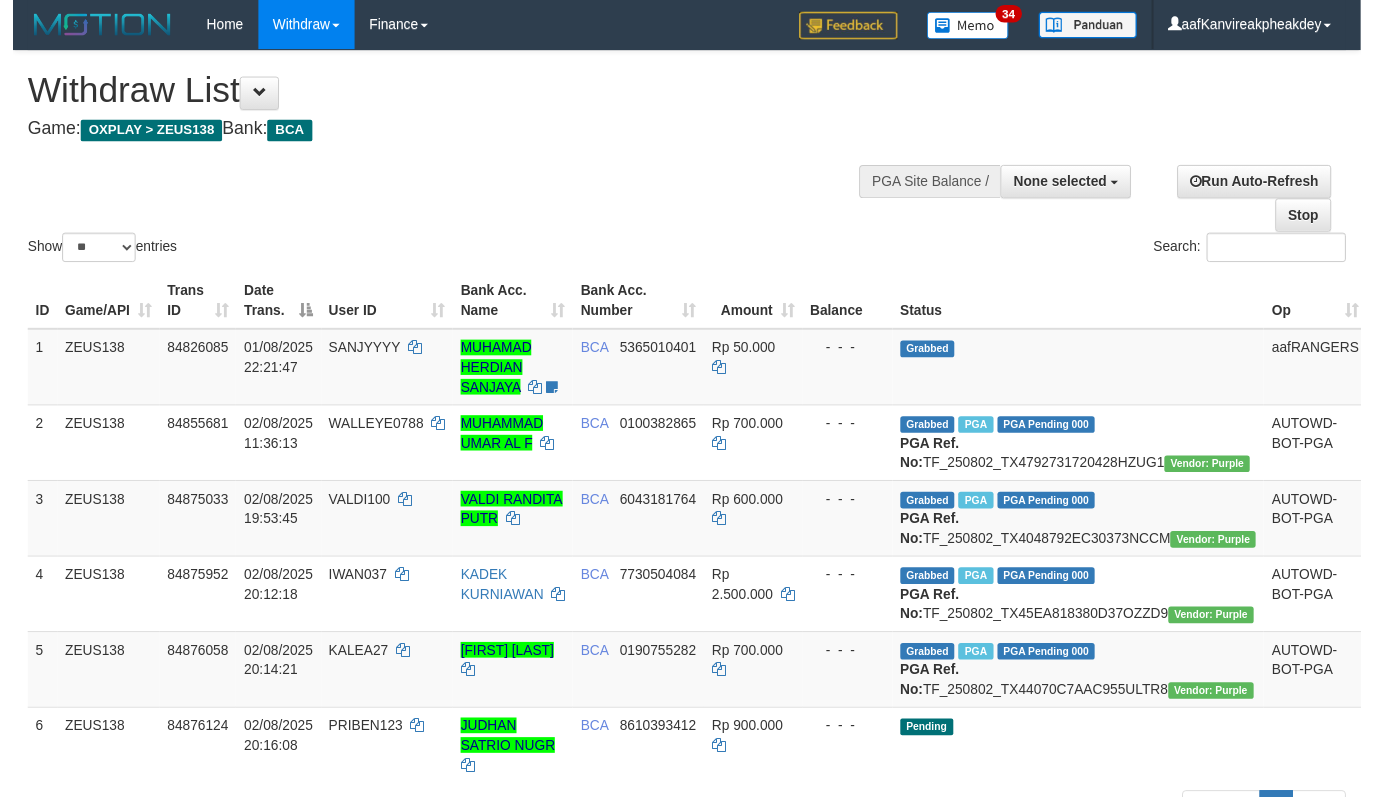 scroll, scrollTop: 588, scrollLeft: 0, axis: vertical 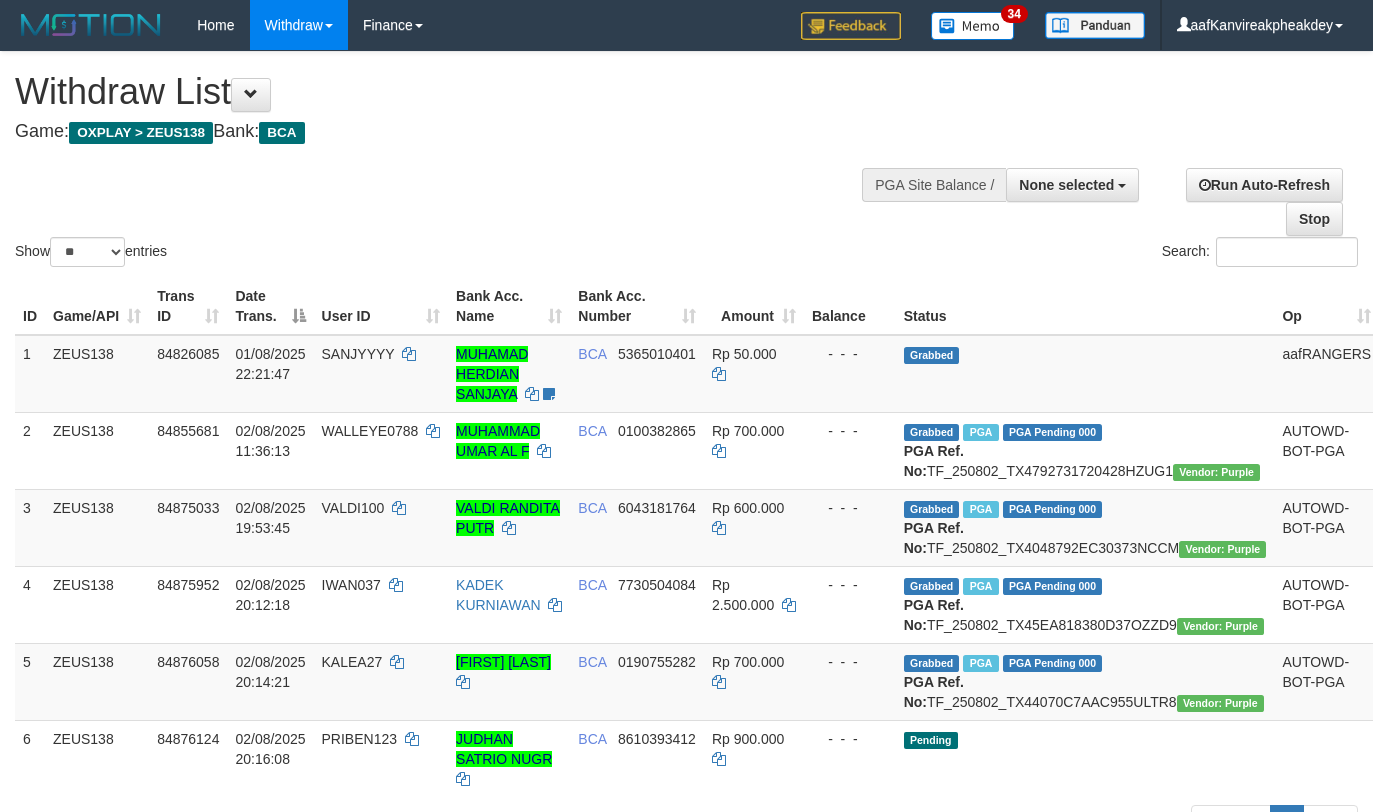 select 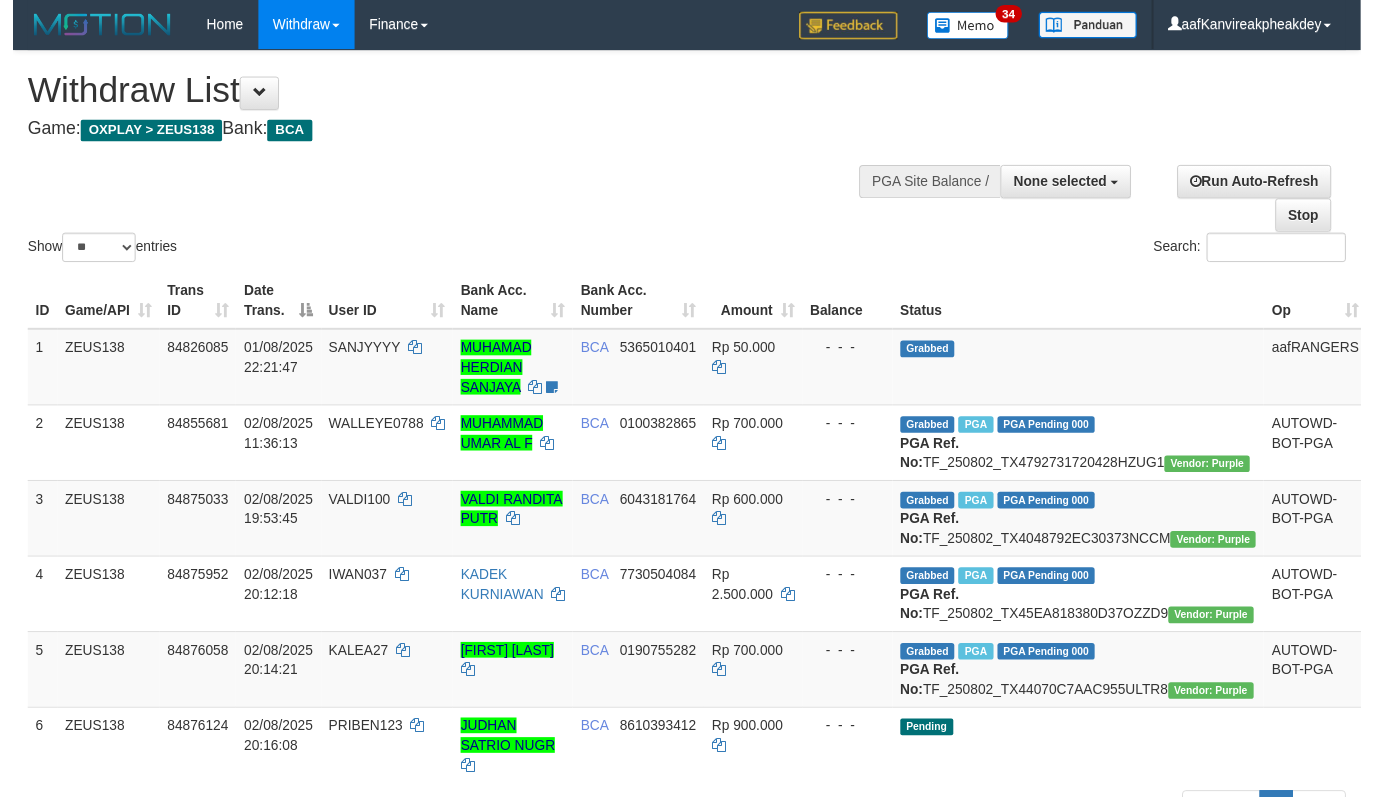 scroll, scrollTop: 588, scrollLeft: 0, axis: vertical 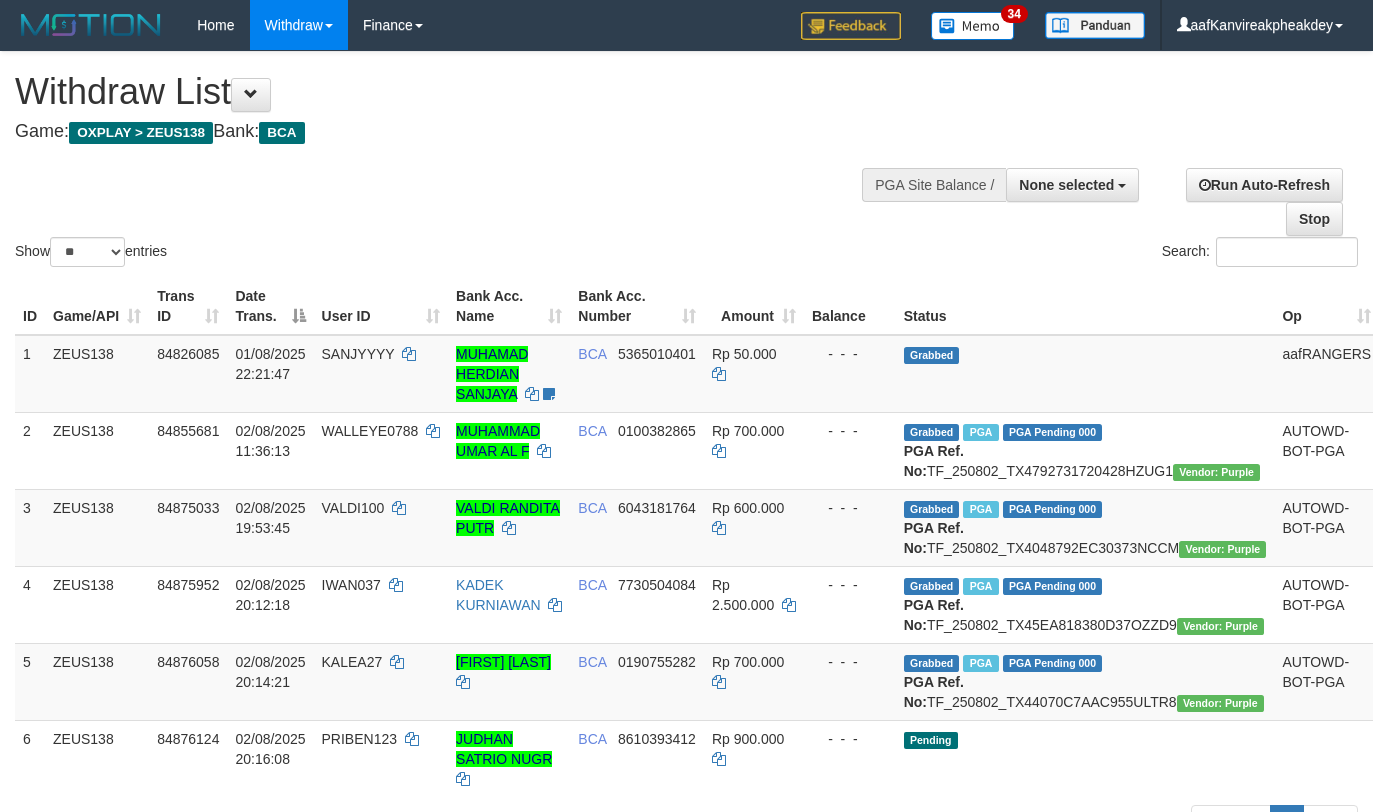 select 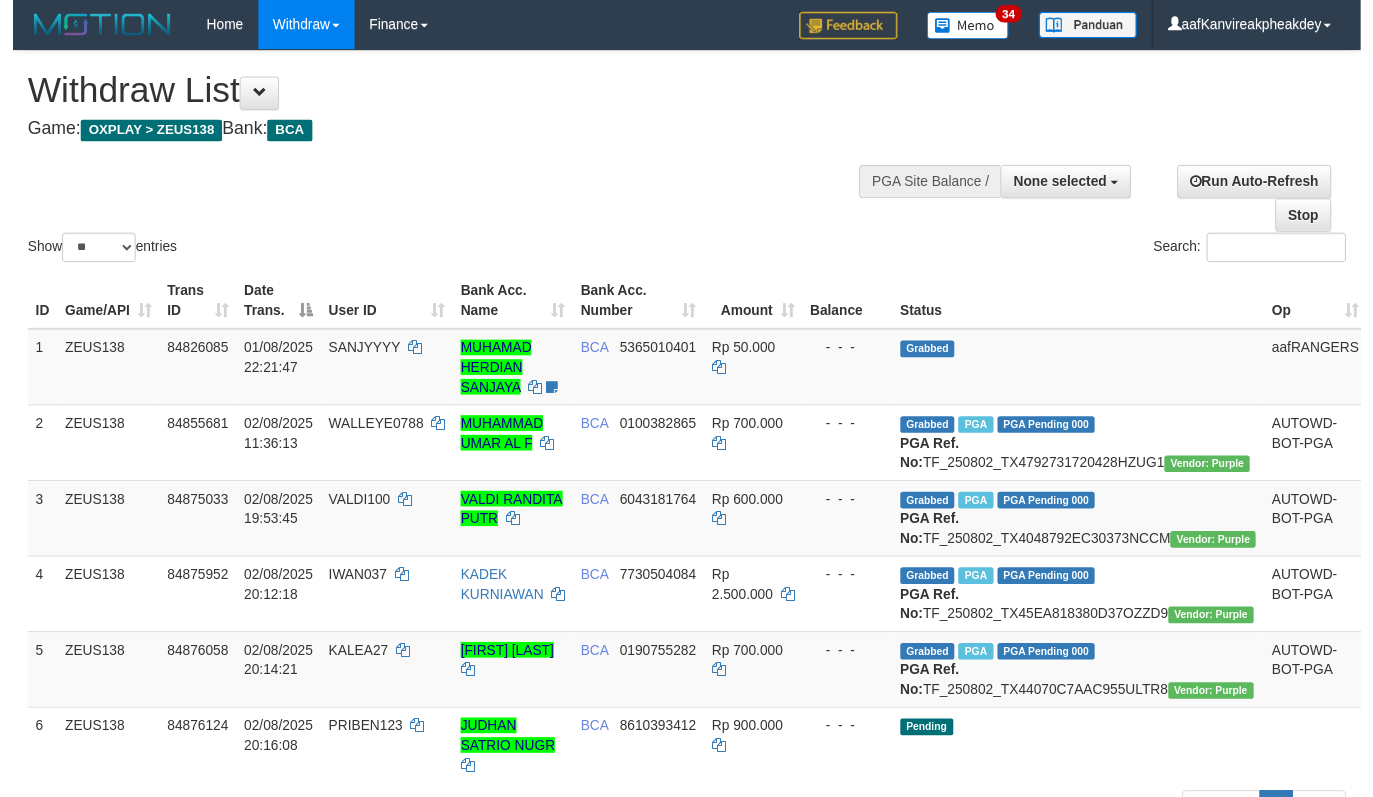 scroll, scrollTop: 588, scrollLeft: 0, axis: vertical 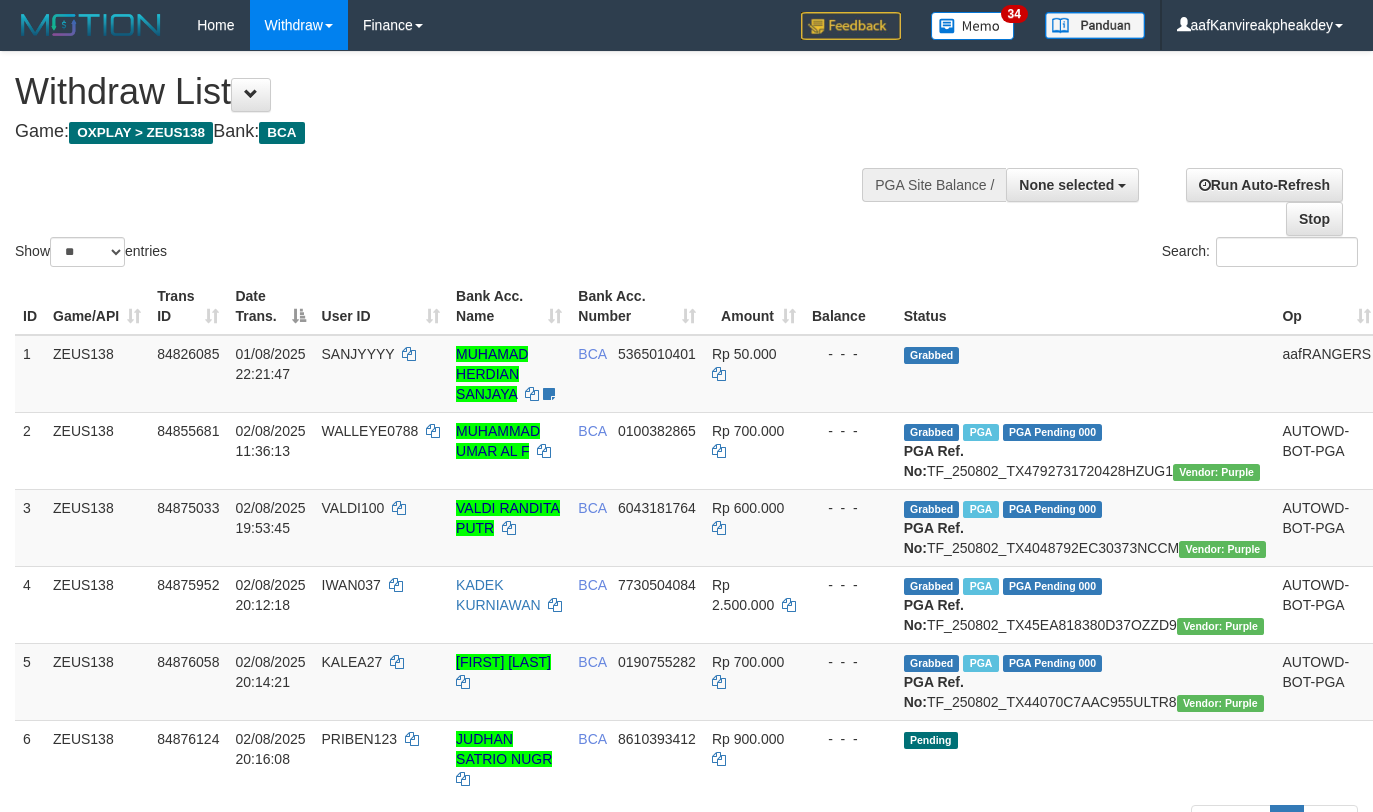 select 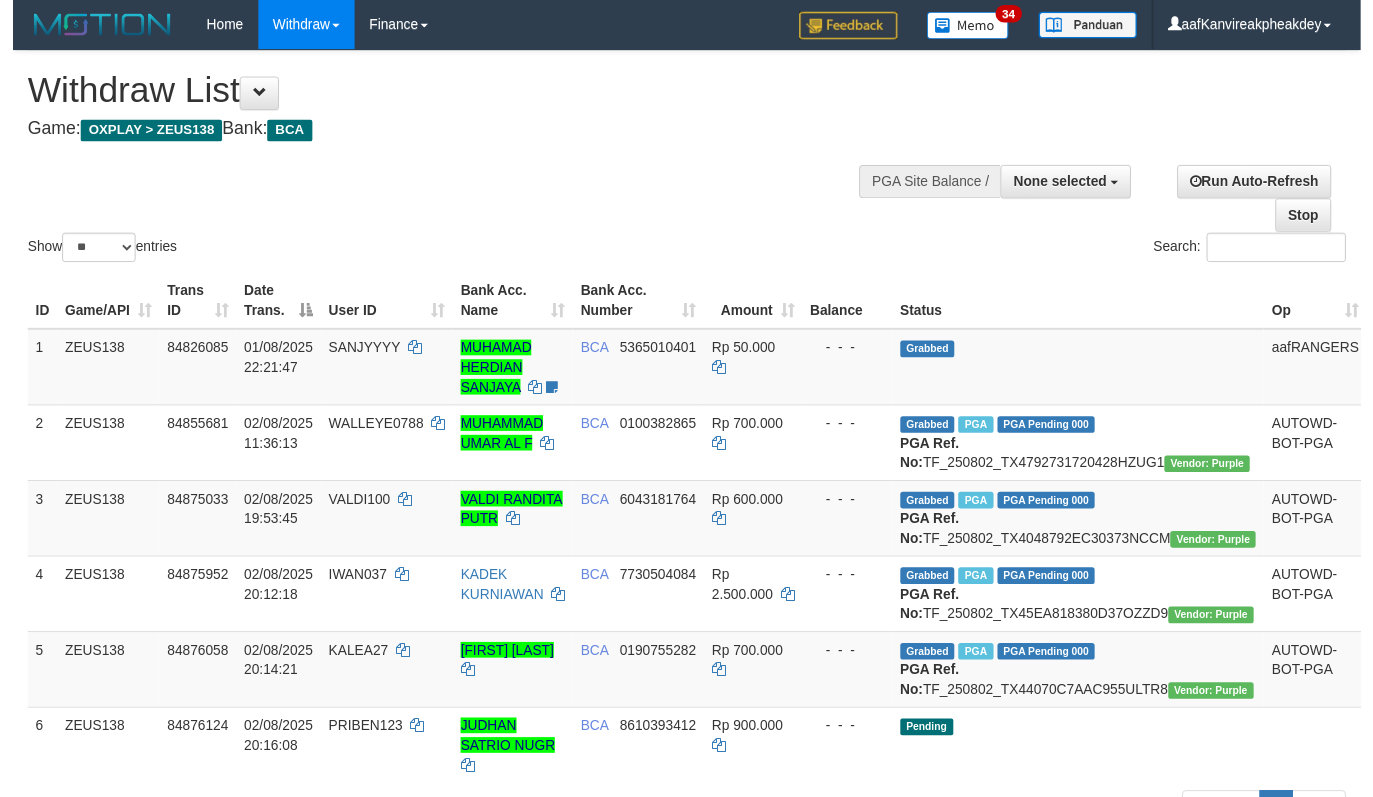 scroll, scrollTop: 588, scrollLeft: 0, axis: vertical 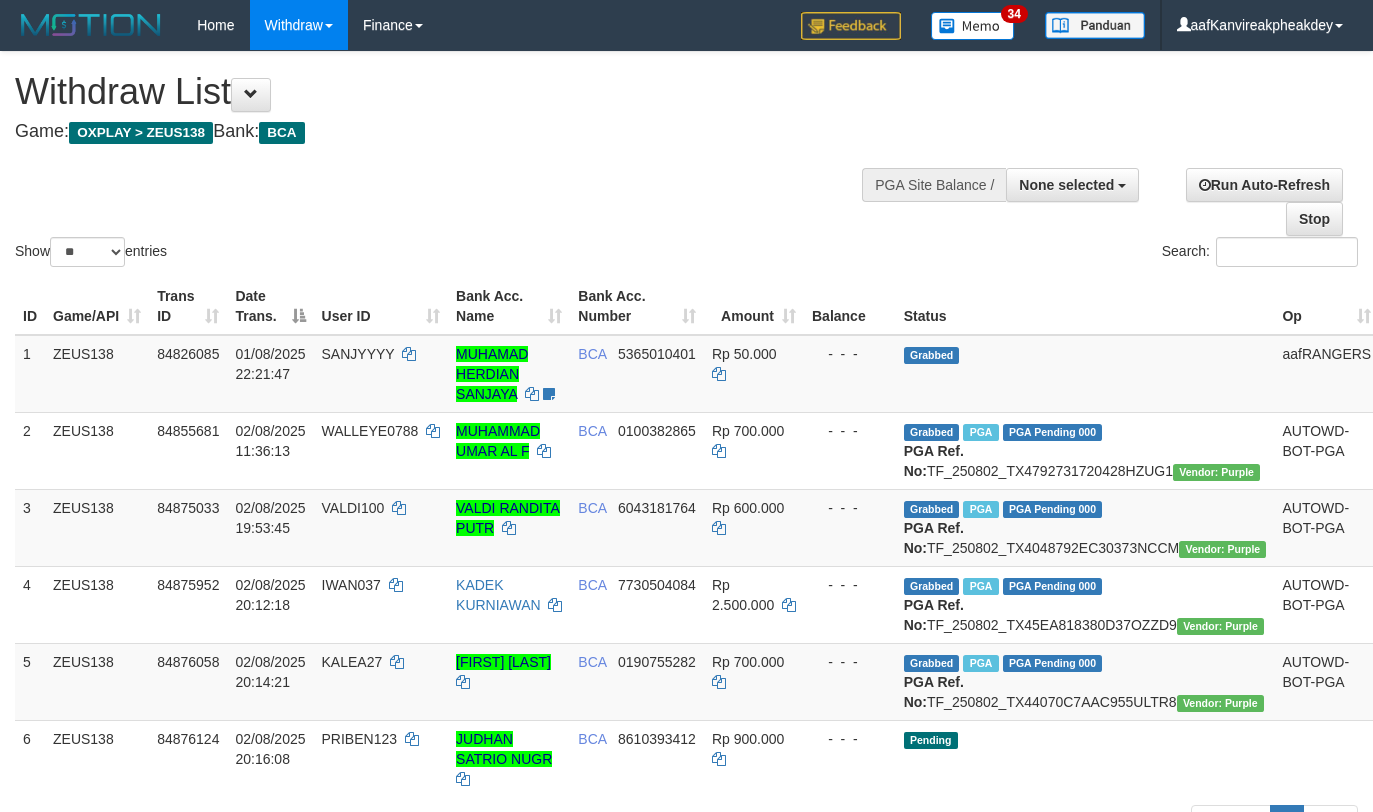 select 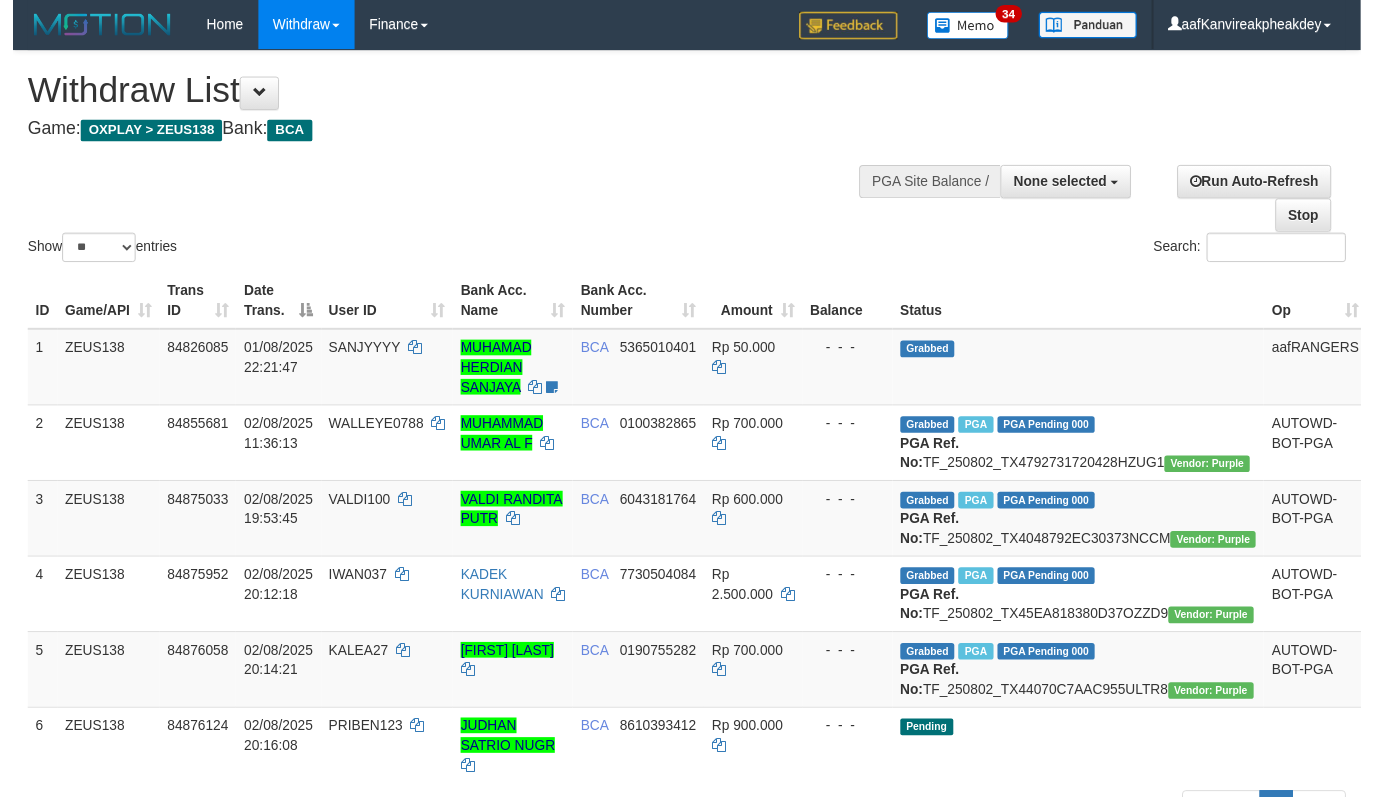 scroll, scrollTop: 588, scrollLeft: 0, axis: vertical 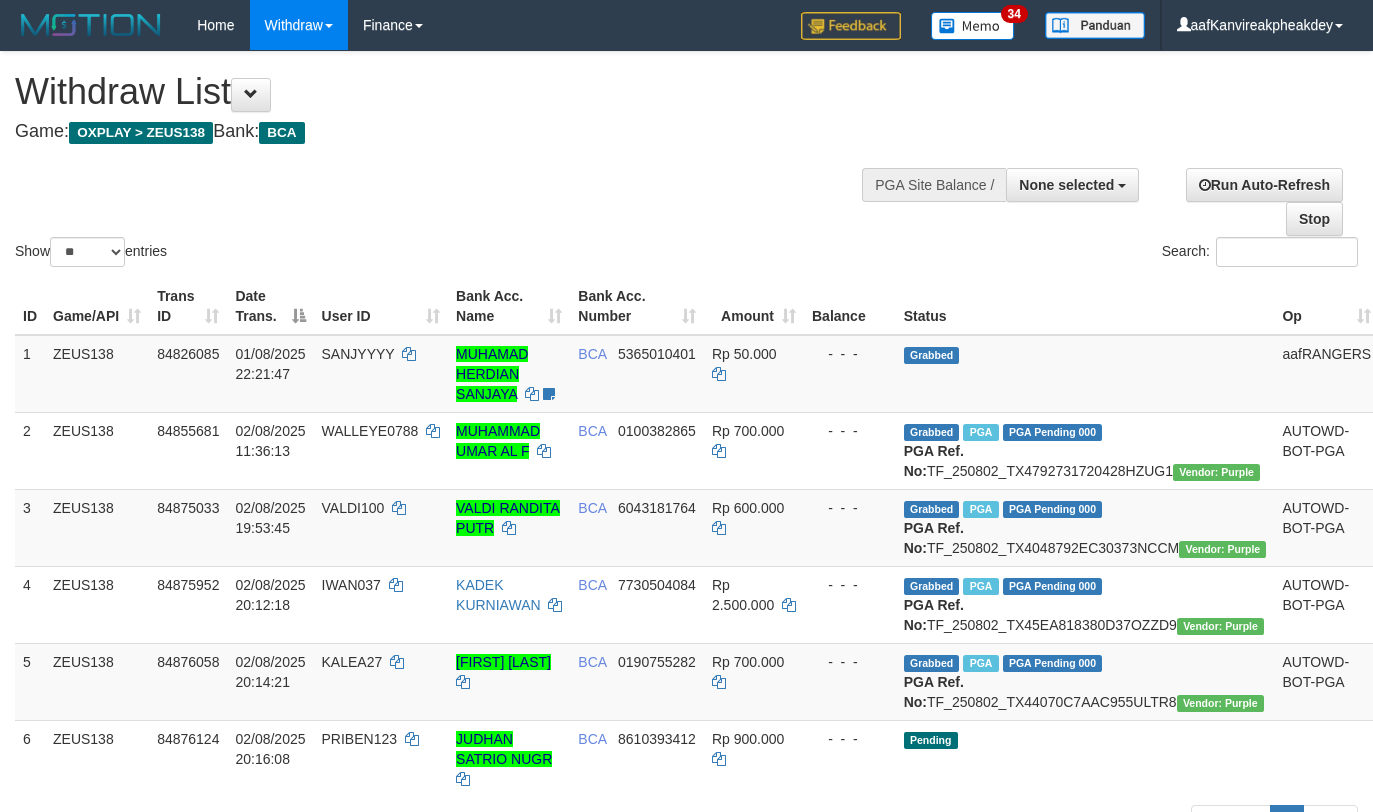 select 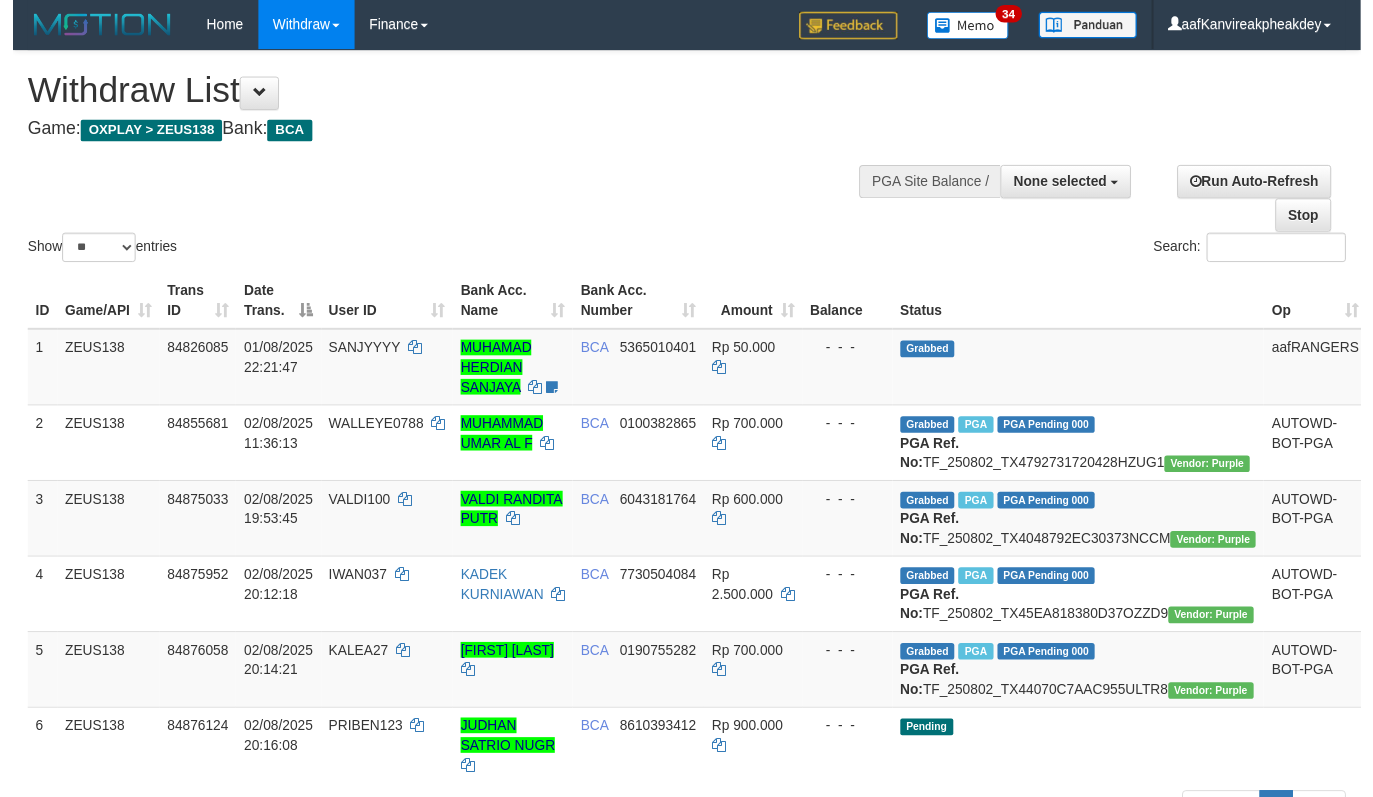 scroll, scrollTop: 588, scrollLeft: 0, axis: vertical 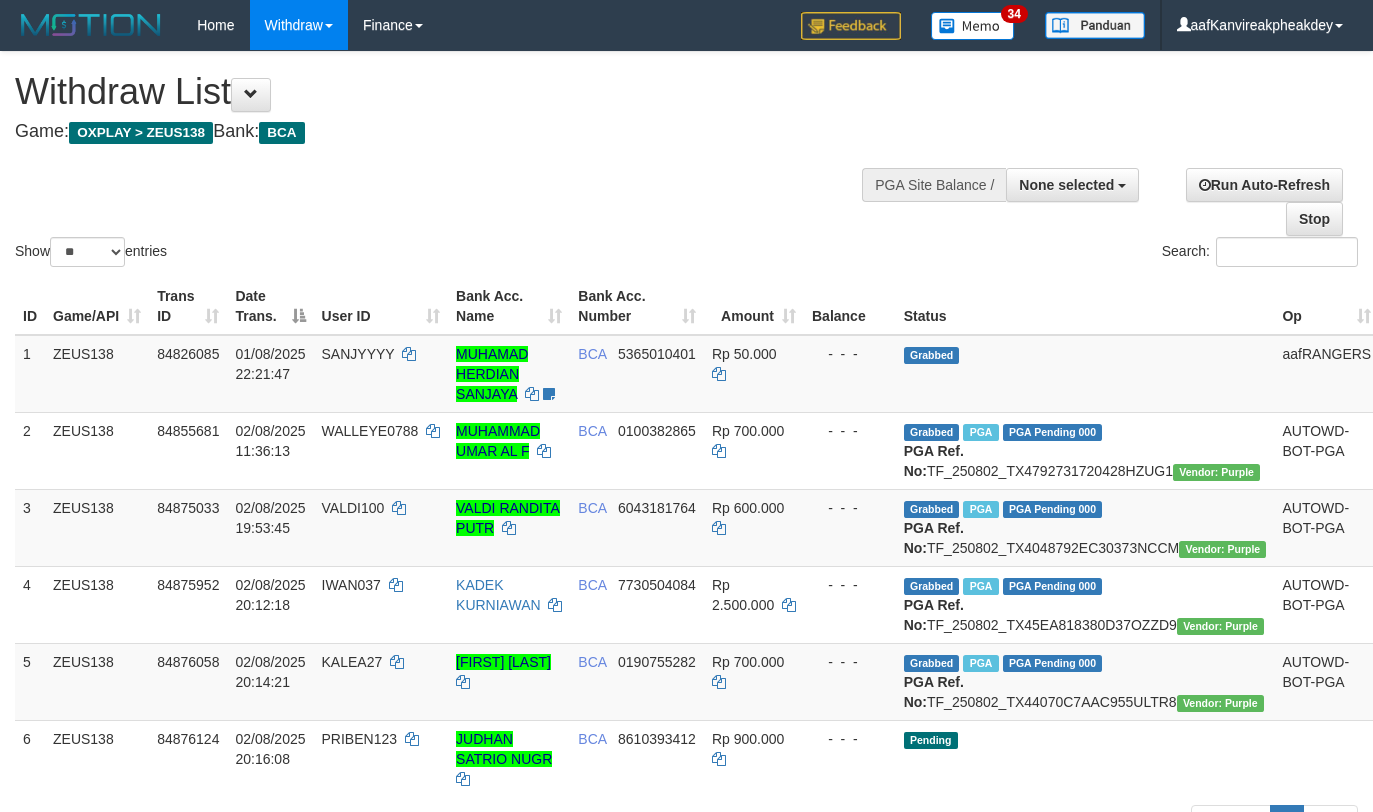 select 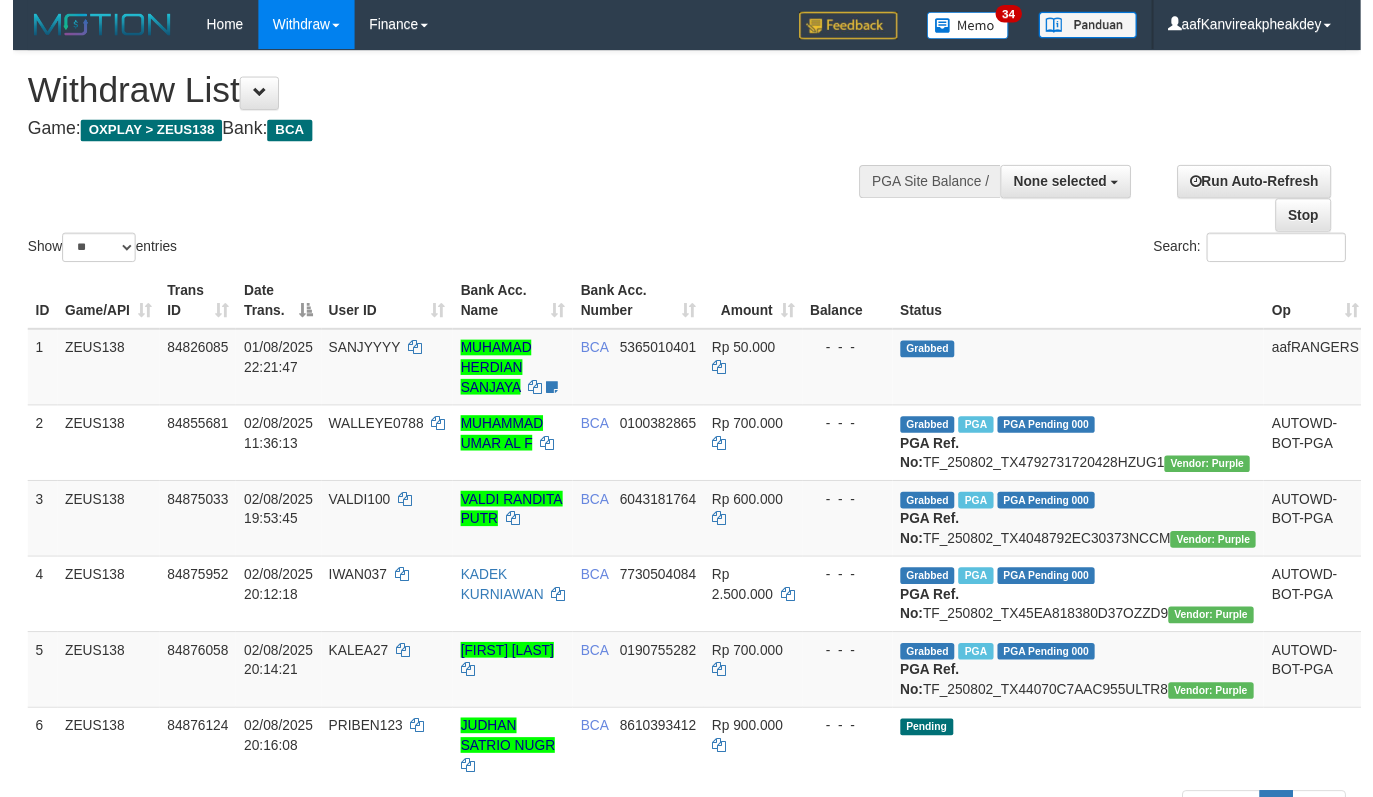 scroll, scrollTop: 588, scrollLeft: 0, axis: vertical 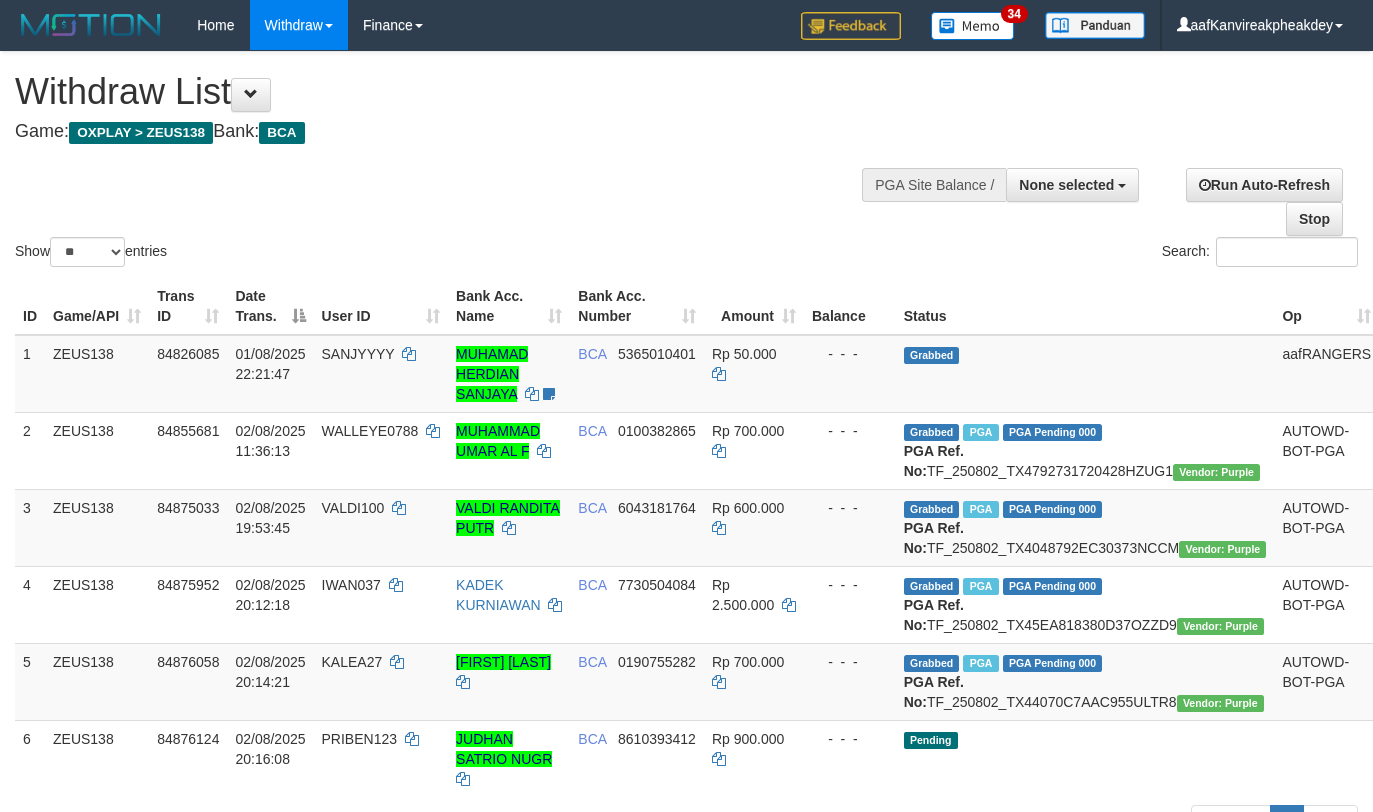 select 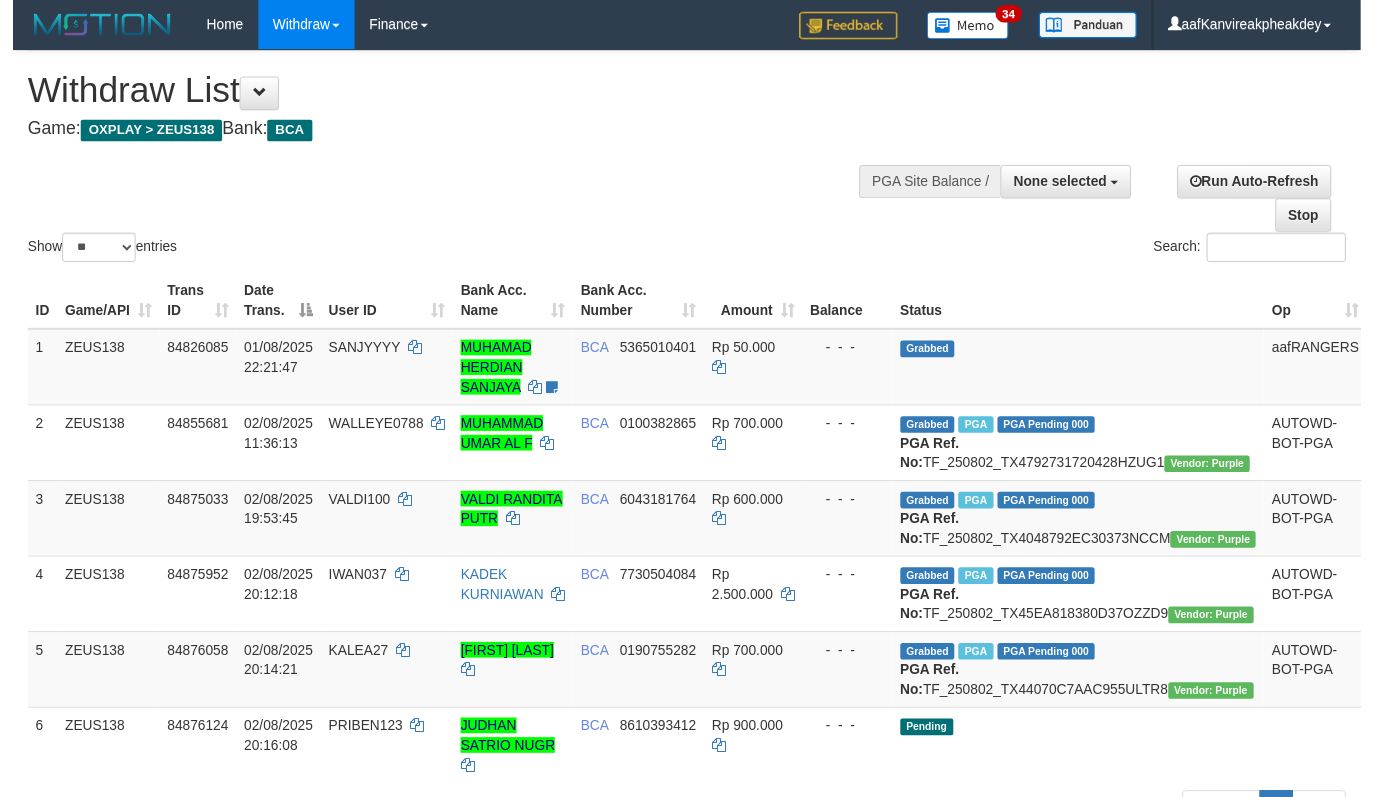 scroll, scrollTop: 588, scrollLeft: 0, axis: vertical 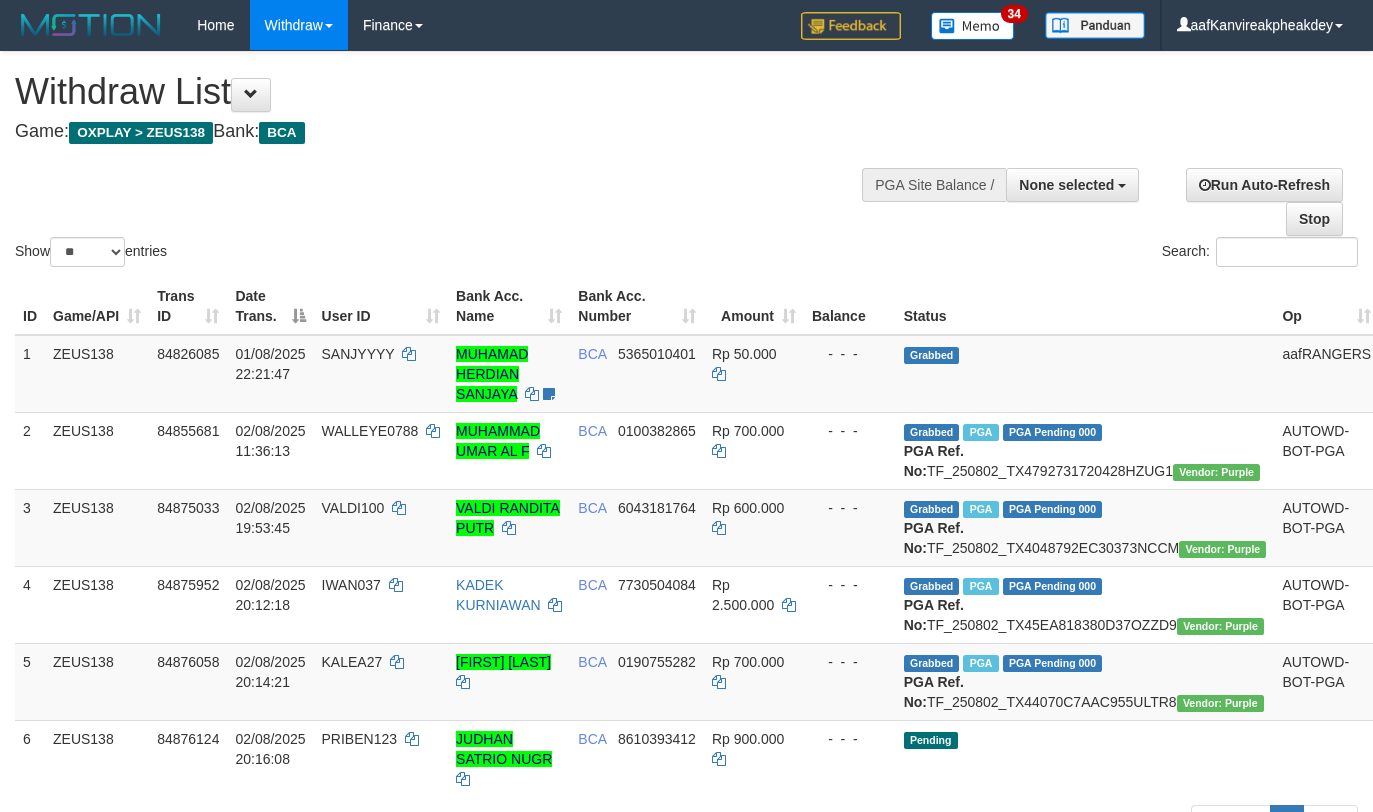 select 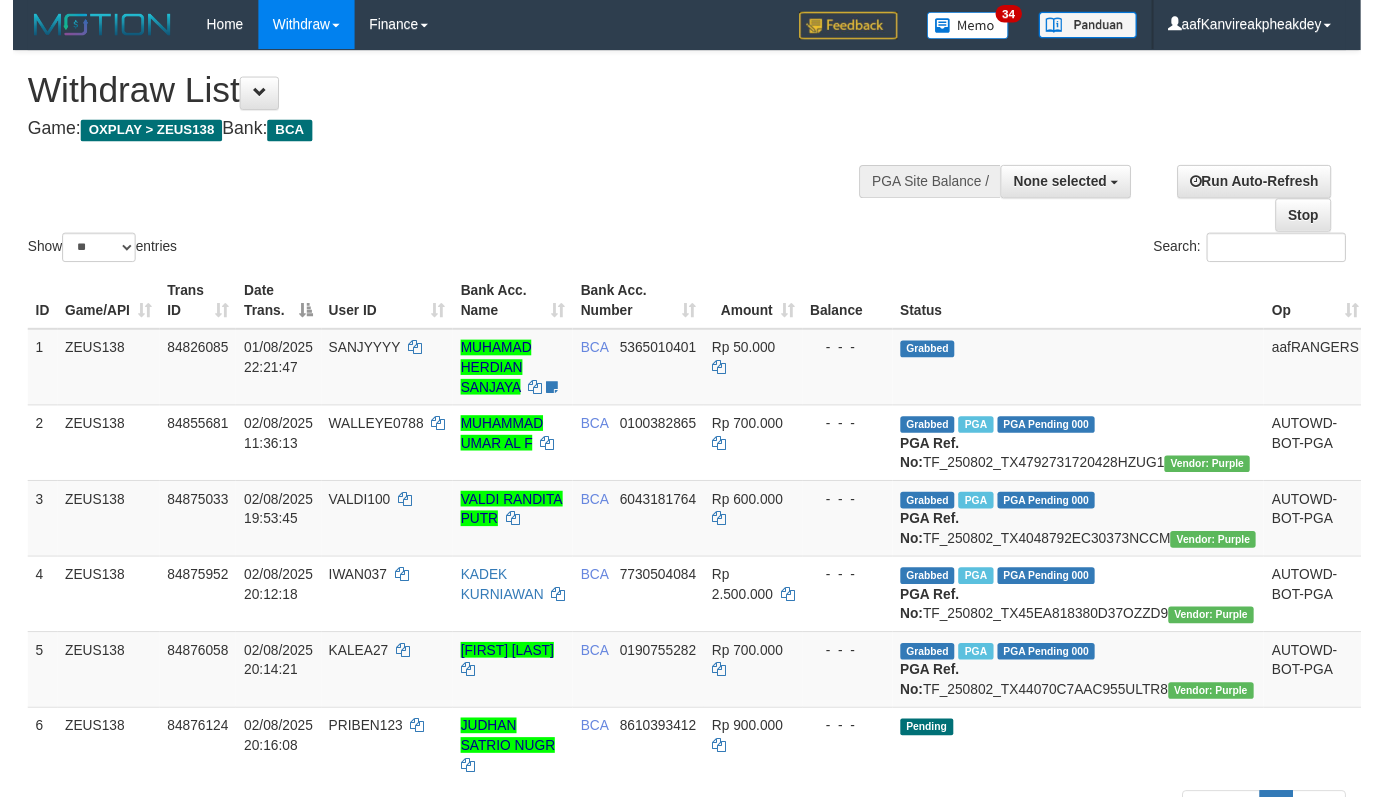 scroll, scrollTop: 588, scrollLeft: 0, axis: vertical 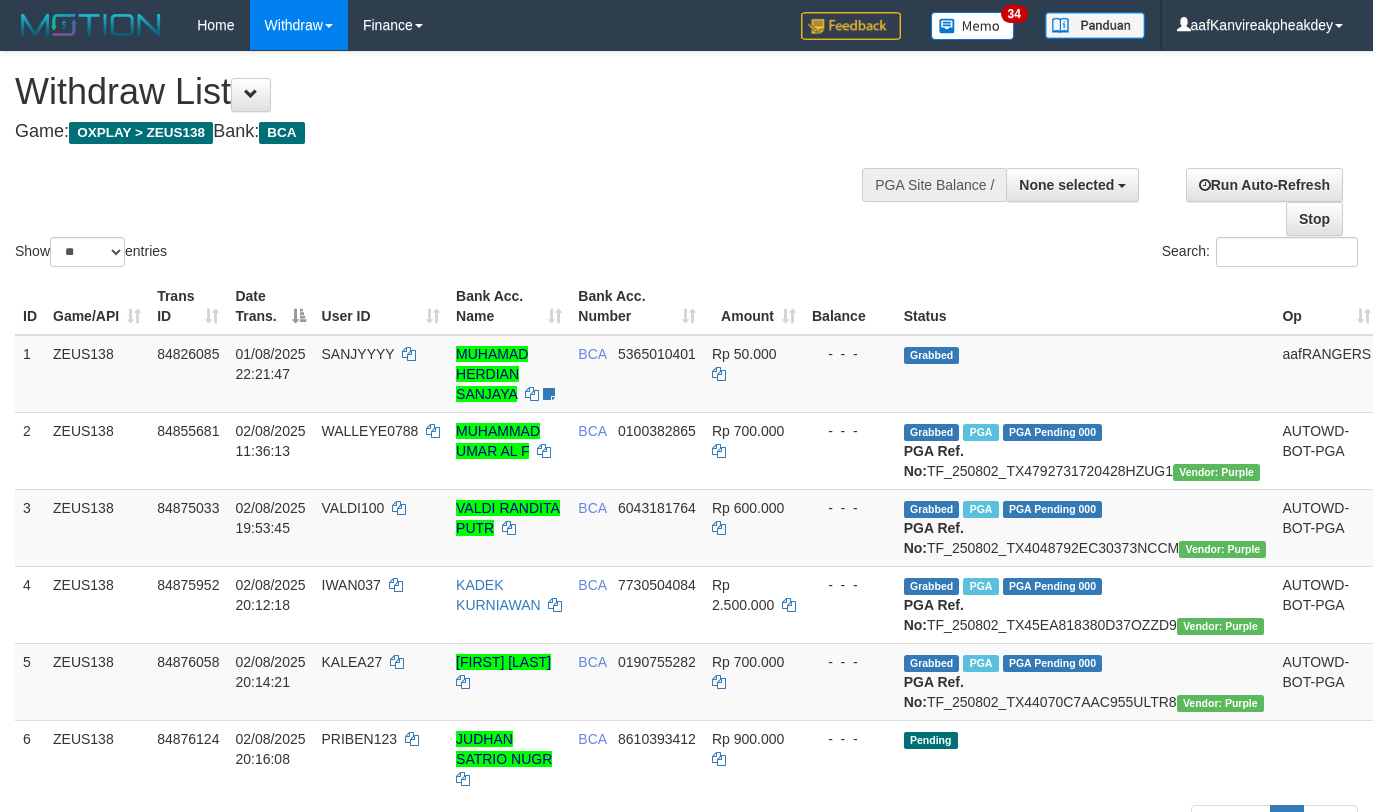 select 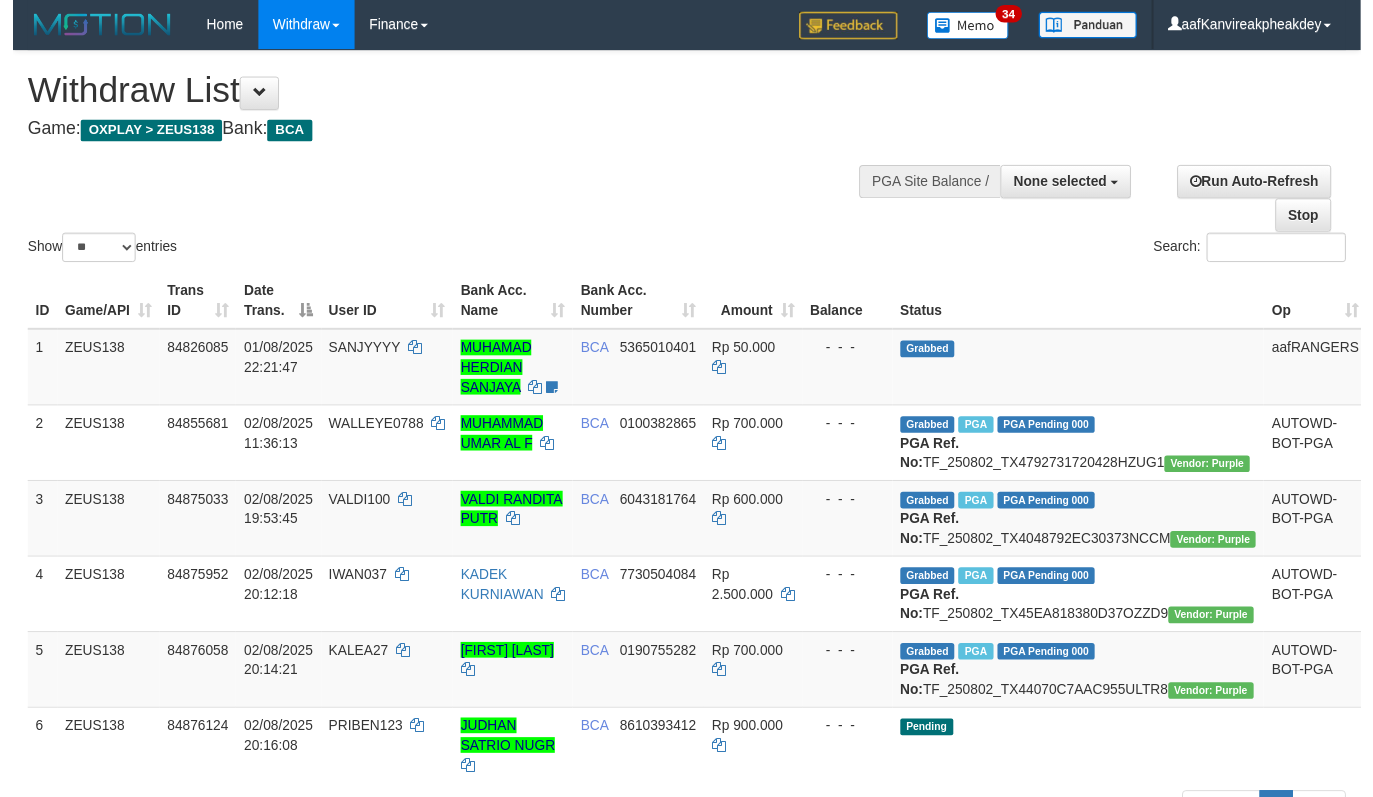scroll, scrollTop: 588, scrollLeft: 0, axis: vertical 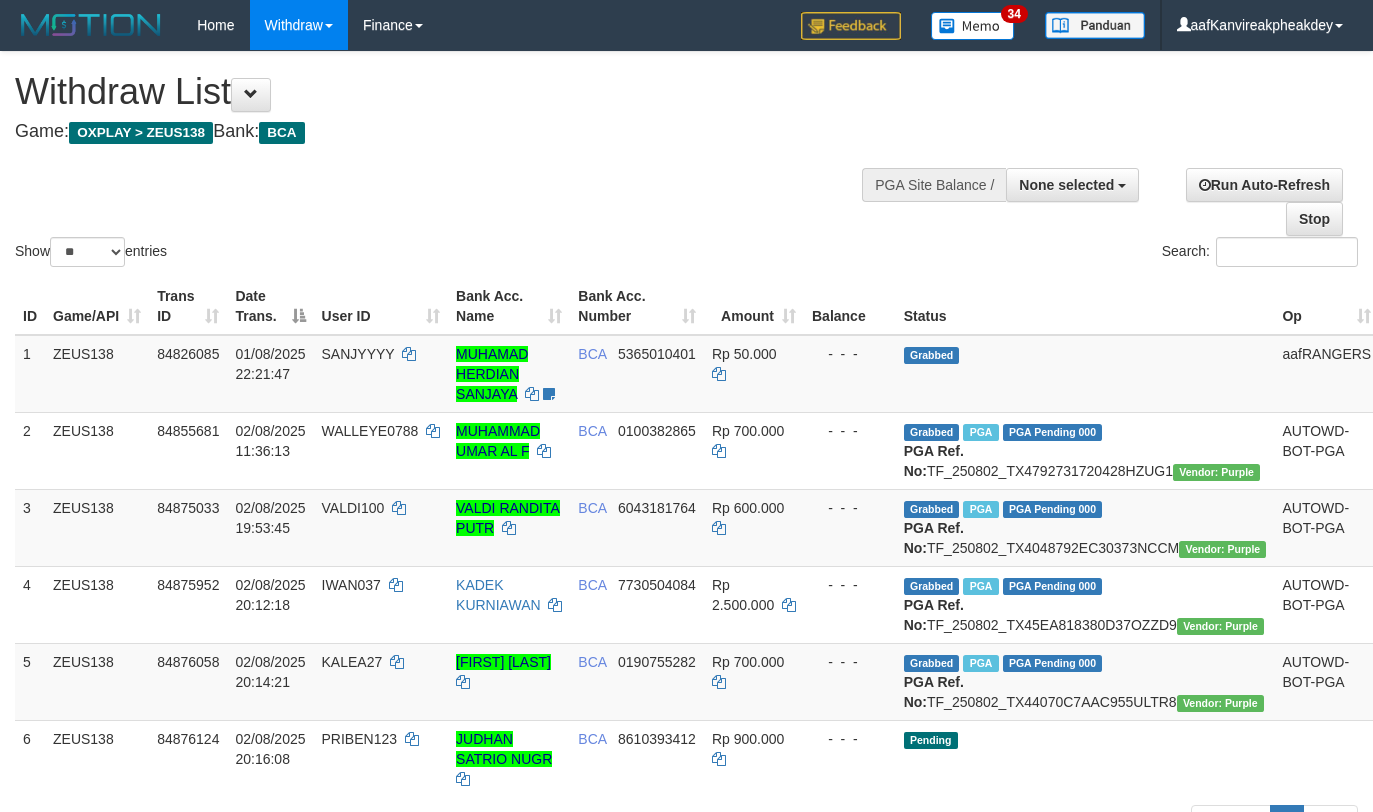 select 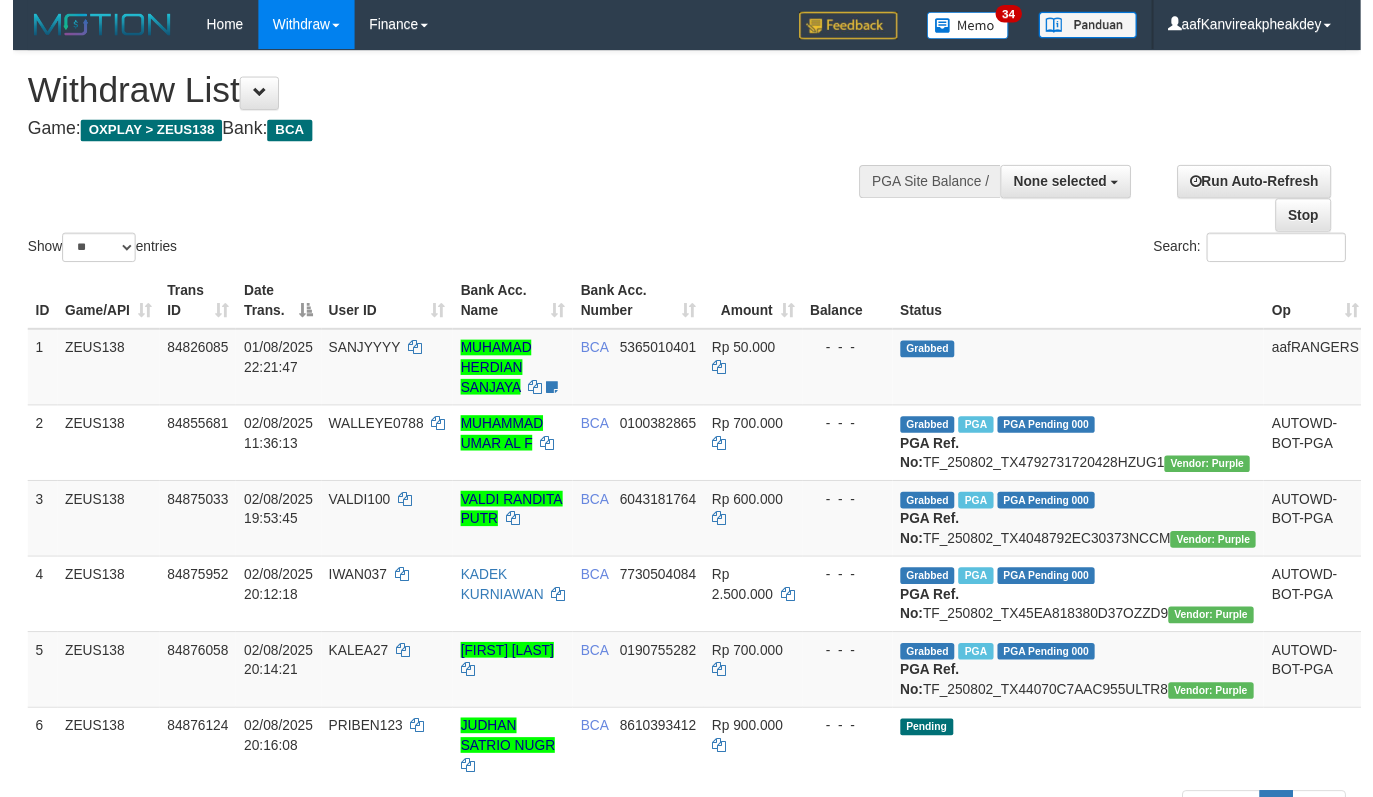 scroll, scrollTop: 588, scrollLeft: 0, axis: vertical 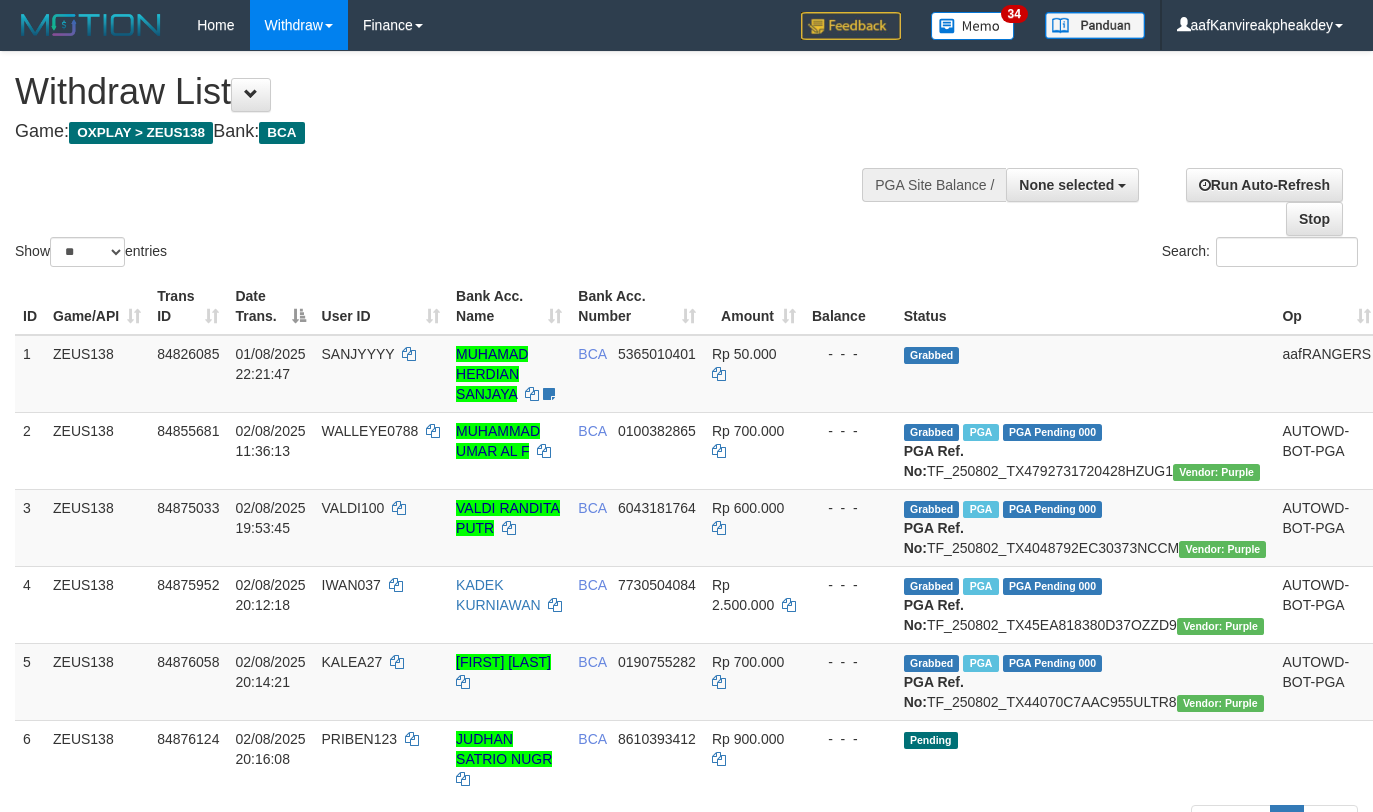 select 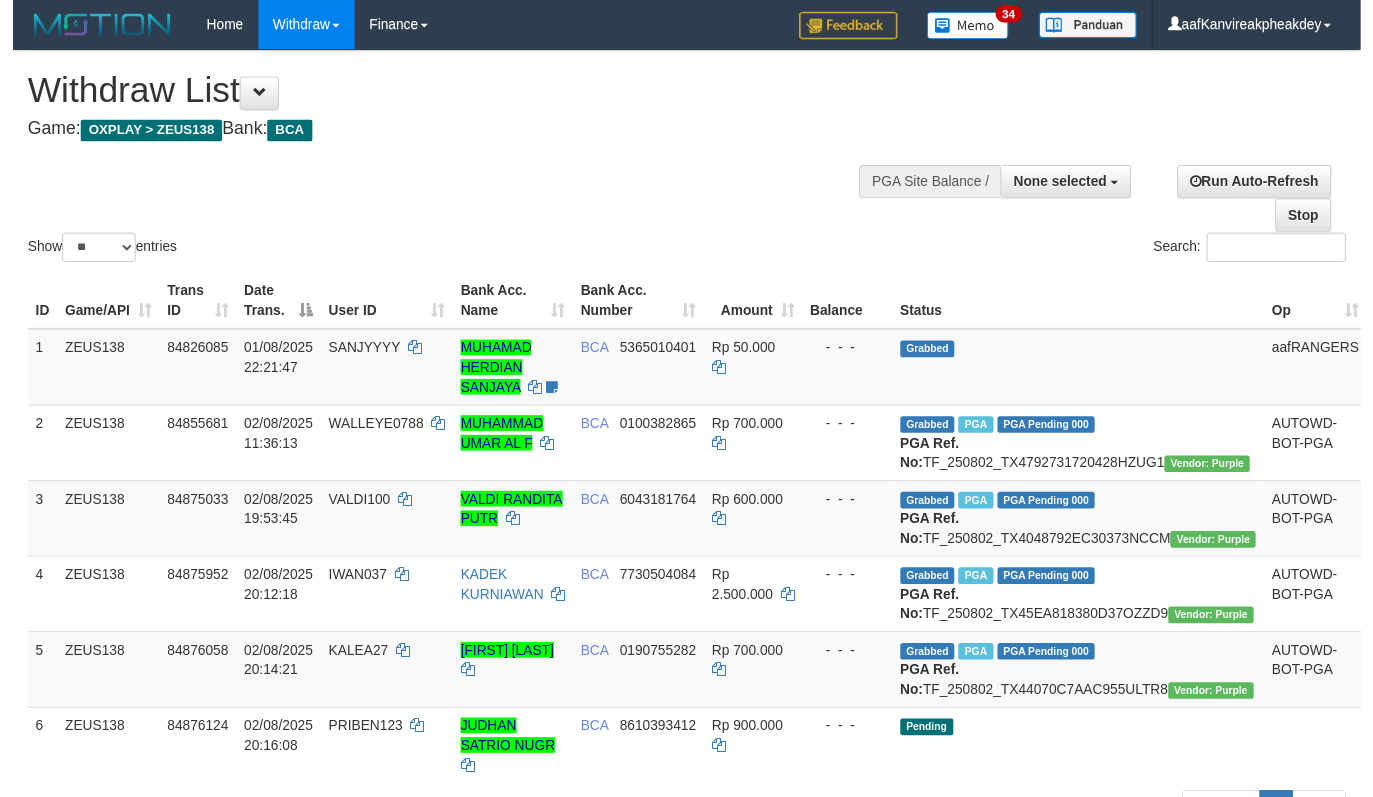 scroll, scrollTop: 588, scrollLeft: 0, axis: vertical 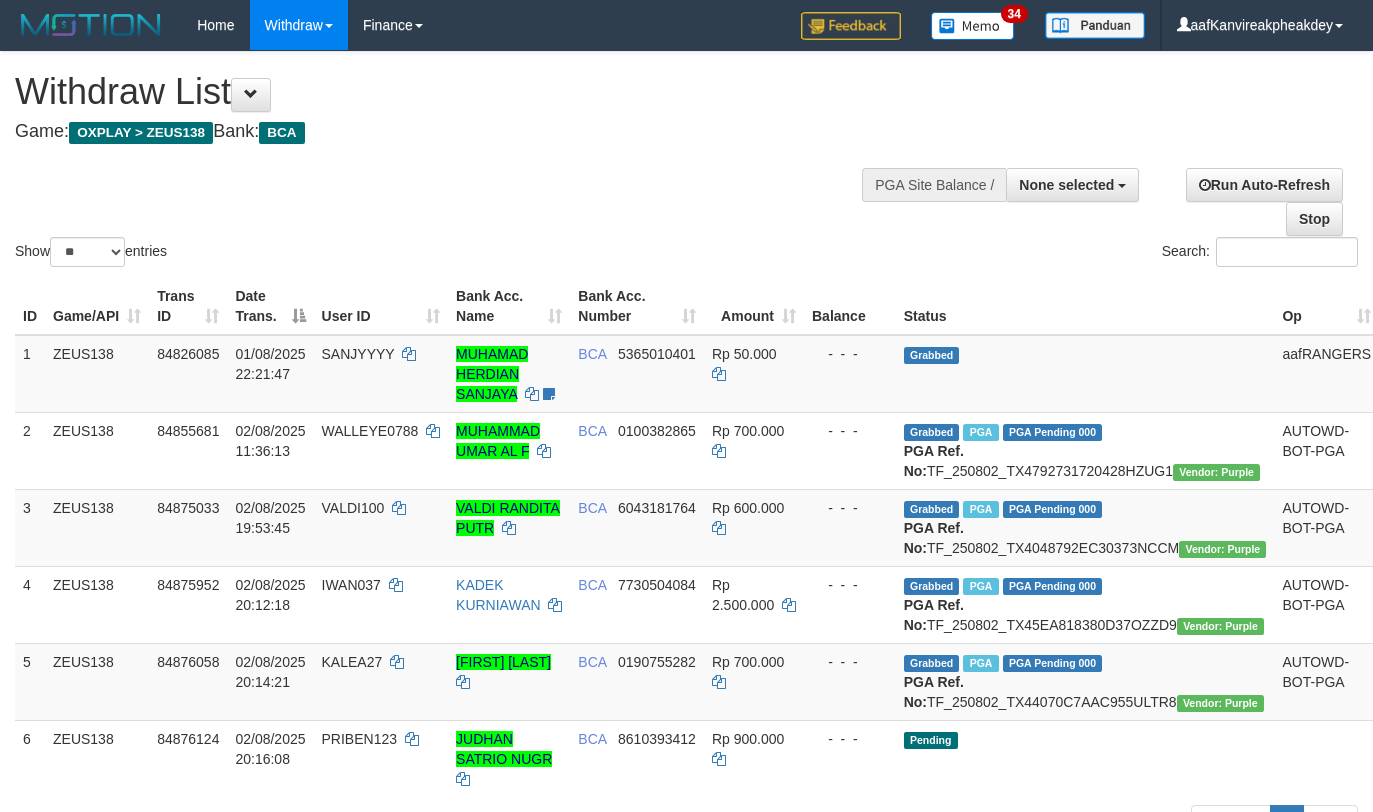 select 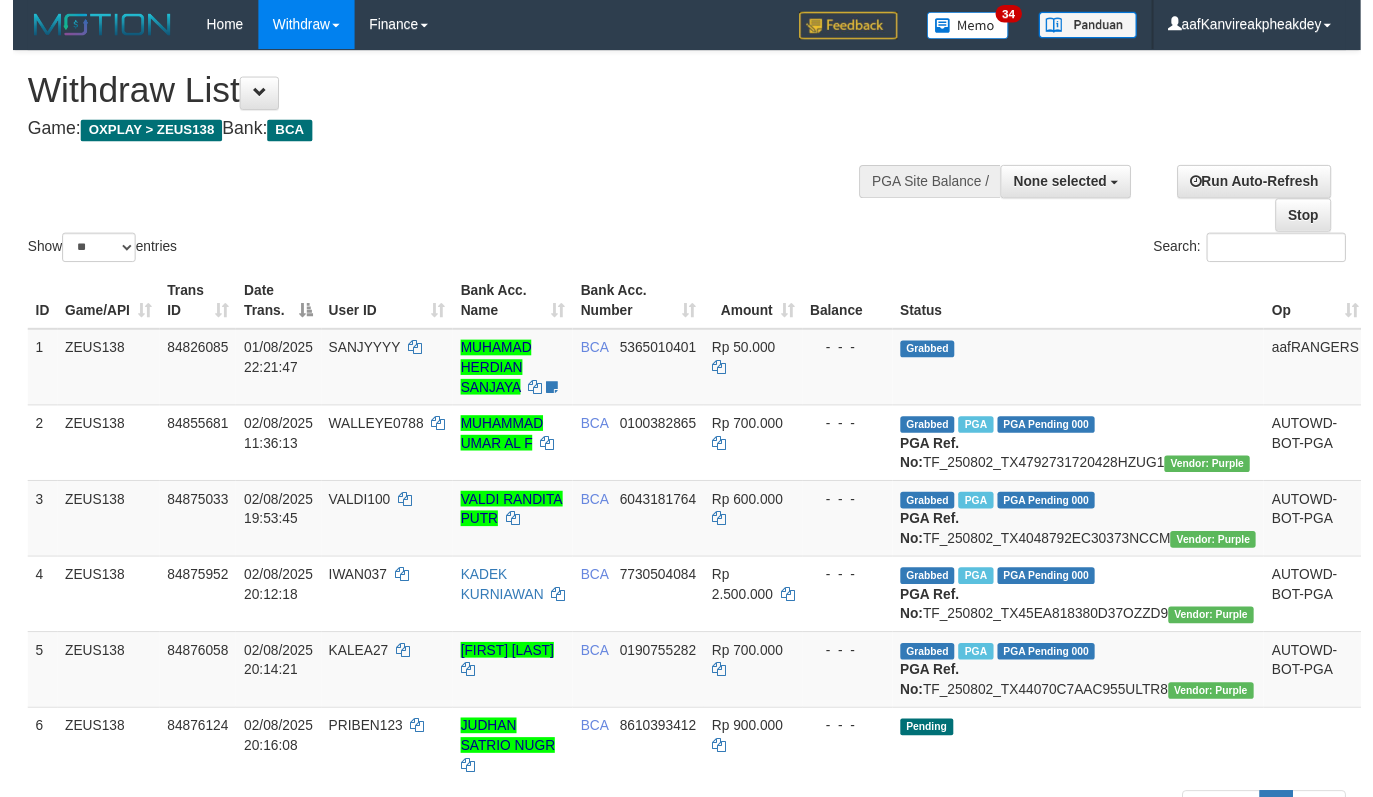 scroll, scrollTop: 588, scrollLeft: 0, axis: vertical 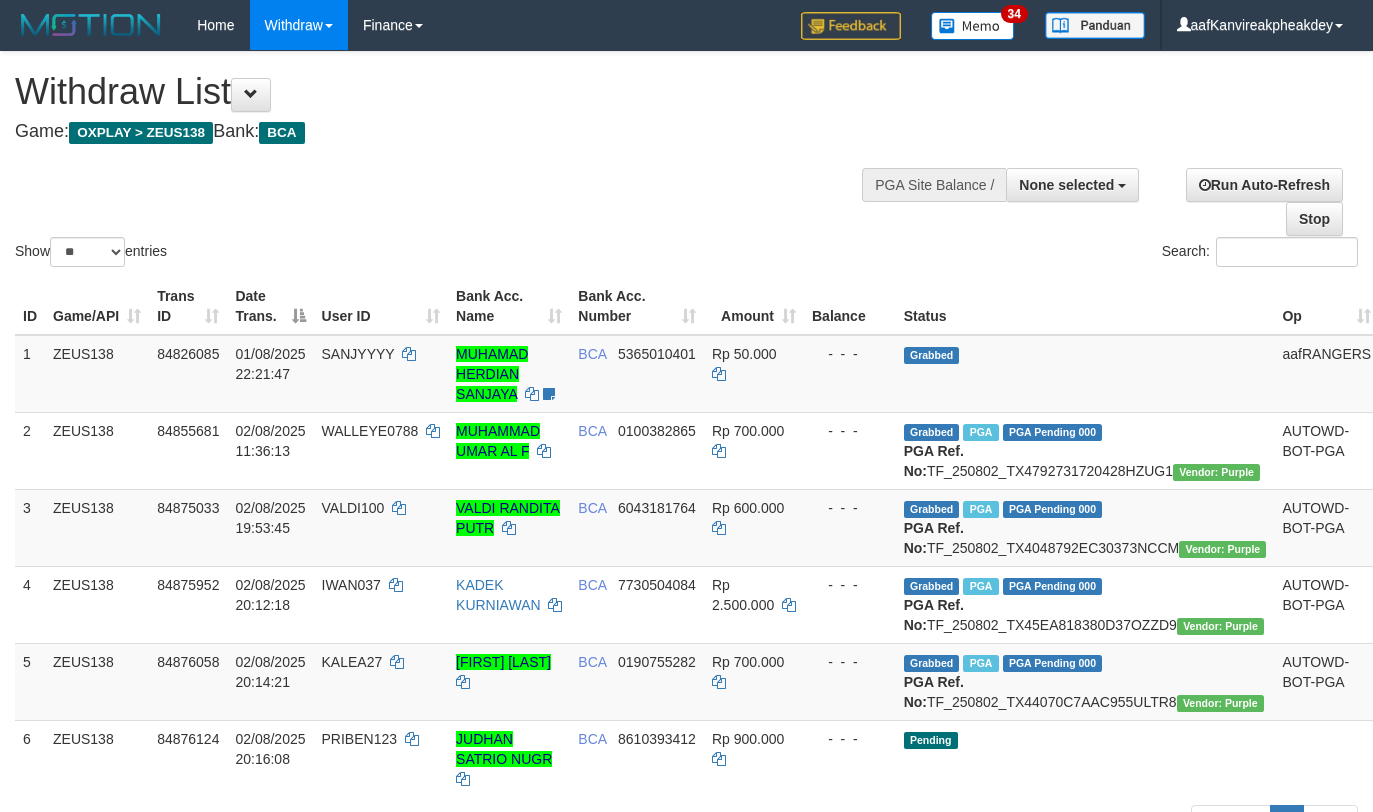 select 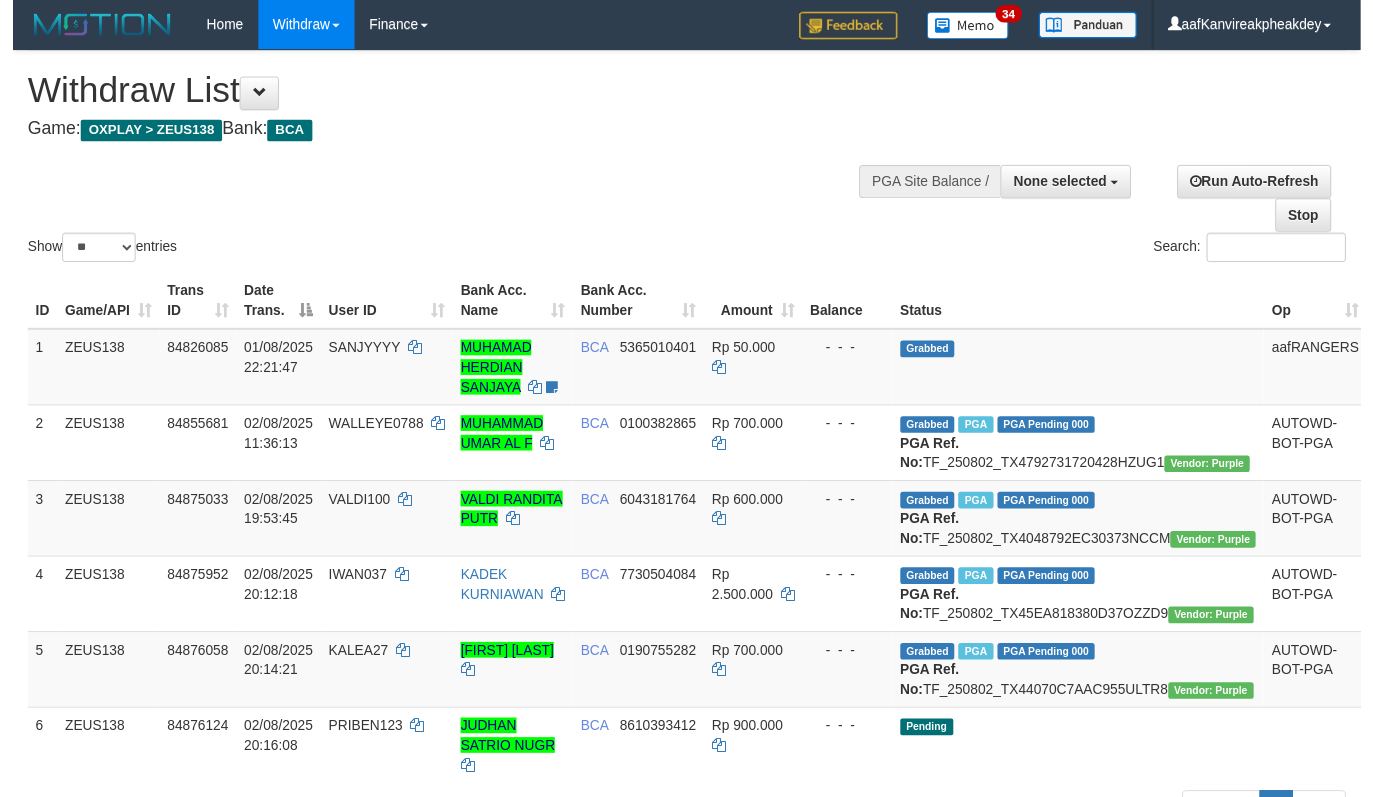 scroll, scrollTop: 588, scrollLeft: 0, axis: vertical 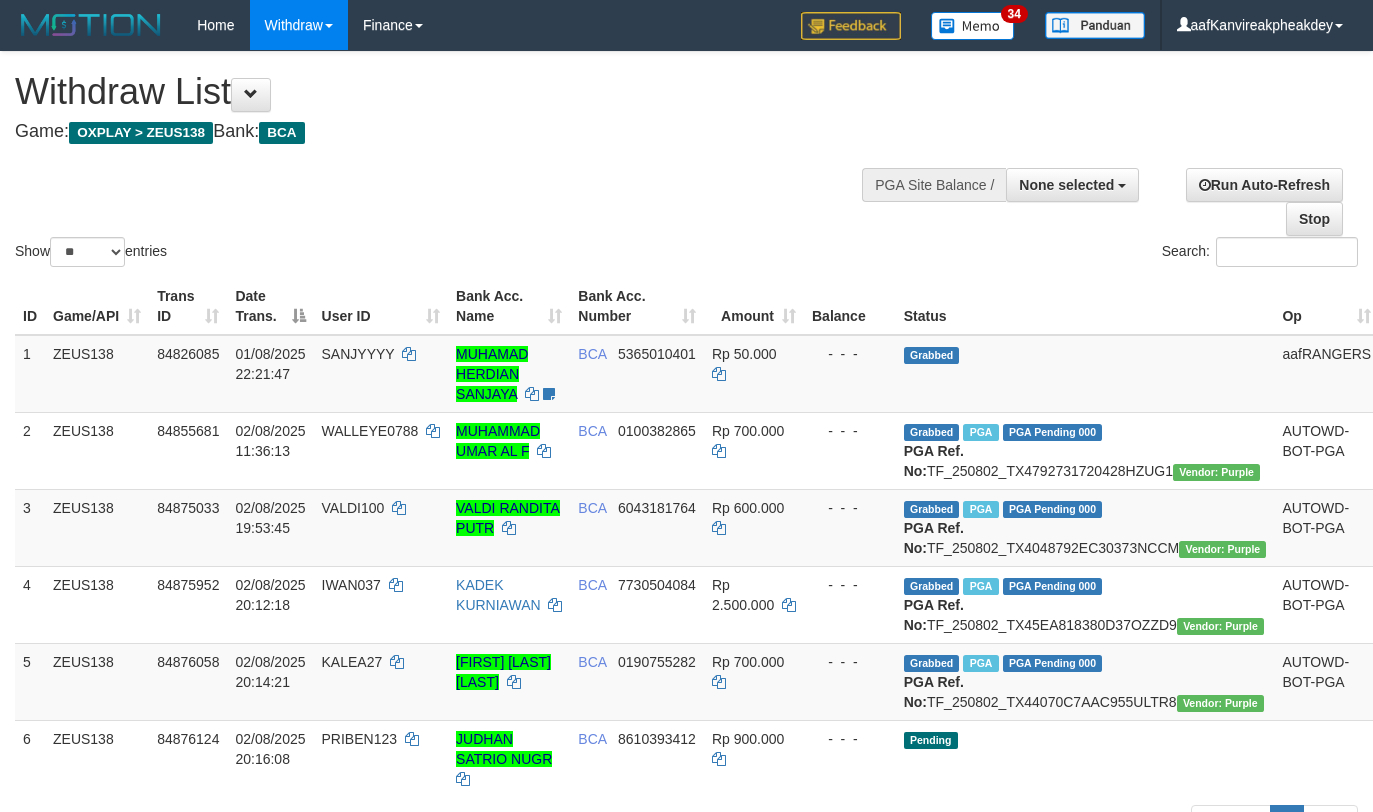 select 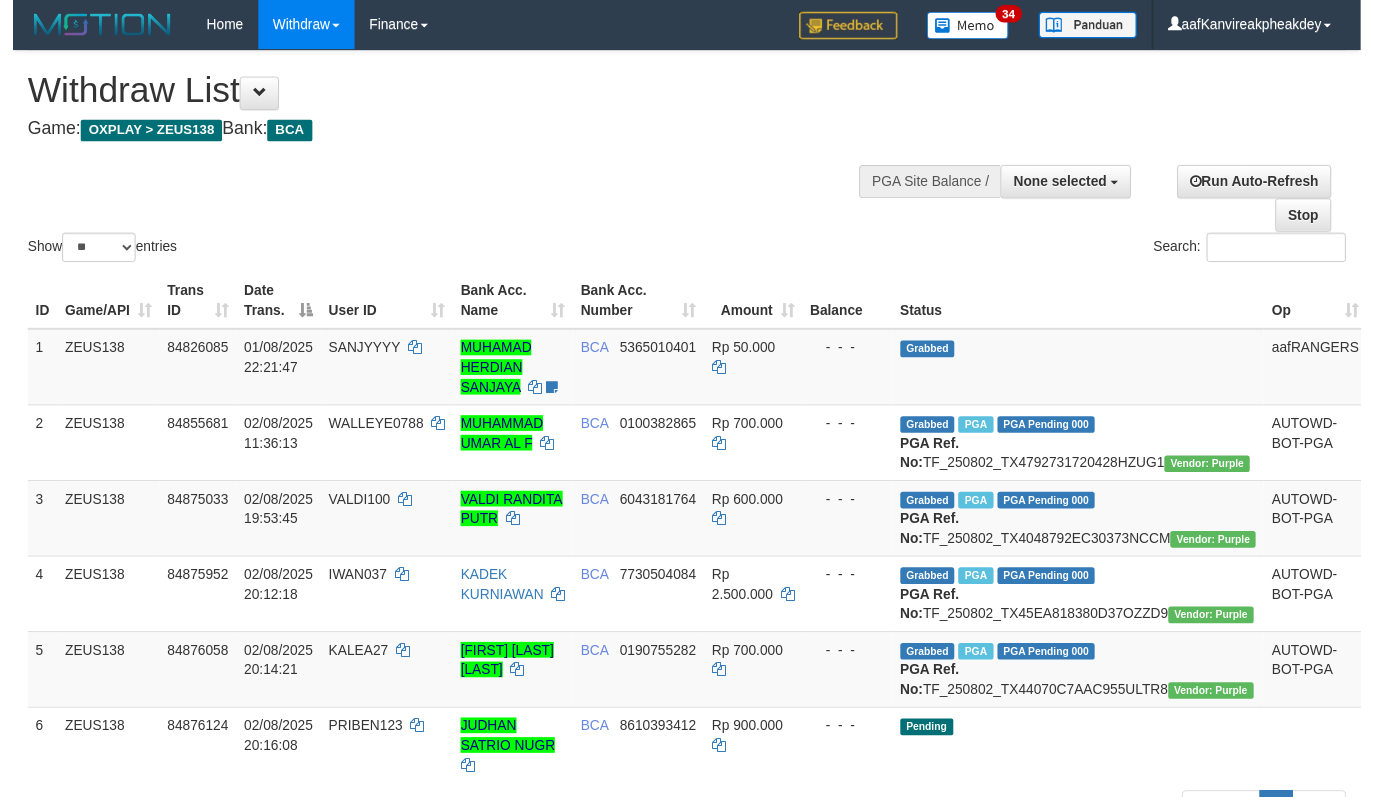 scroll, scrollTop: 588, scrollLeft: 0, axis: vertical 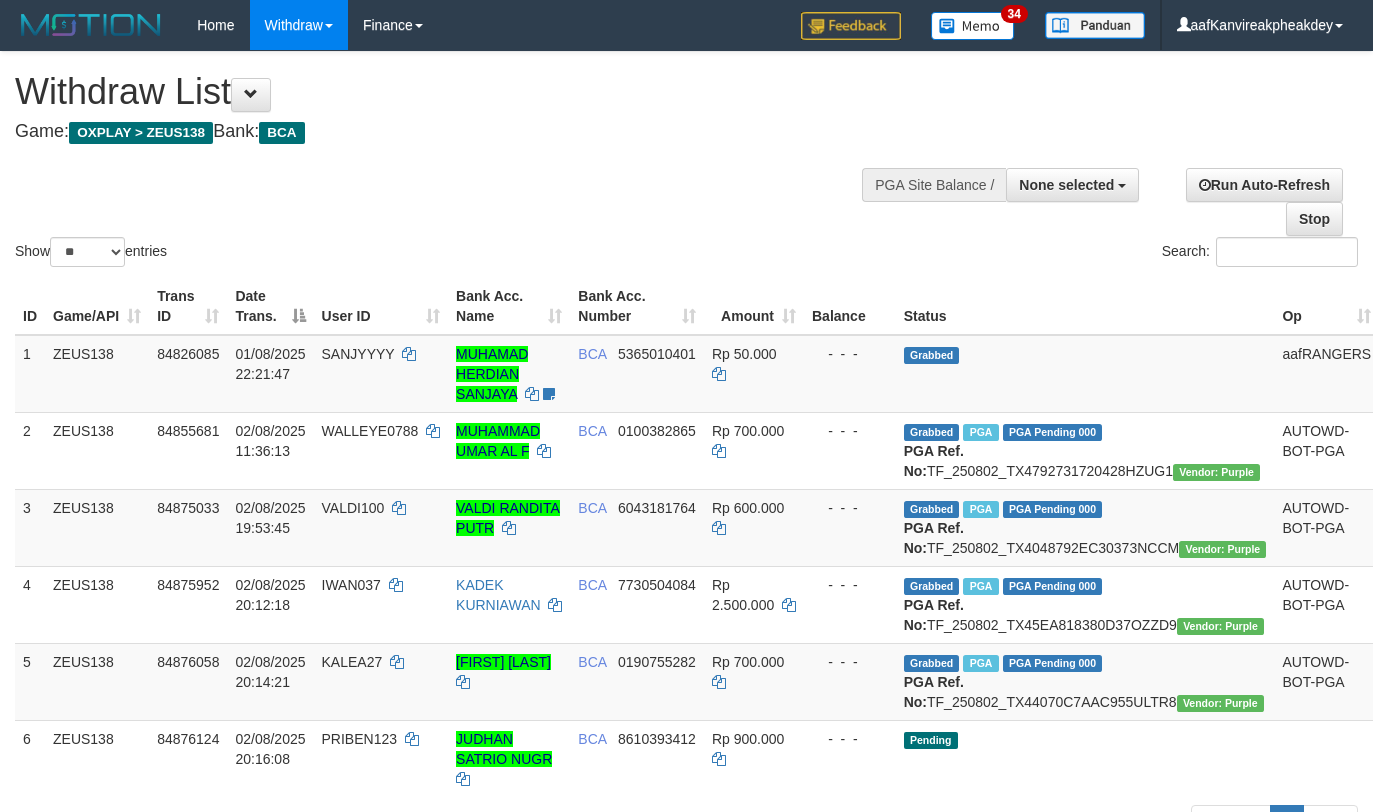 select 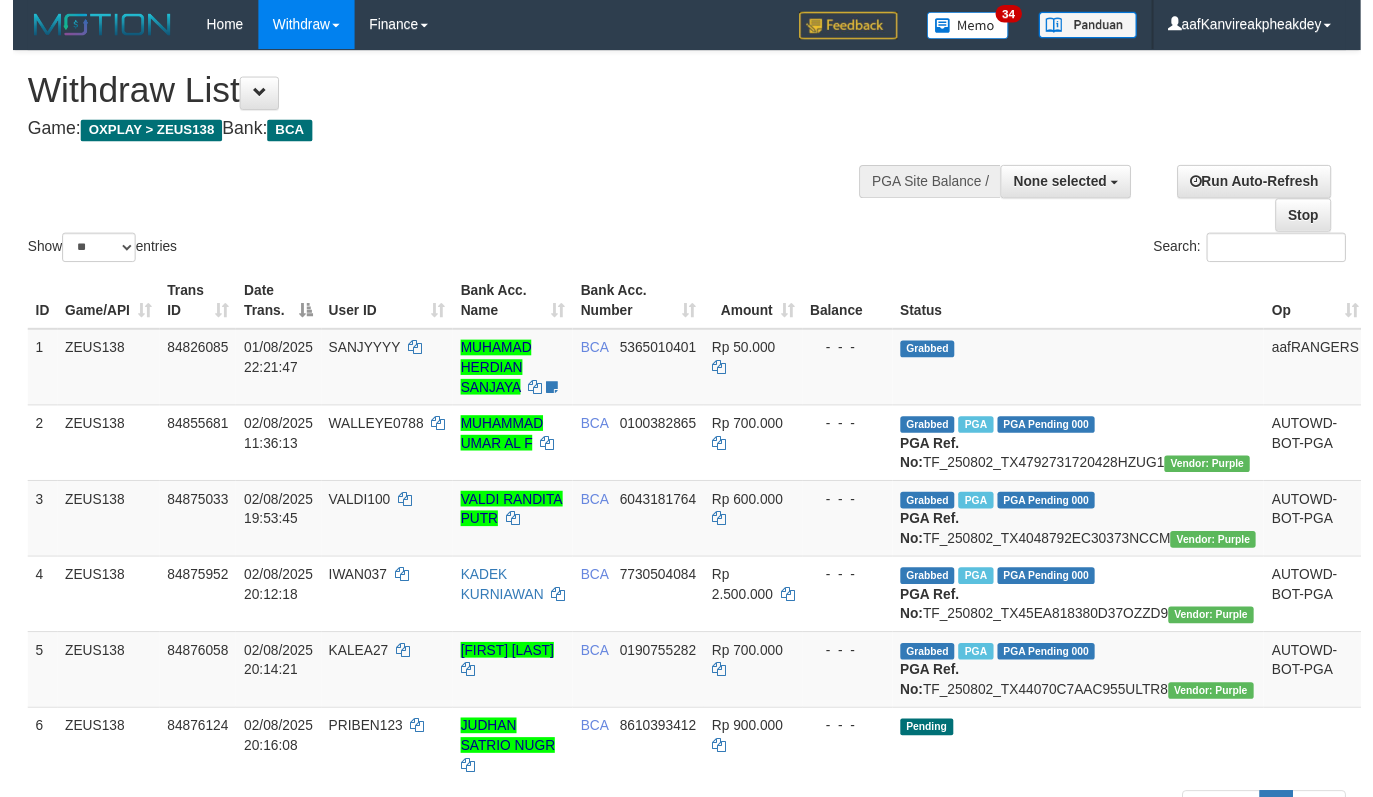 scroll, scrollTop: 588, scrollLeft: 0, axis: vertical 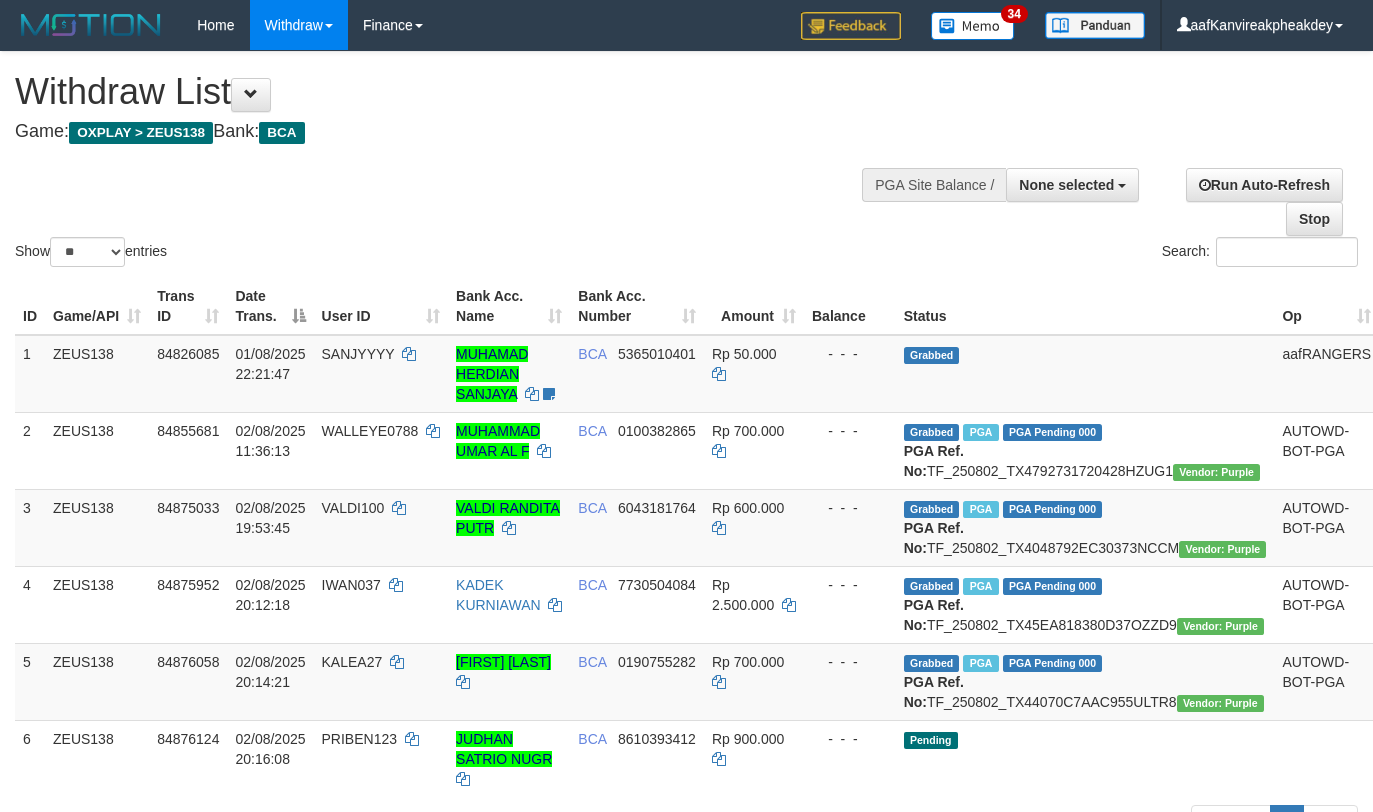 select 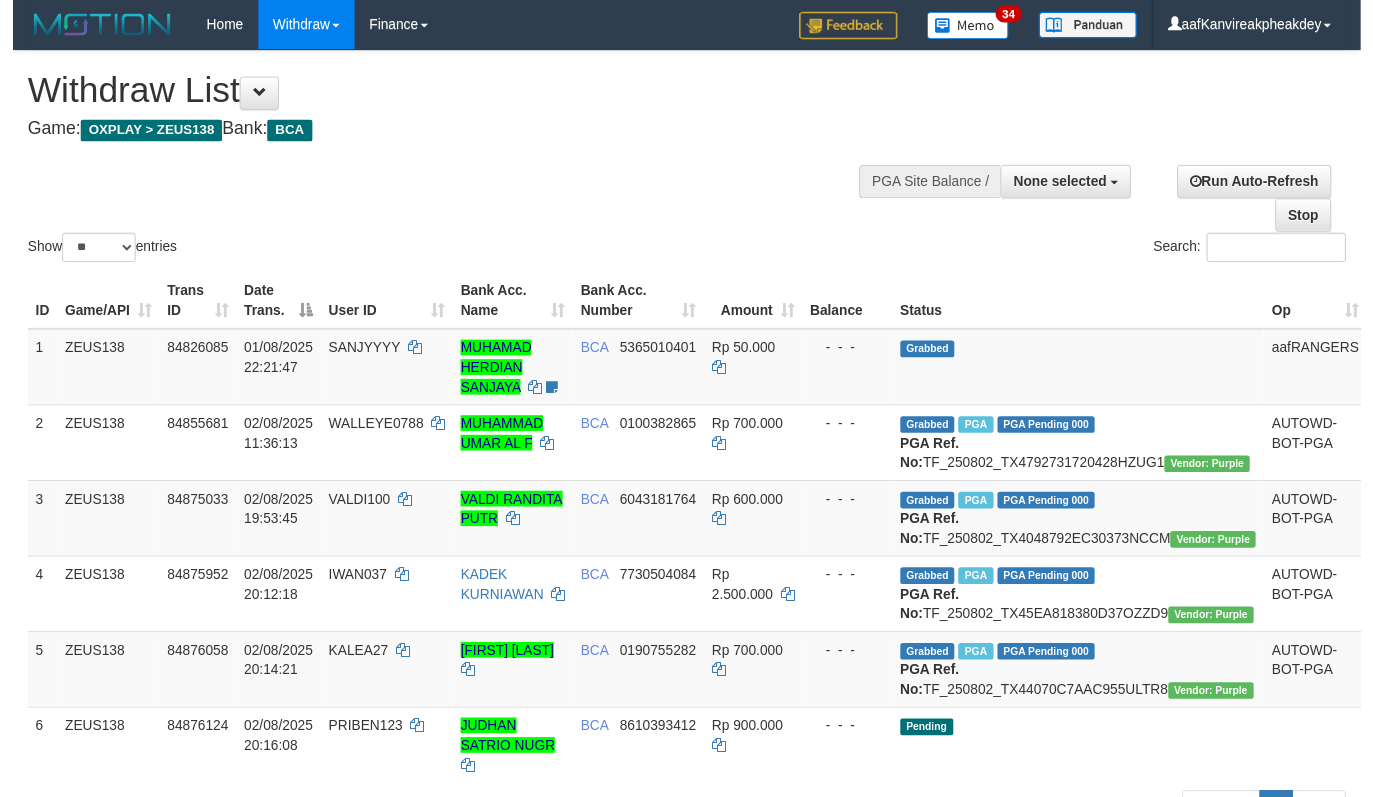 scroll, scrollTop: 588, scrollLeft: 0, axis: vertical 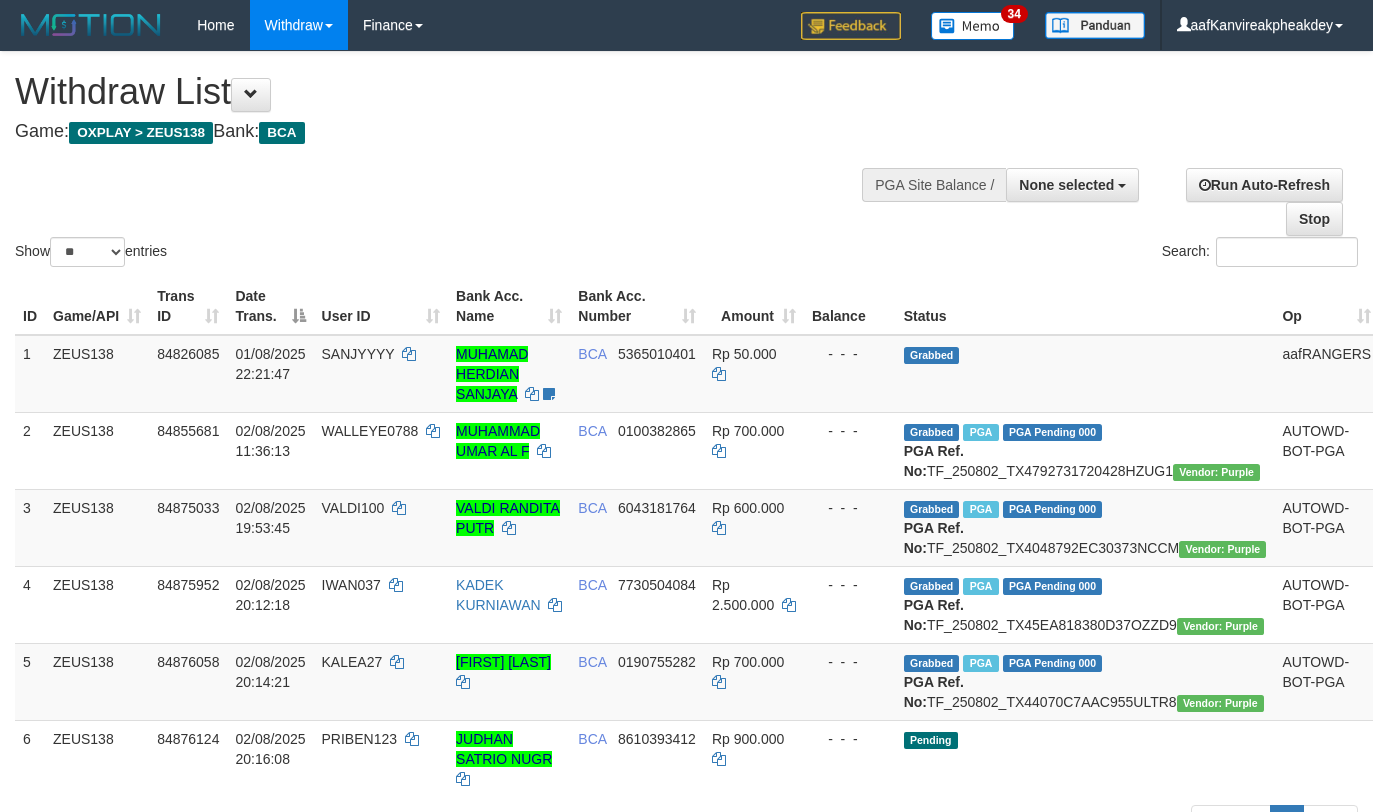 select 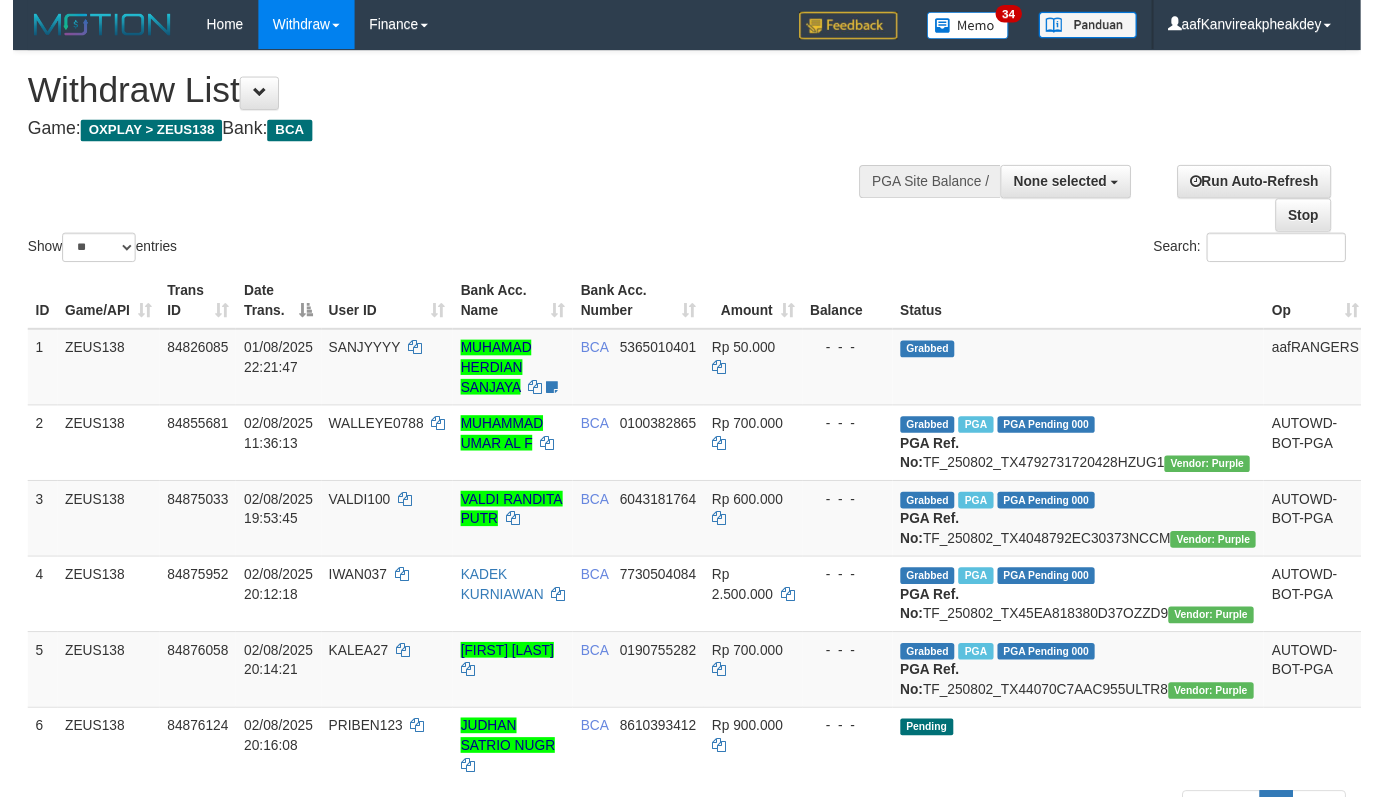 scroll, scrollTop: 588, scrollLeft: 0, axis: vertical 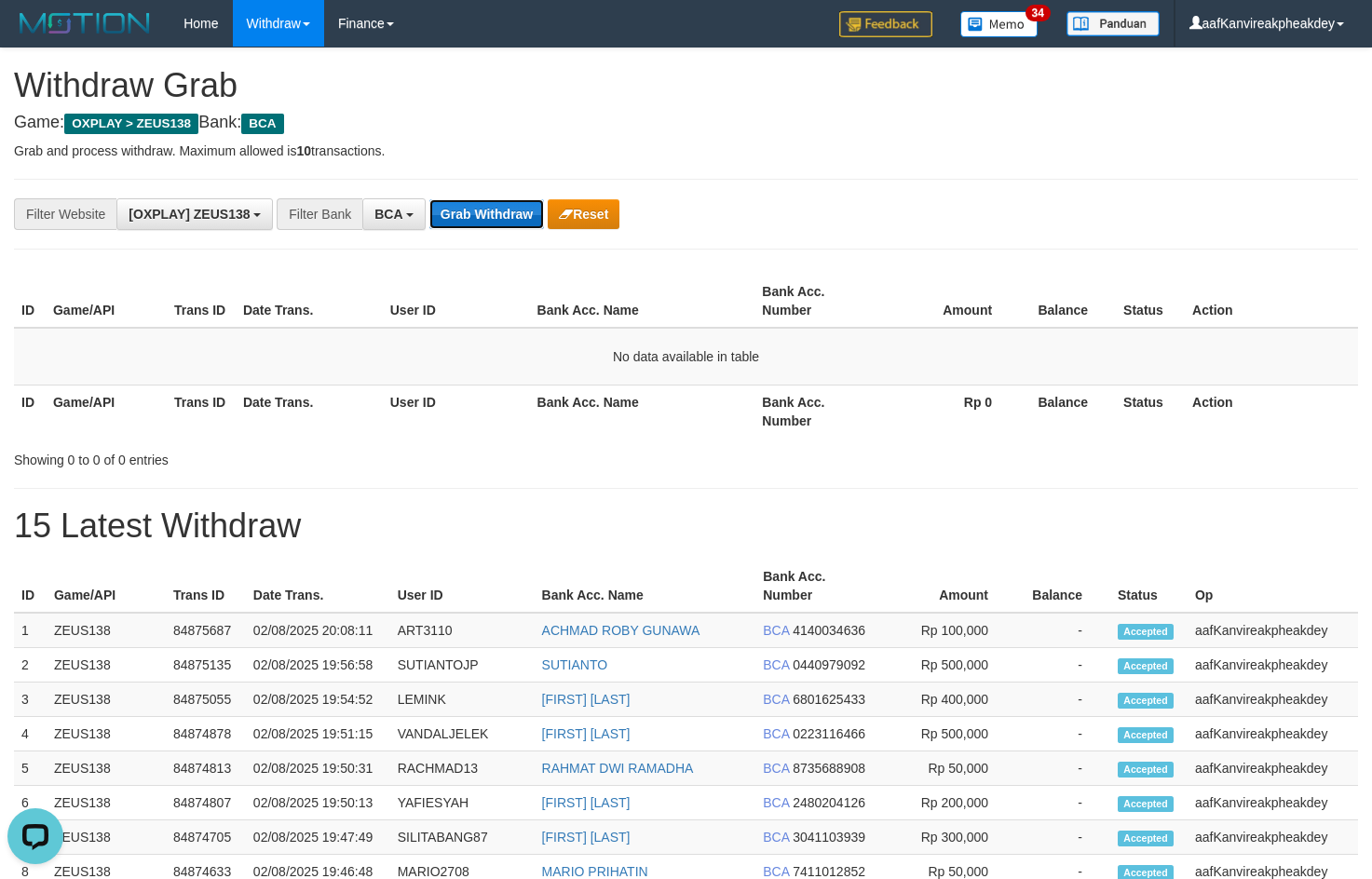click on "Grab Withdraw" at bounding box center [486, 214] 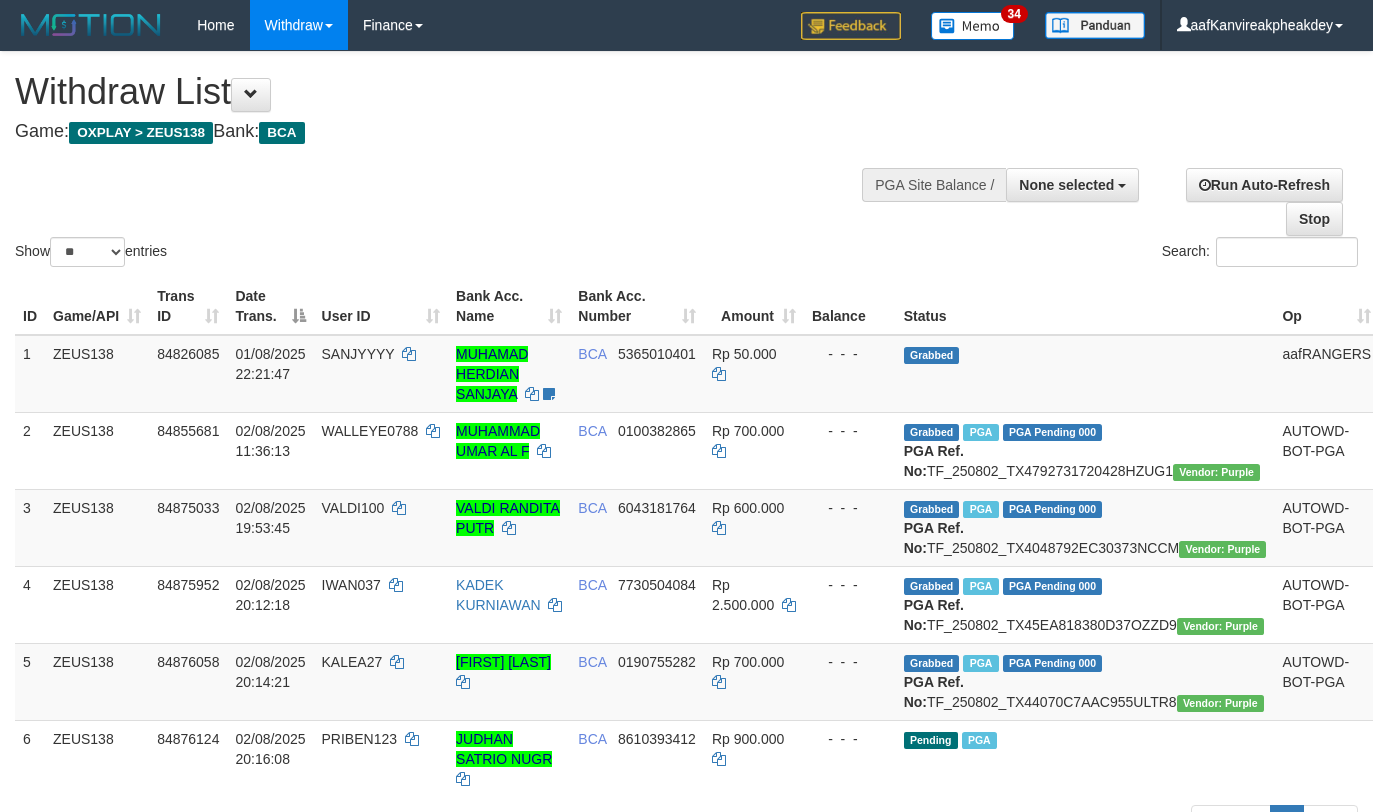 select 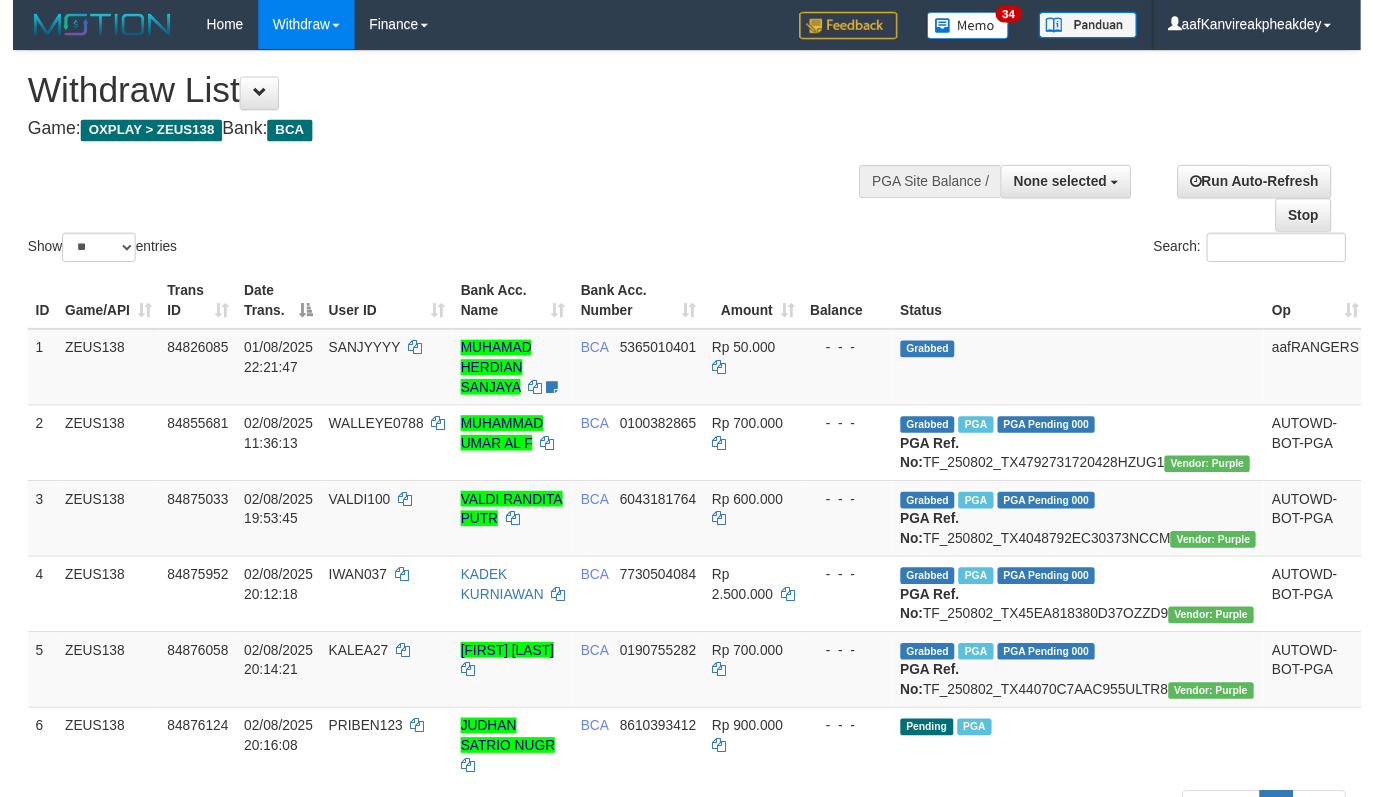 scroll, scrollTop: 588, scrollLeft: 0, axis: vertical 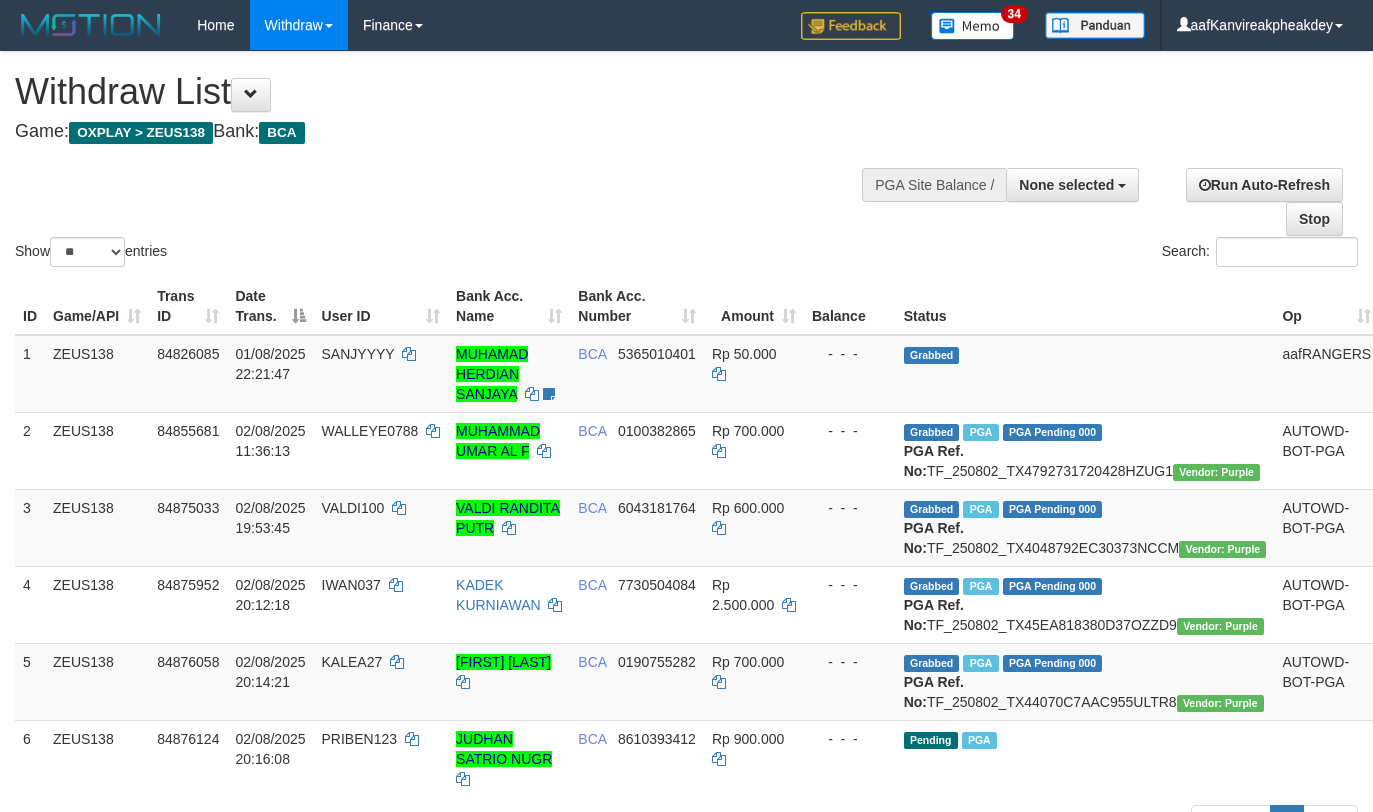 select 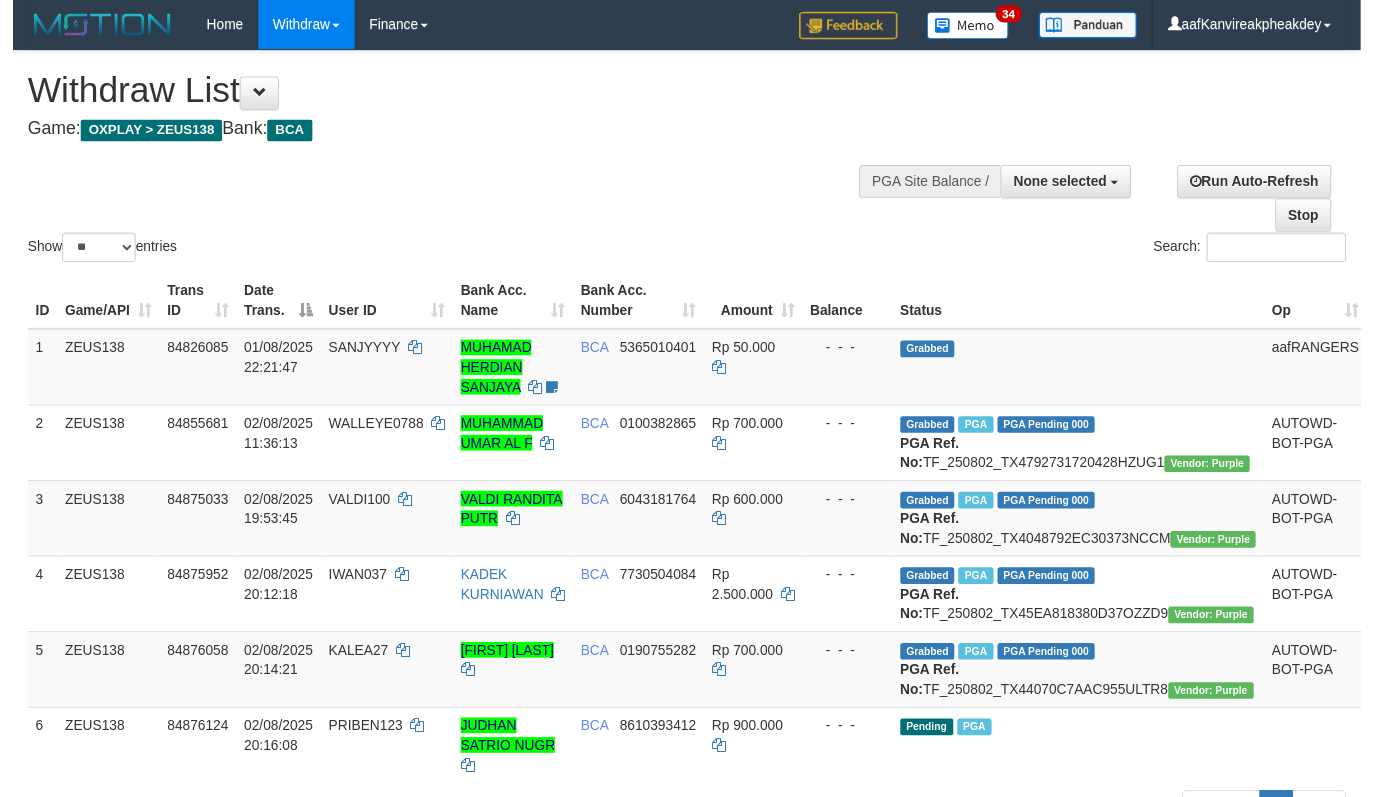 scroll, scrollTop: 588, scrollLeft: 0, axis: vertical 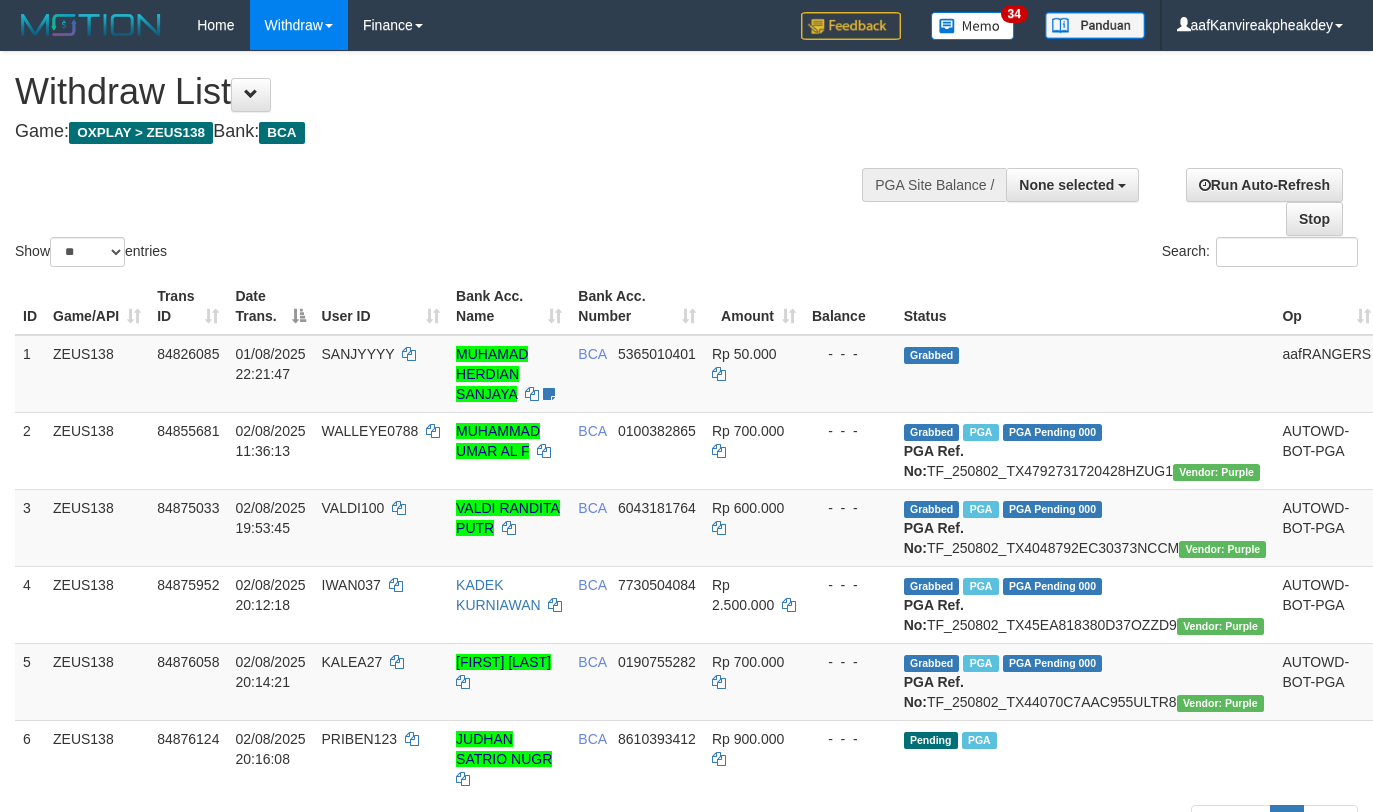 select 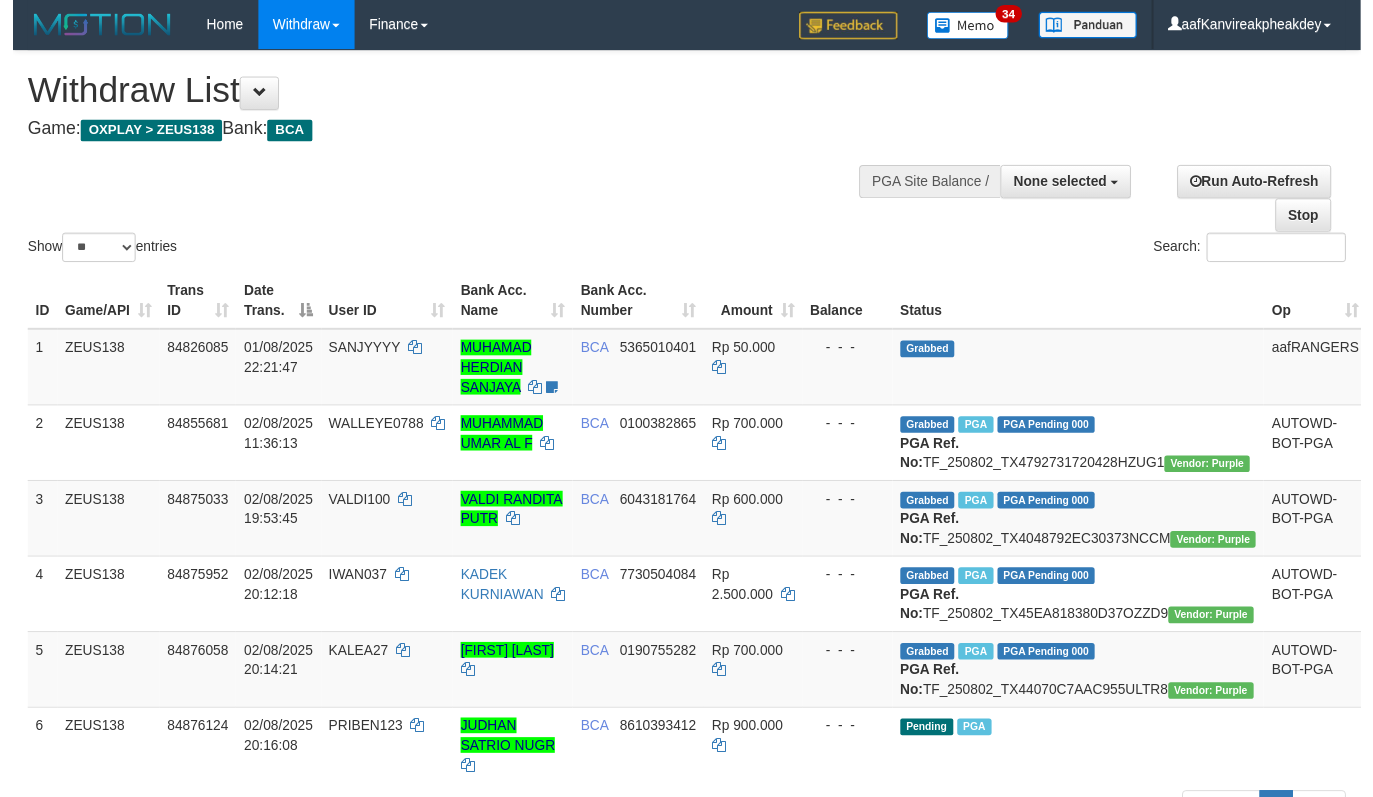 scroll, scrollTop: 588, scrollLeft: 0, axis: vertical 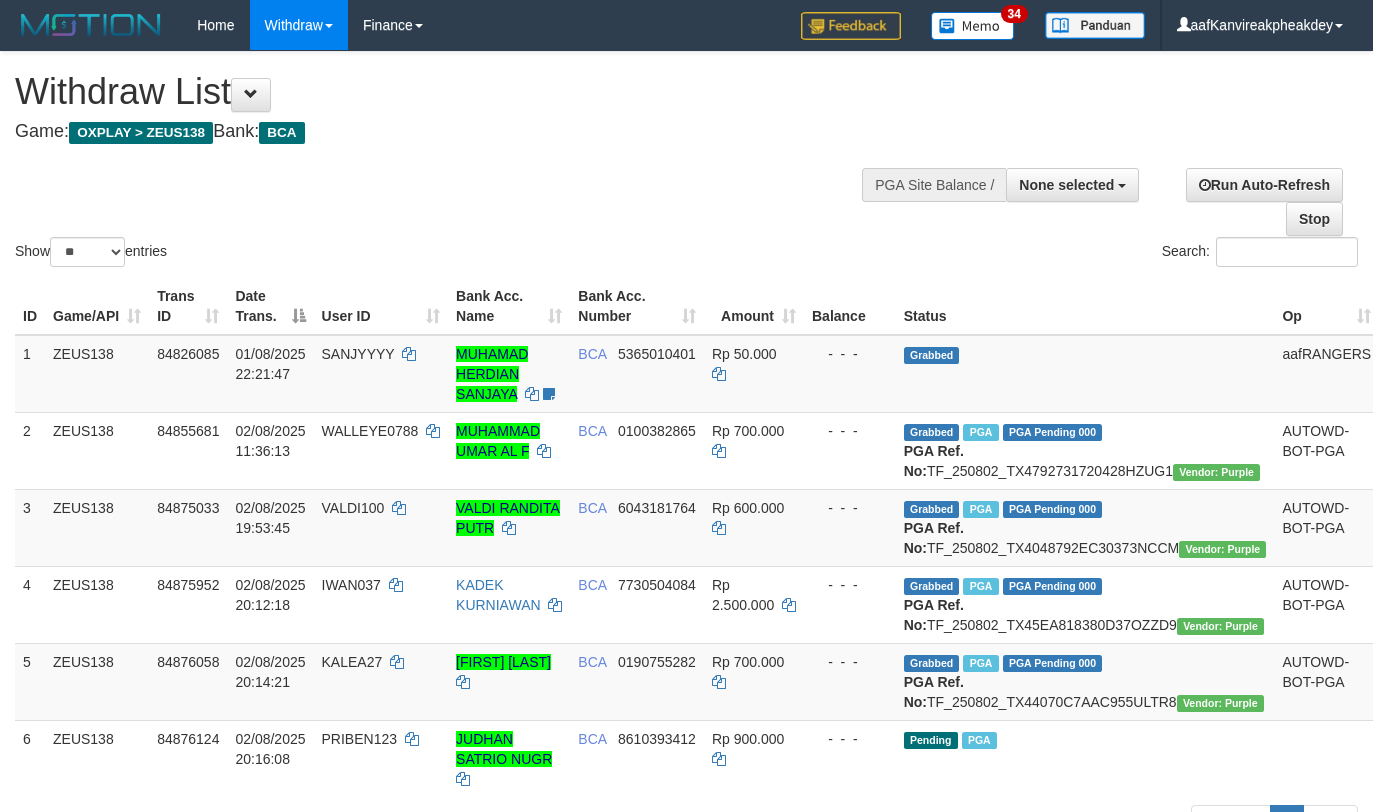 select 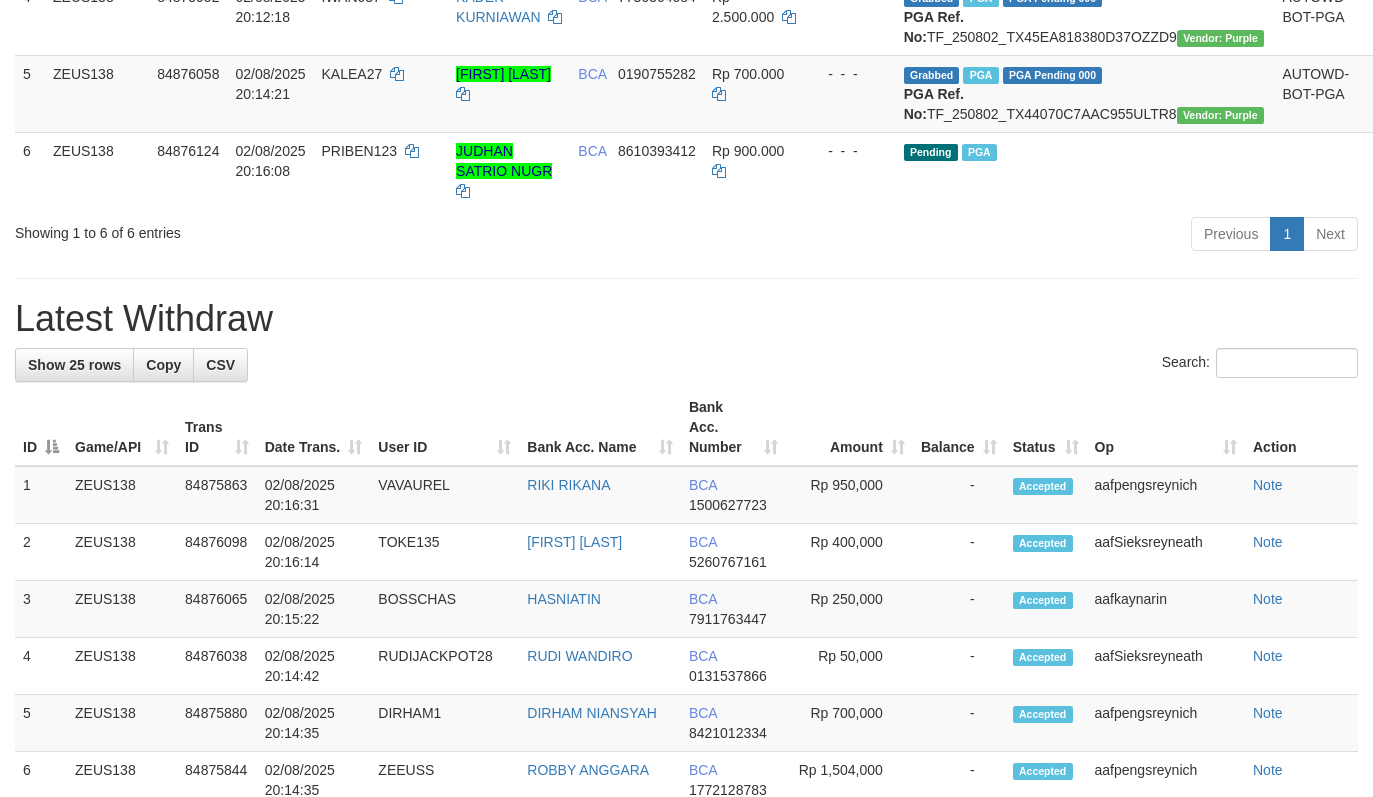 scroll, scrollTop: 533, scrollLeft: 0, axis: vertical 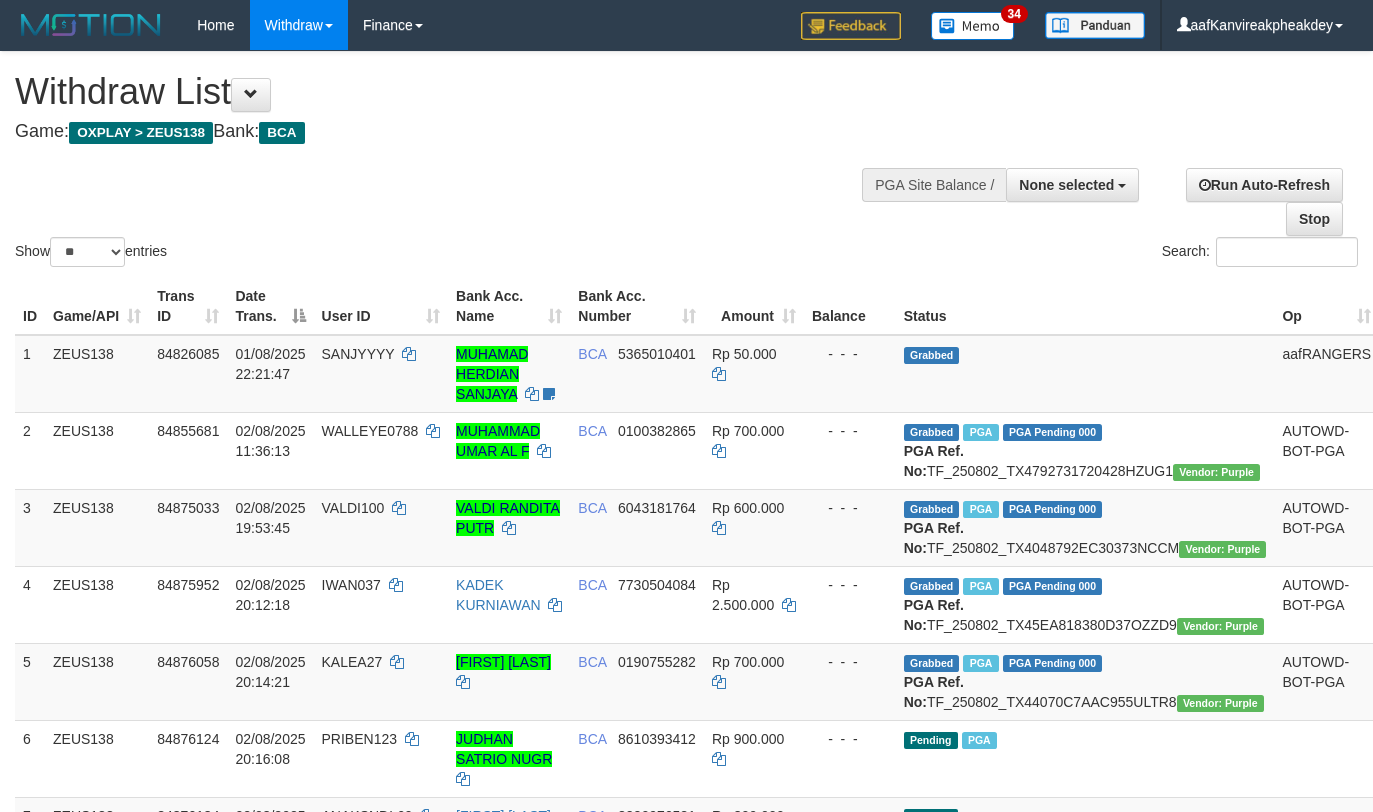 select 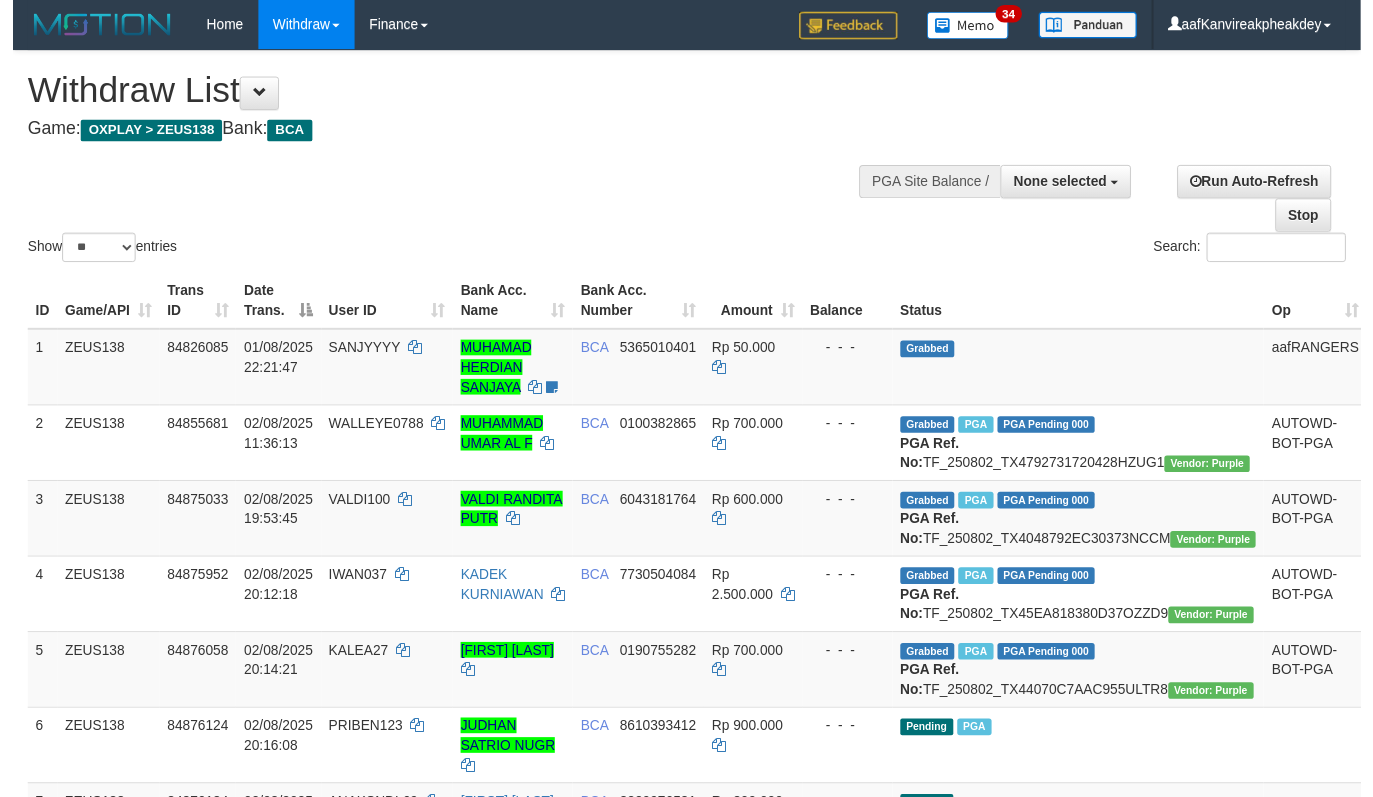 scroll, scrollTop: 588, scrollLeft: 0, axis: vertical 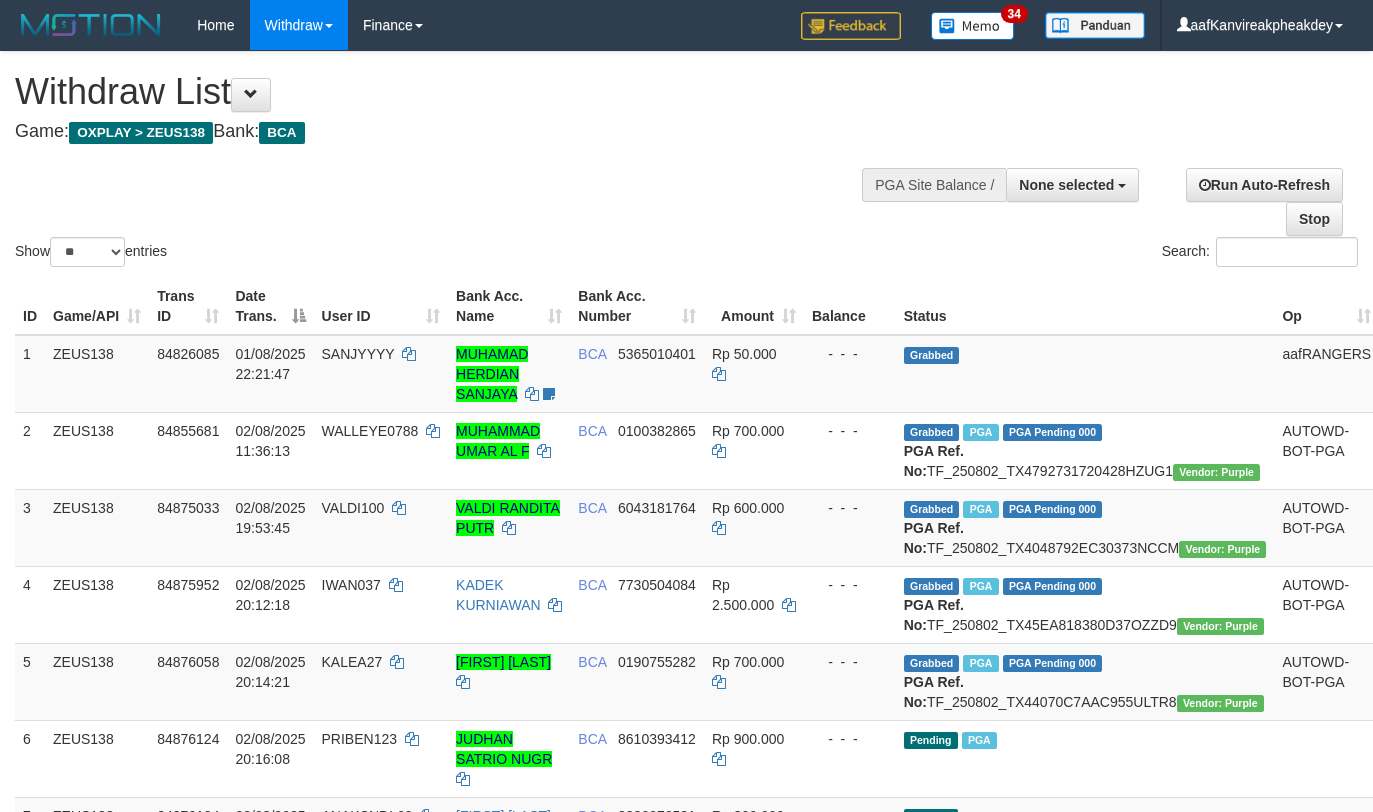 select 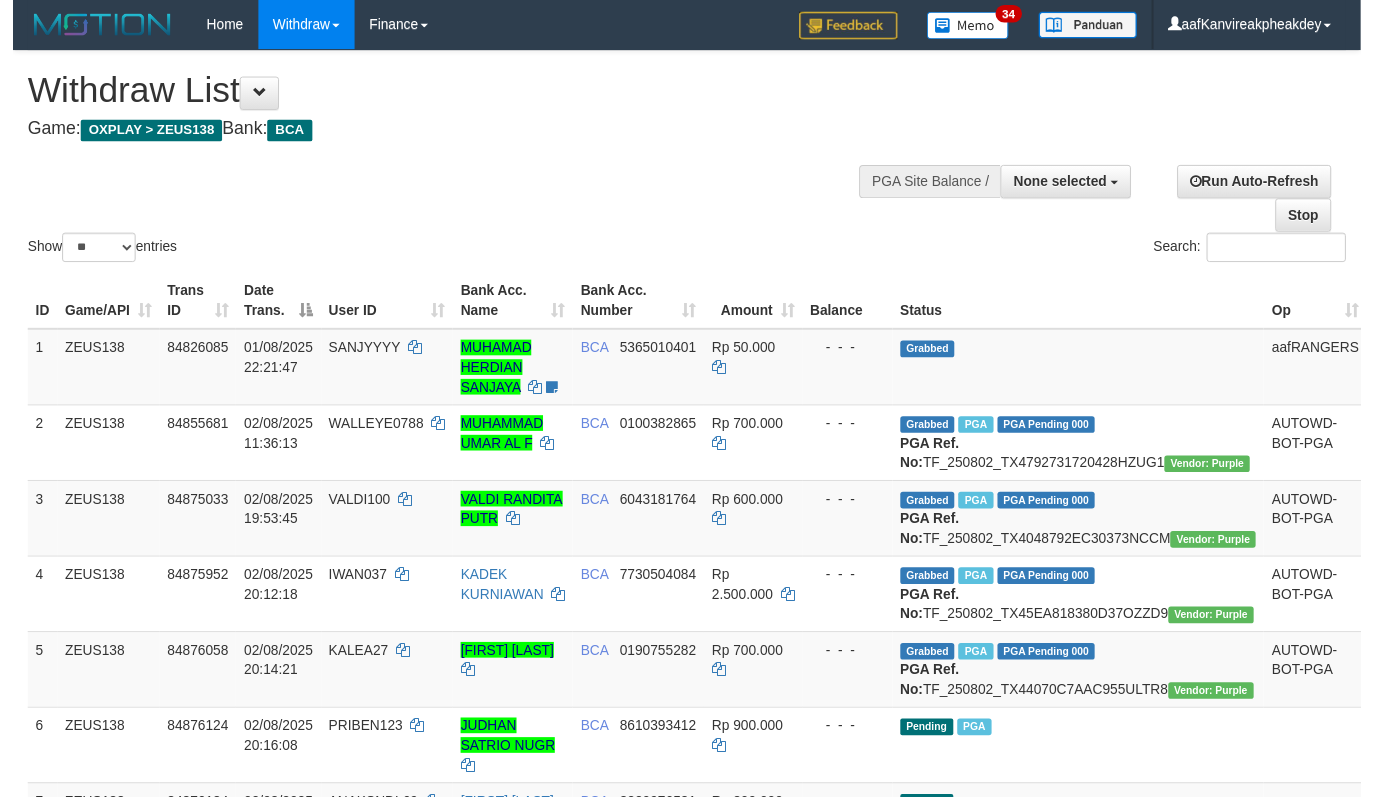 scroll, scrollTop: 588, scrollLeft: 0, axis: vertical 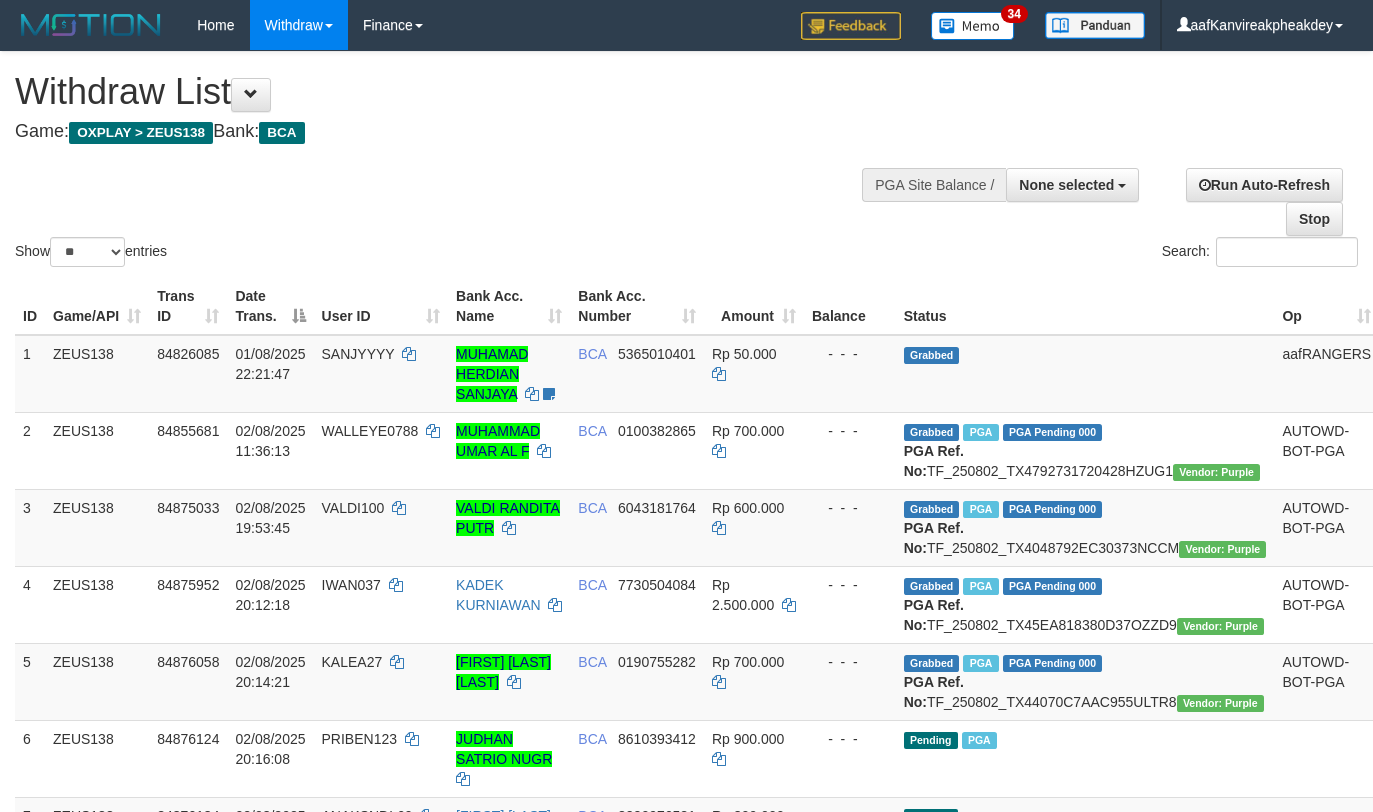 select 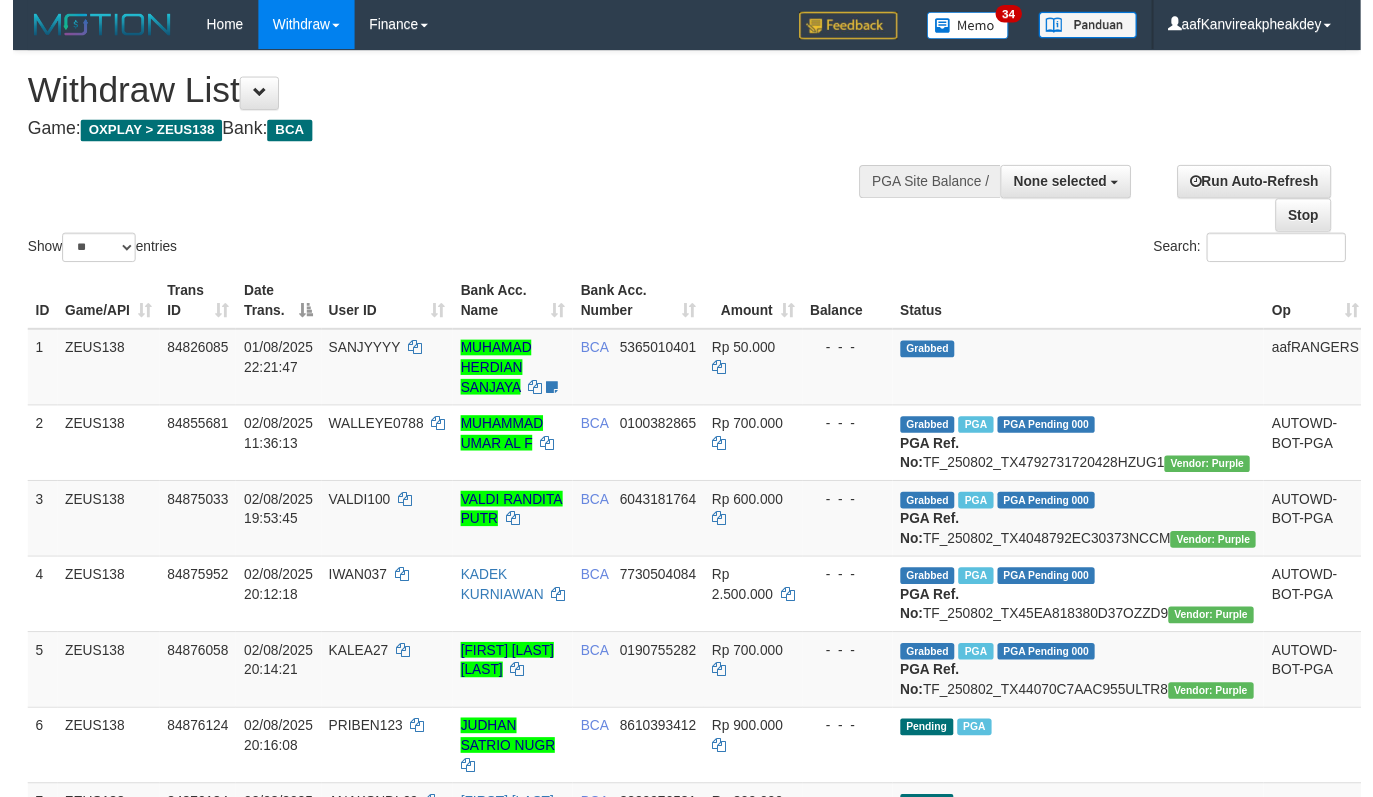 scroll, scrollTop: 588, scrollLeft: 0, axis: vertical 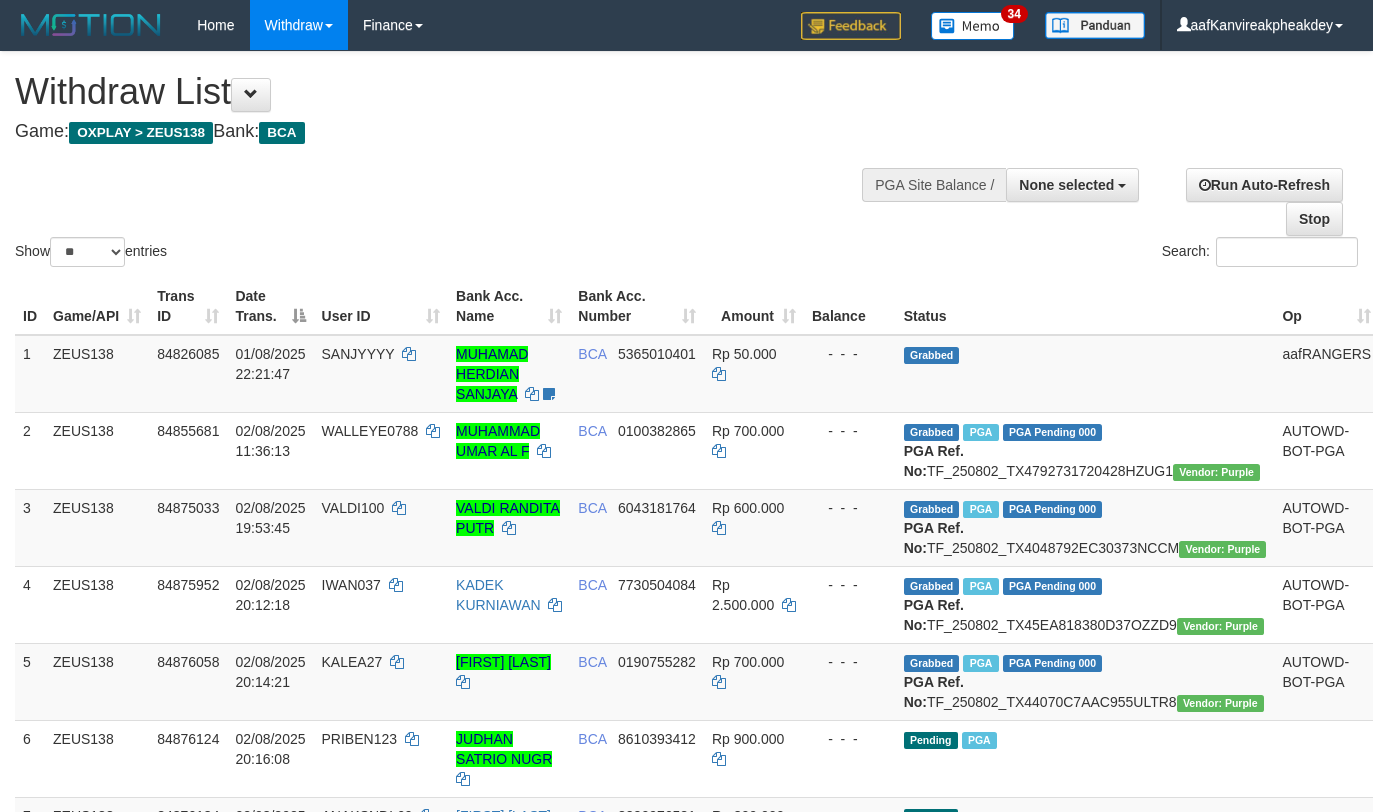 select 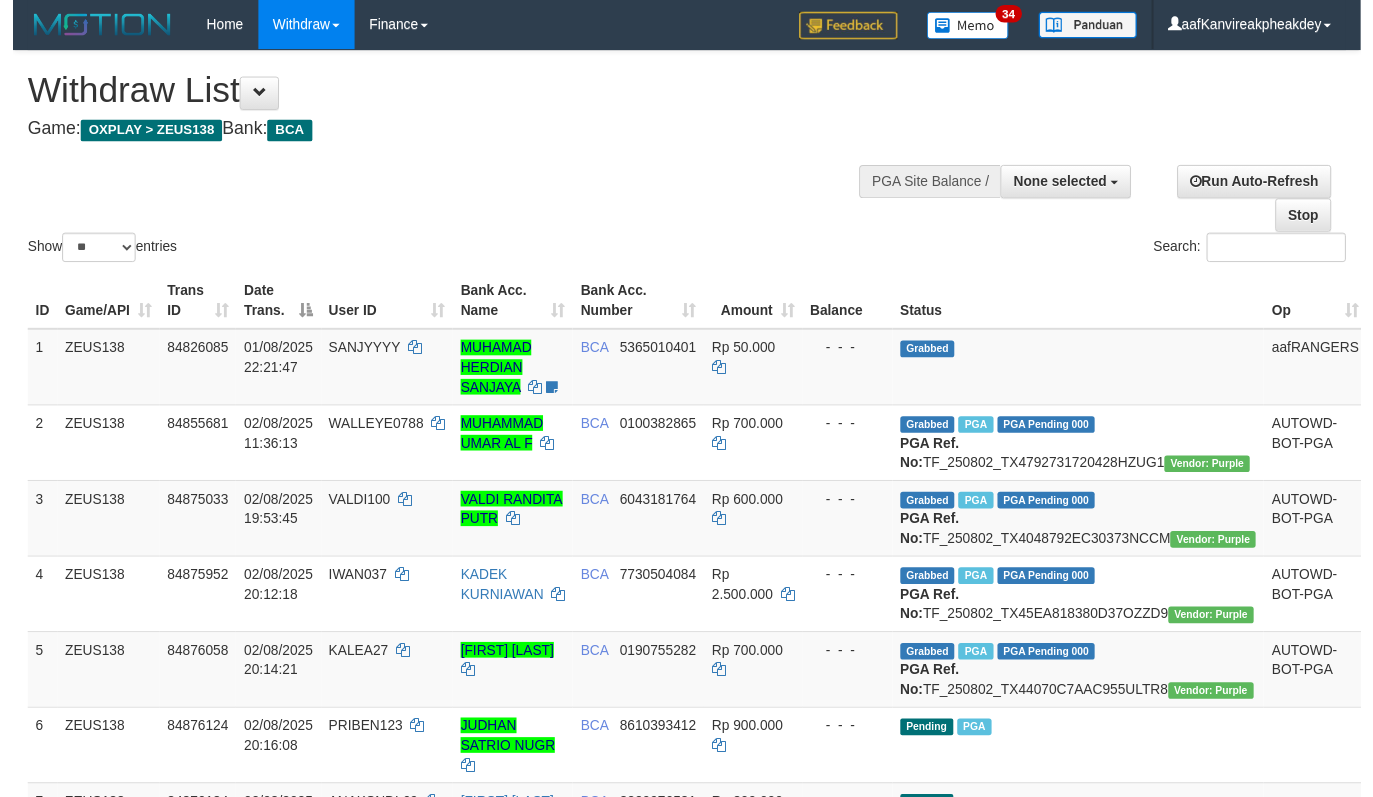scroll, scrollTop: 588, scrollLeft: 0, axis: vertical 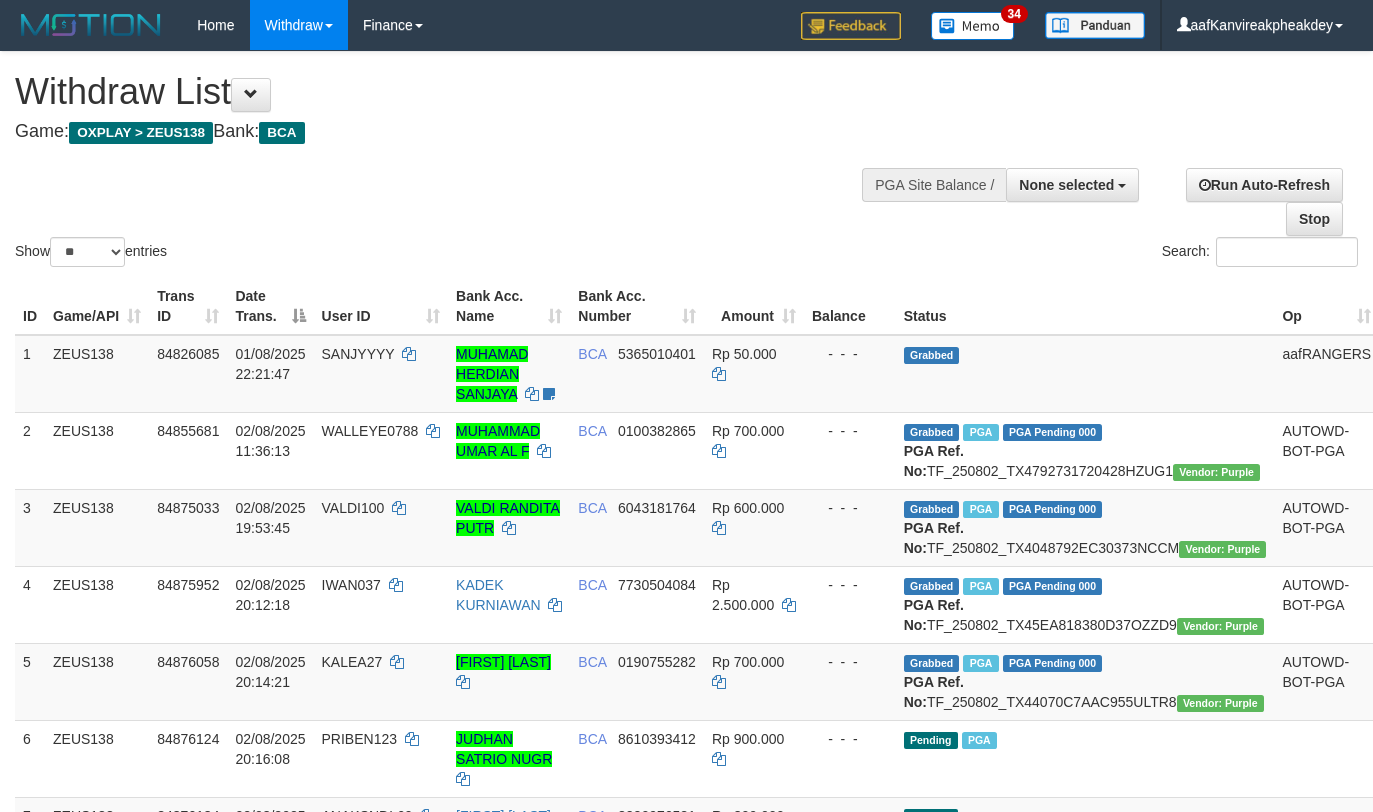 select 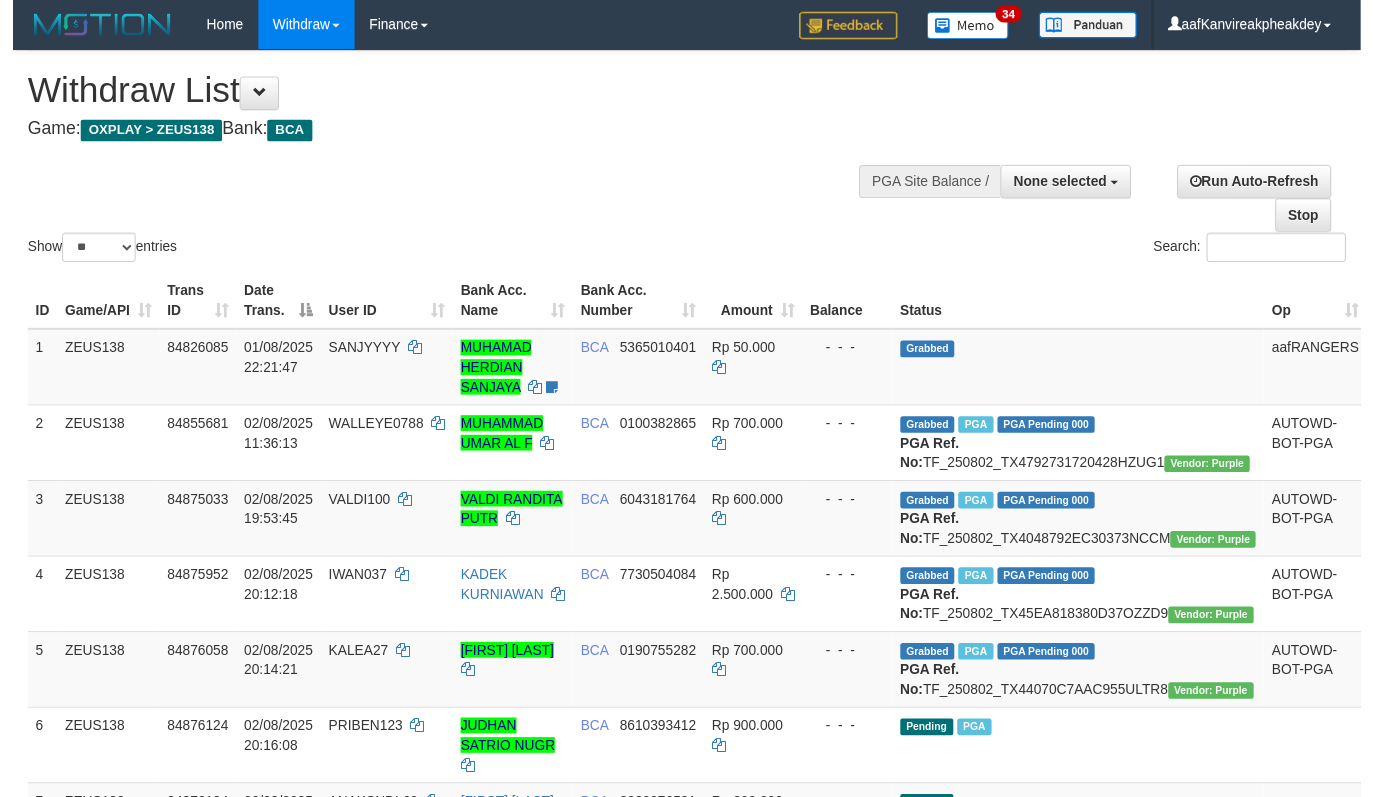 scroll, scrollTop: 588, scrollLeft: 0, axis: vertical 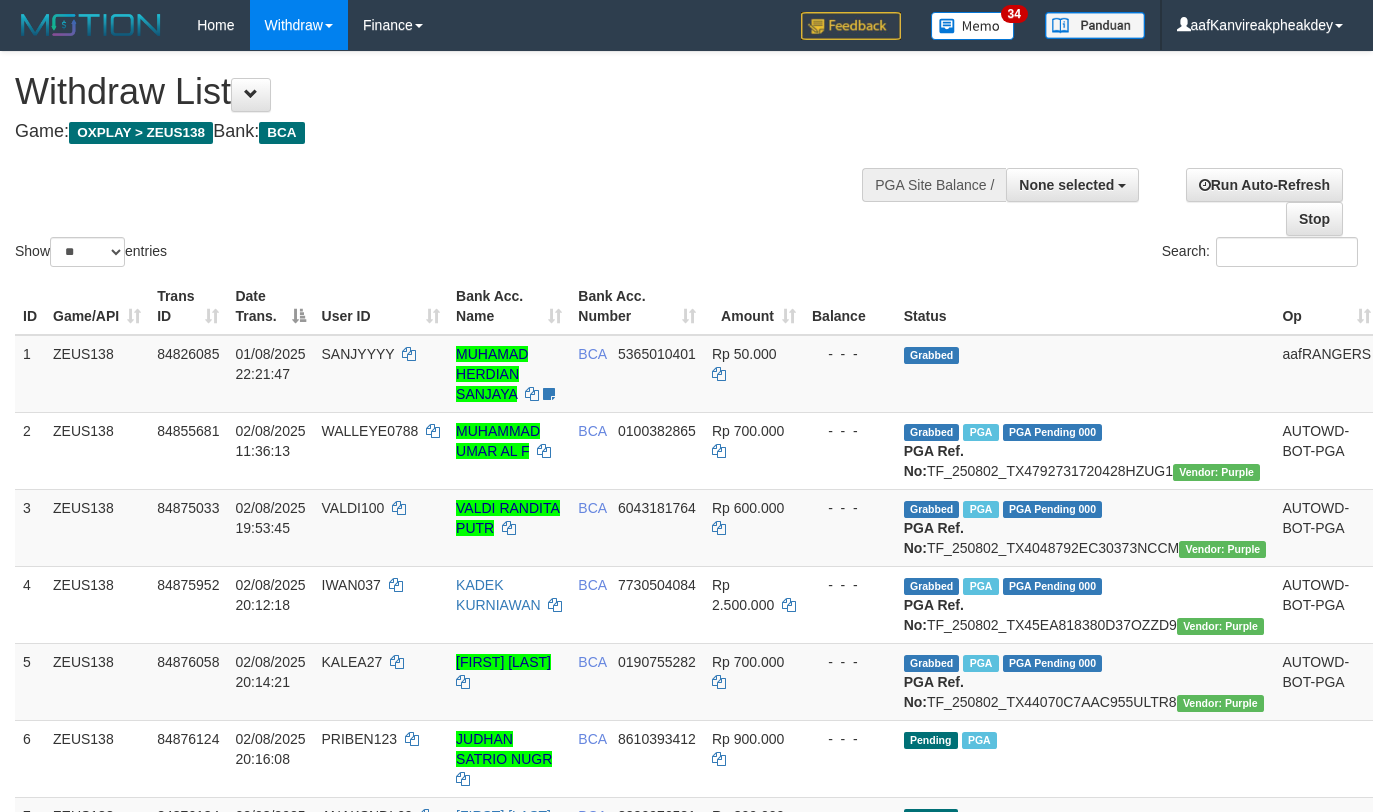 select 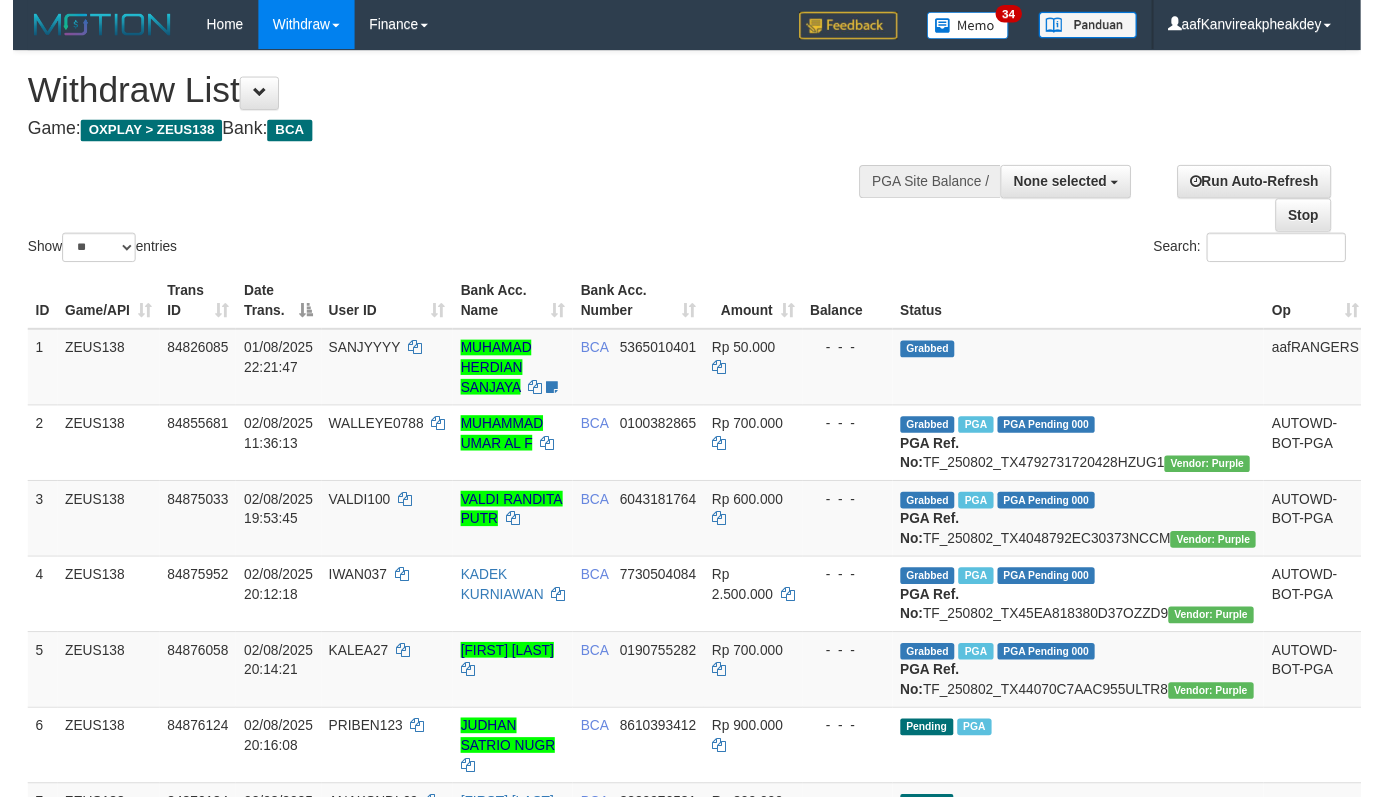 scroll, scrollTop: 588, scrollLeft: 0, axis: vertical 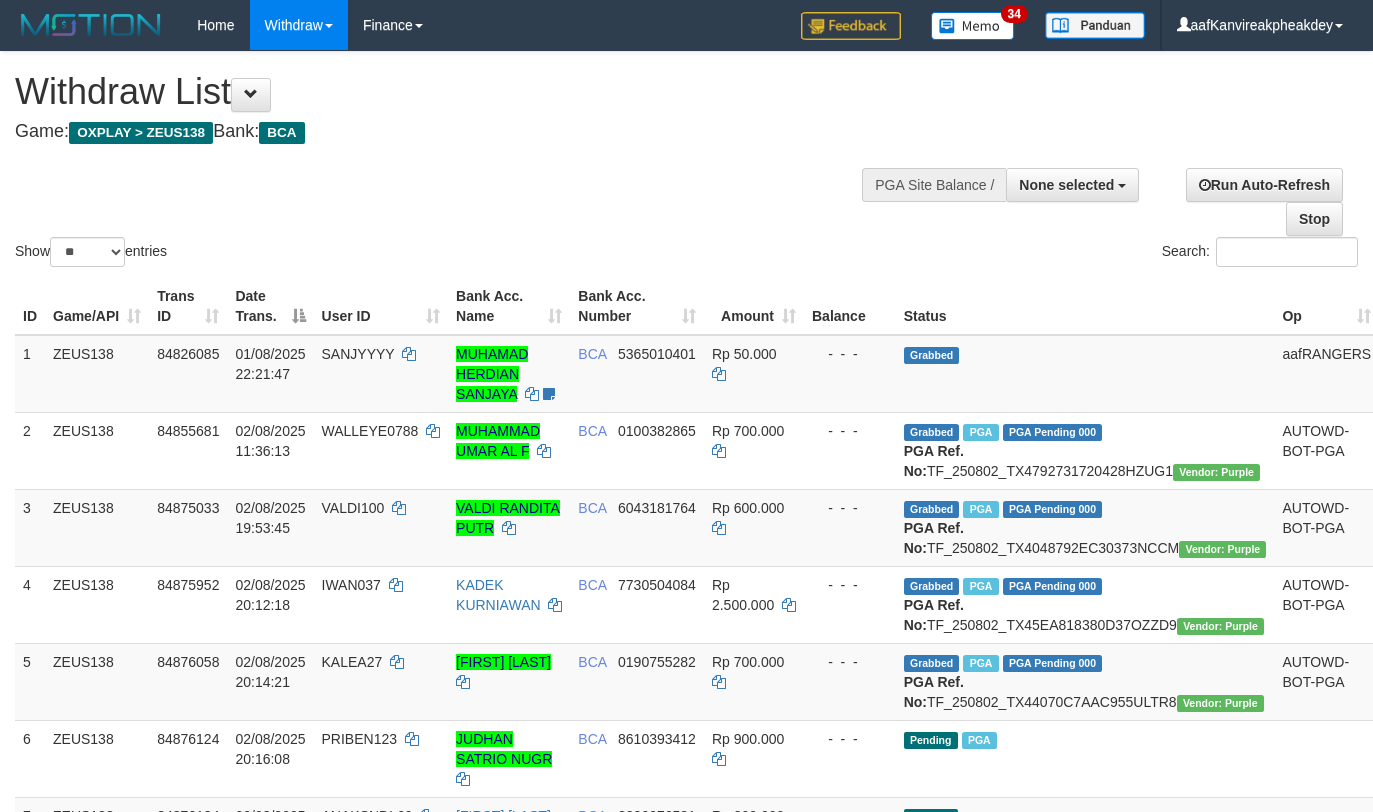 select 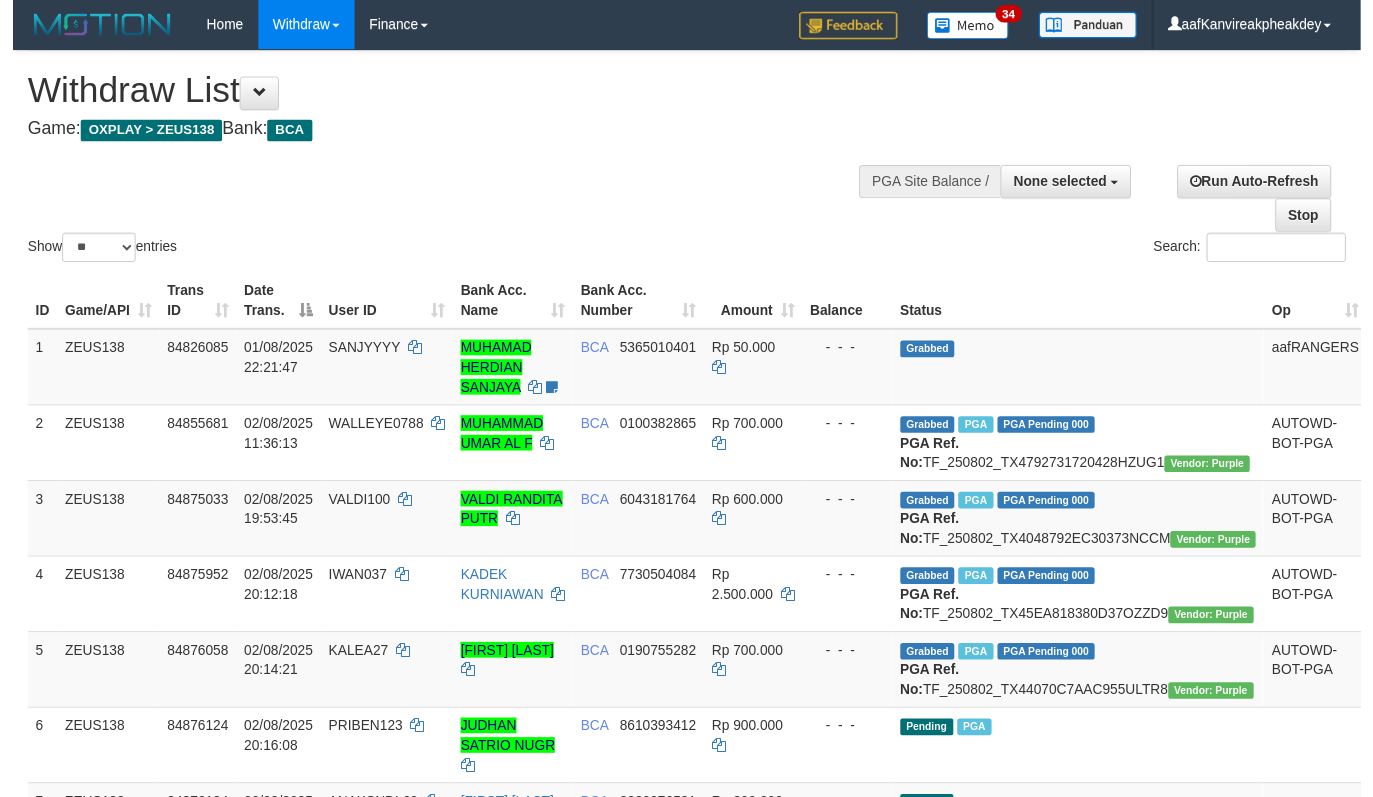 scroll, scrollTop: 588, scrollLeft: 0, axis: vertical 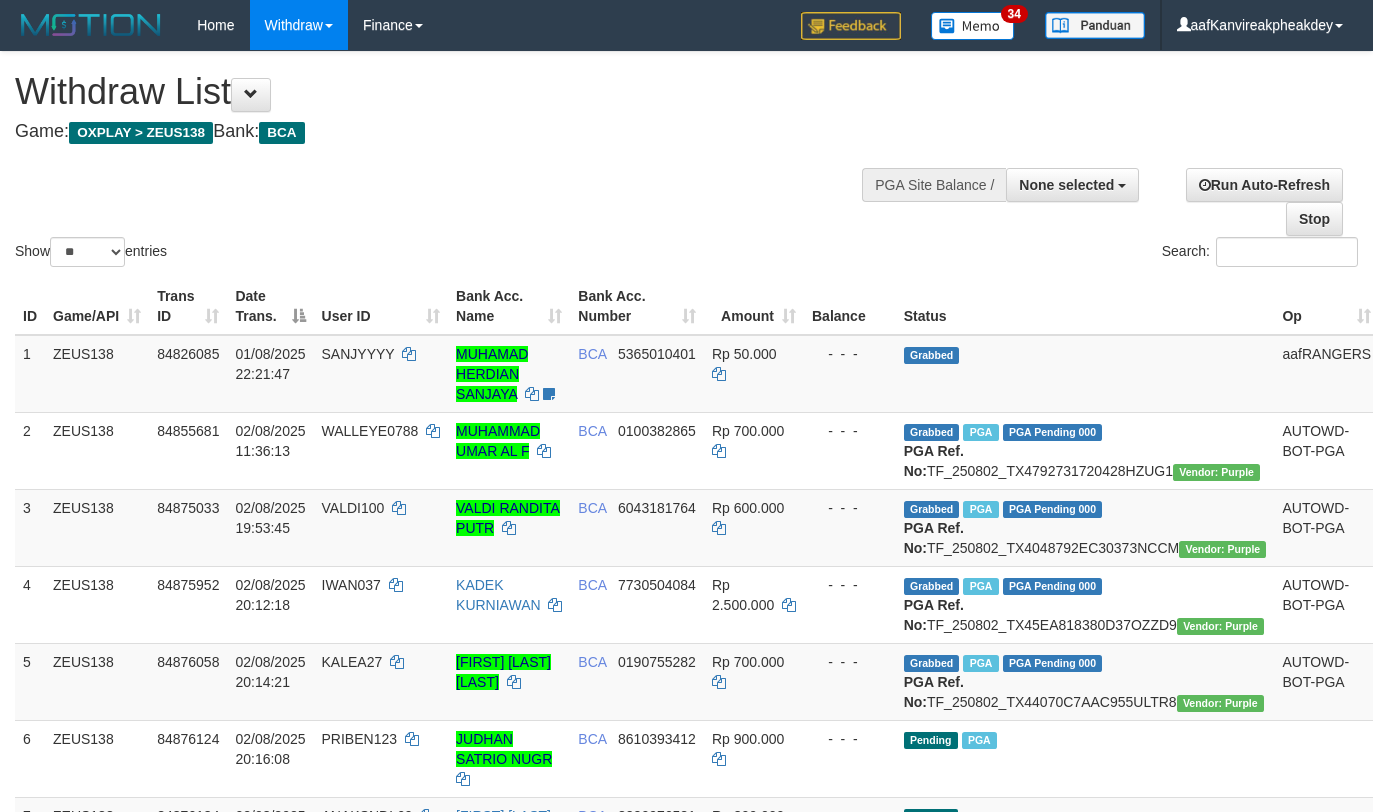 select 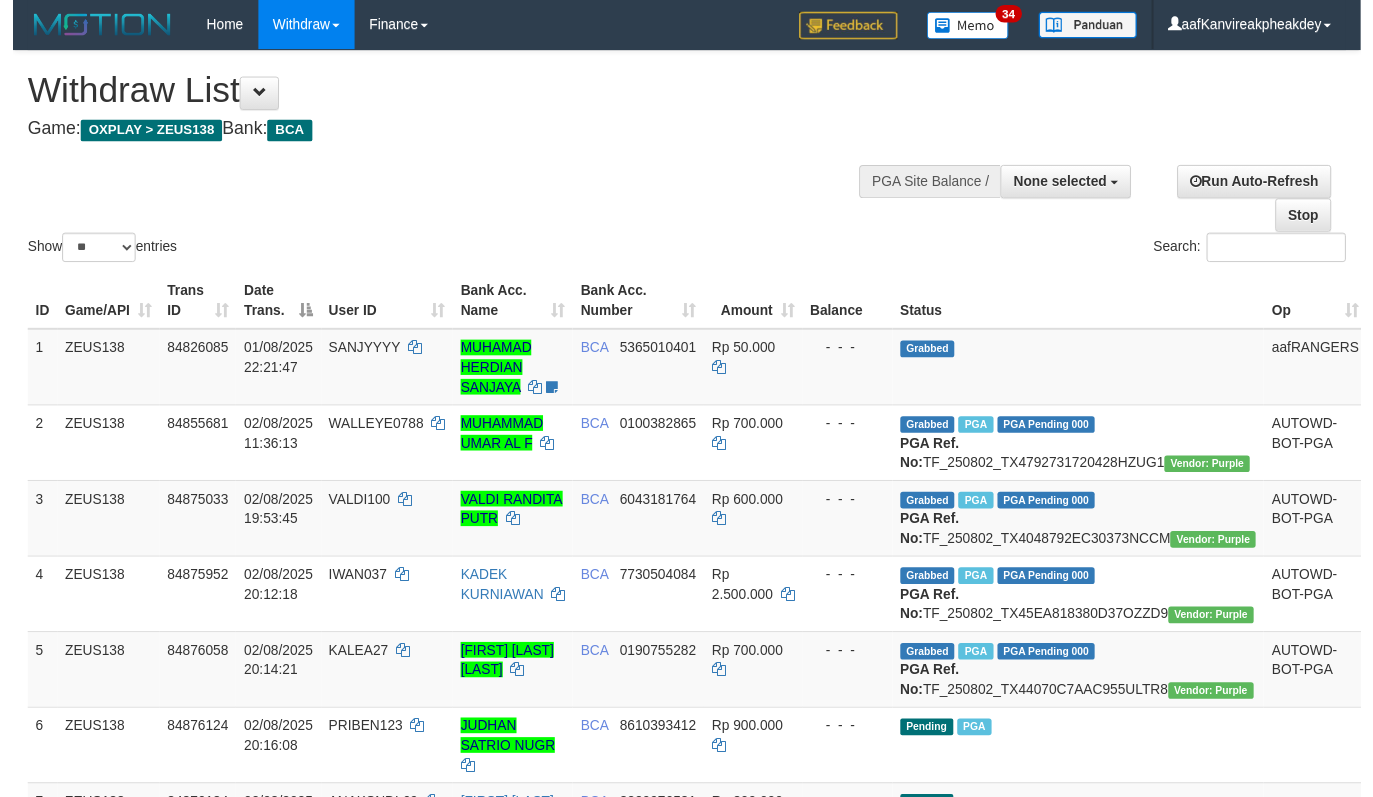 scroll, scrollTop: 588, scrollLeft: 0, axis: vertical 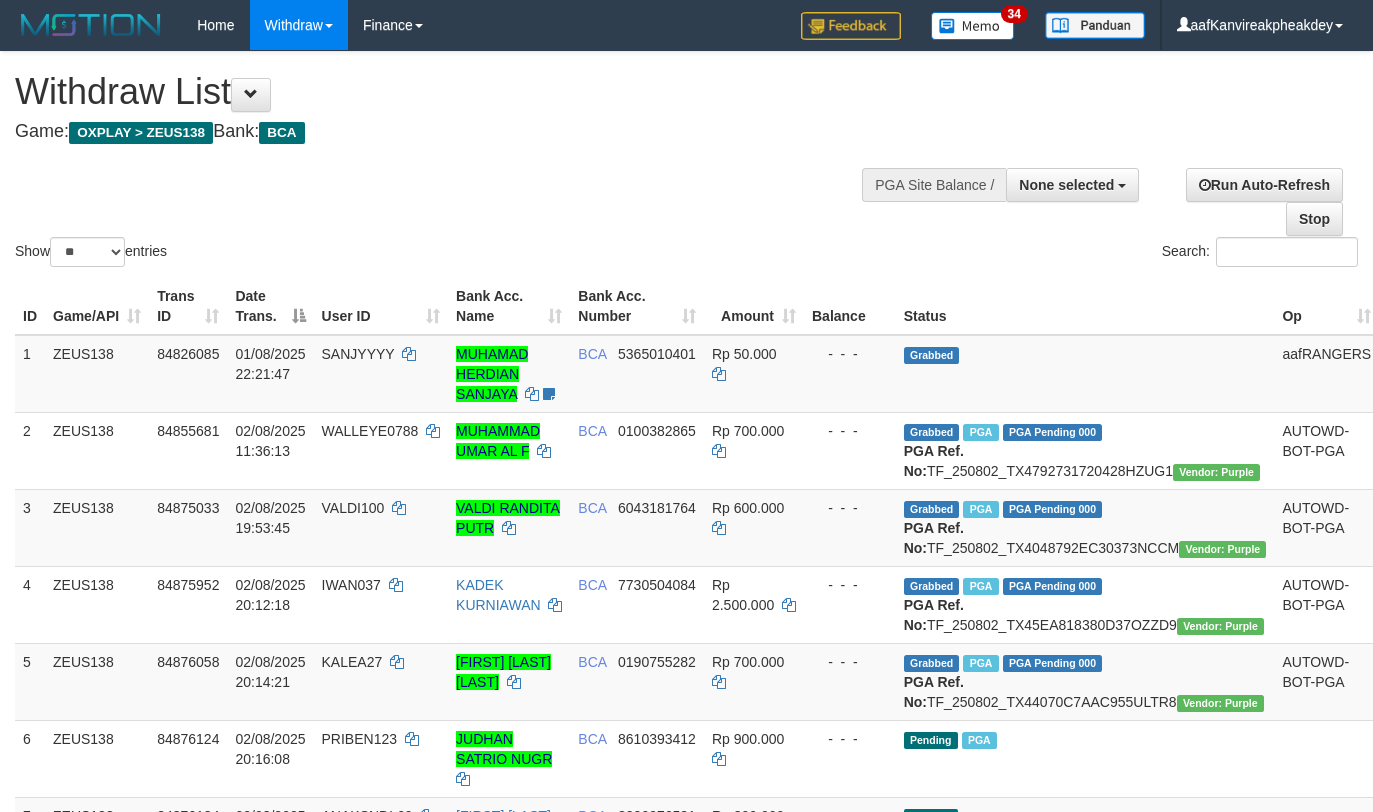 select 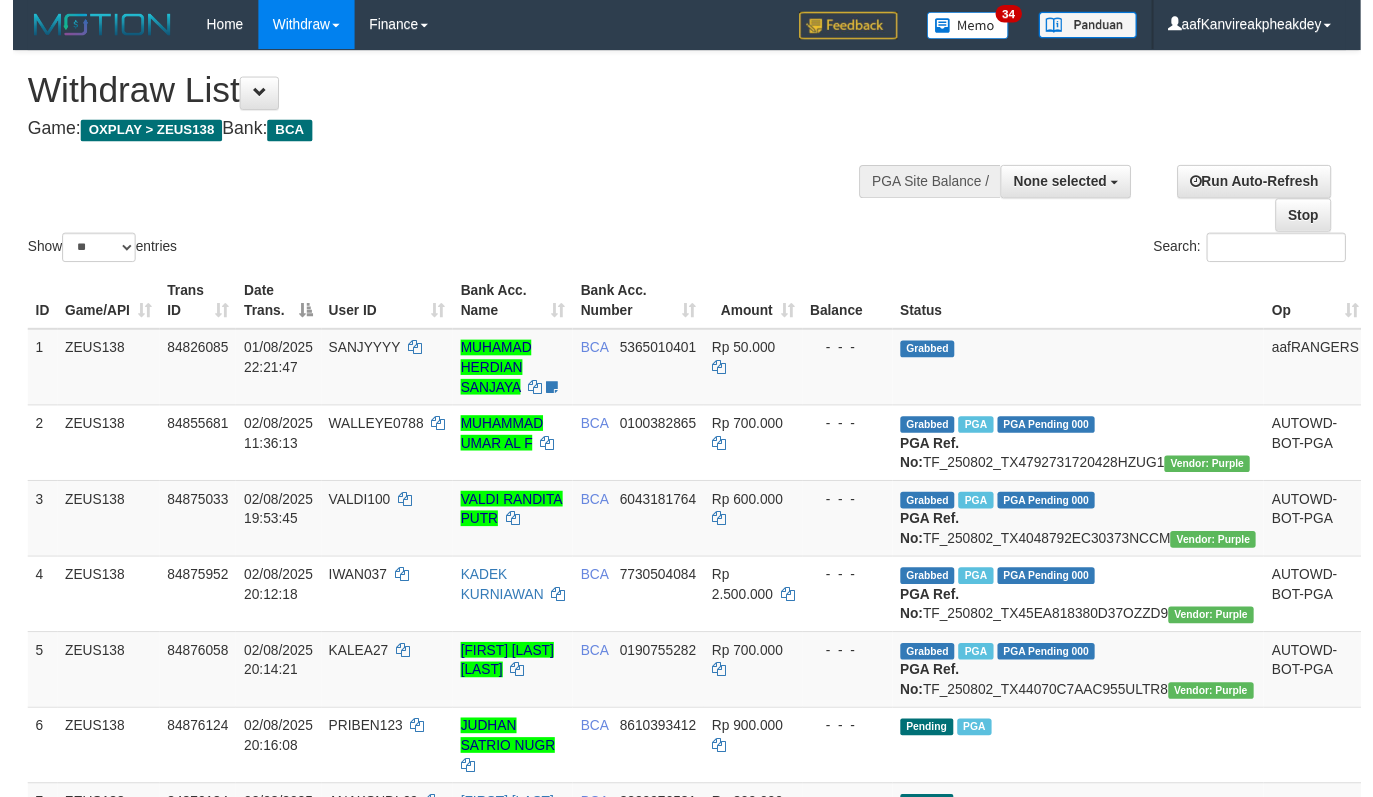 scroll, scrollTop: 588, scrollLeft: 0, axis: vertical 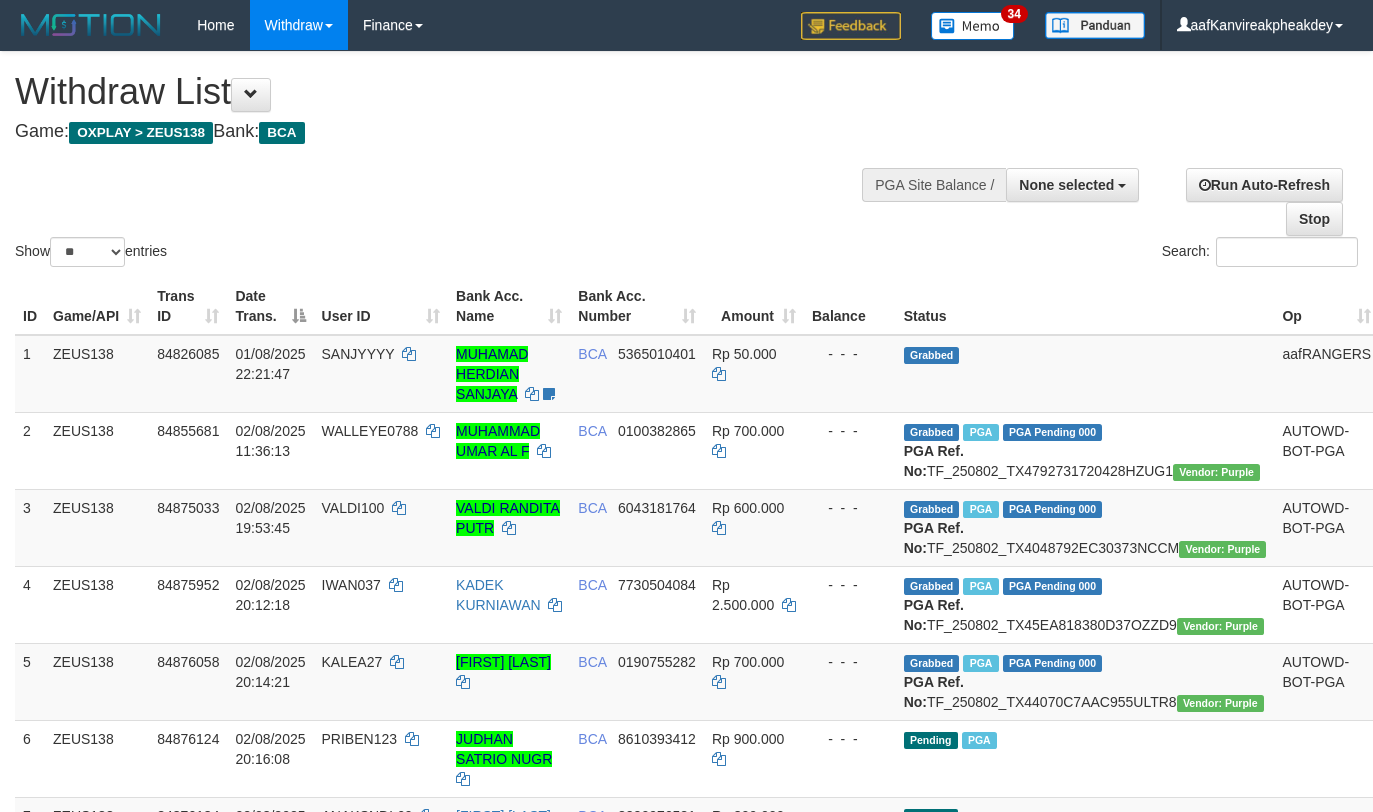 select 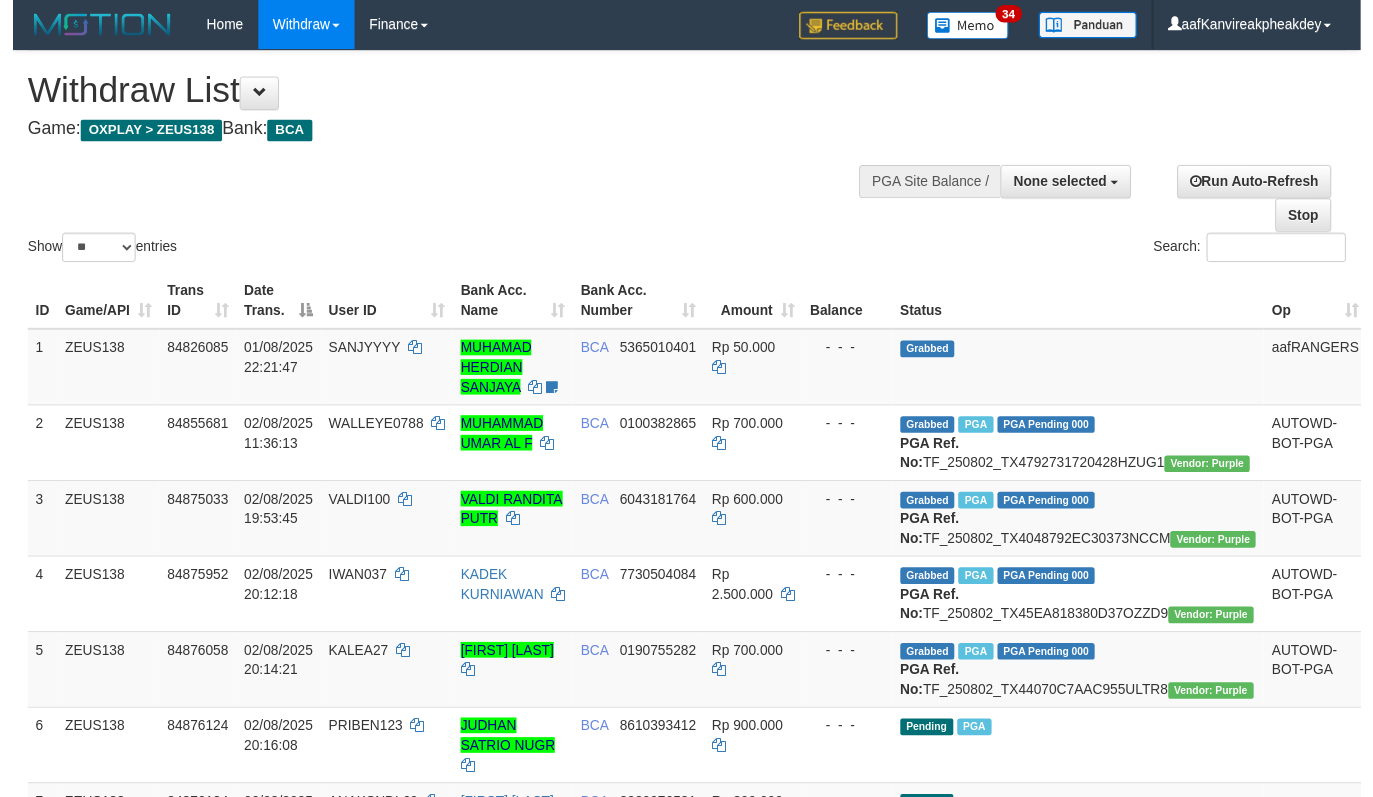 scroll, scrollTop: 588, scrollLeft: 0, axis: vertical 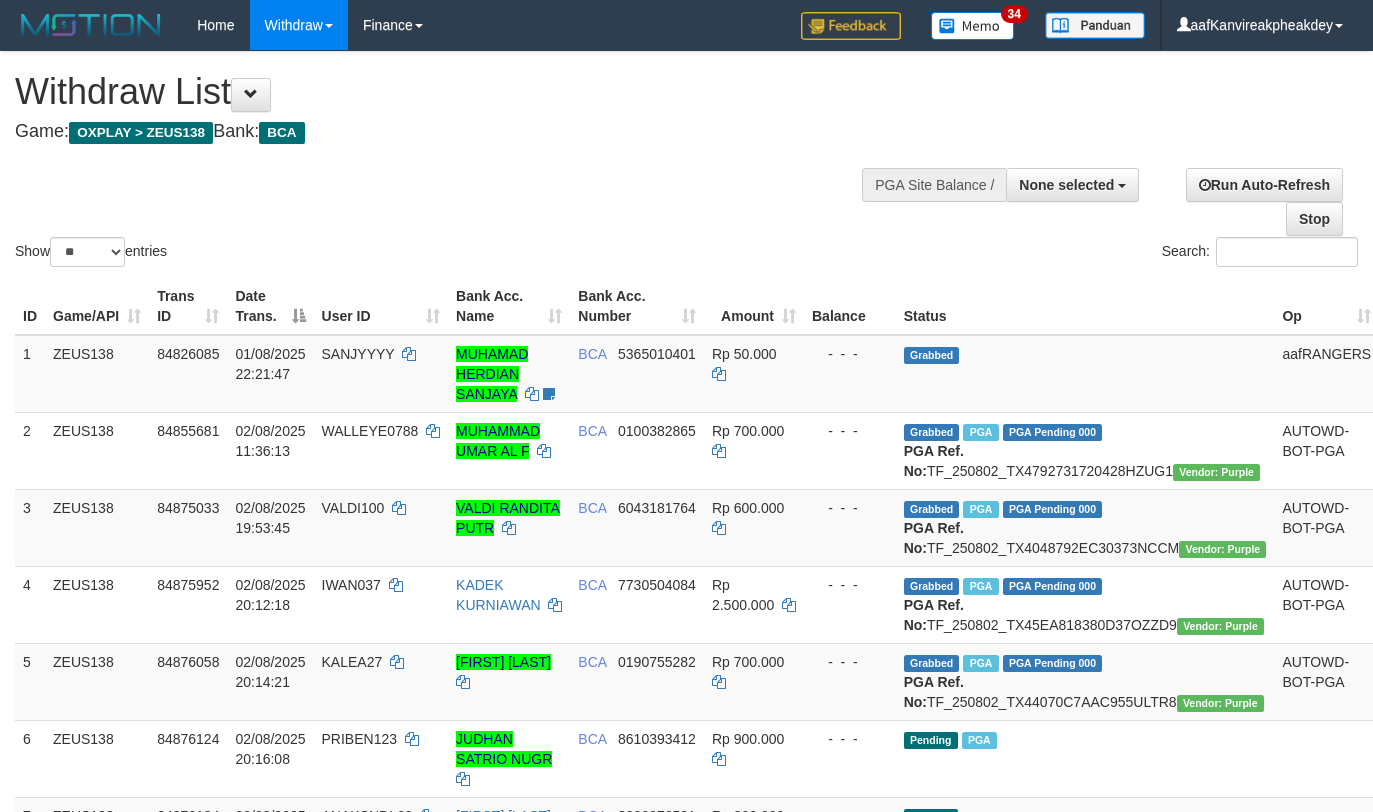 select 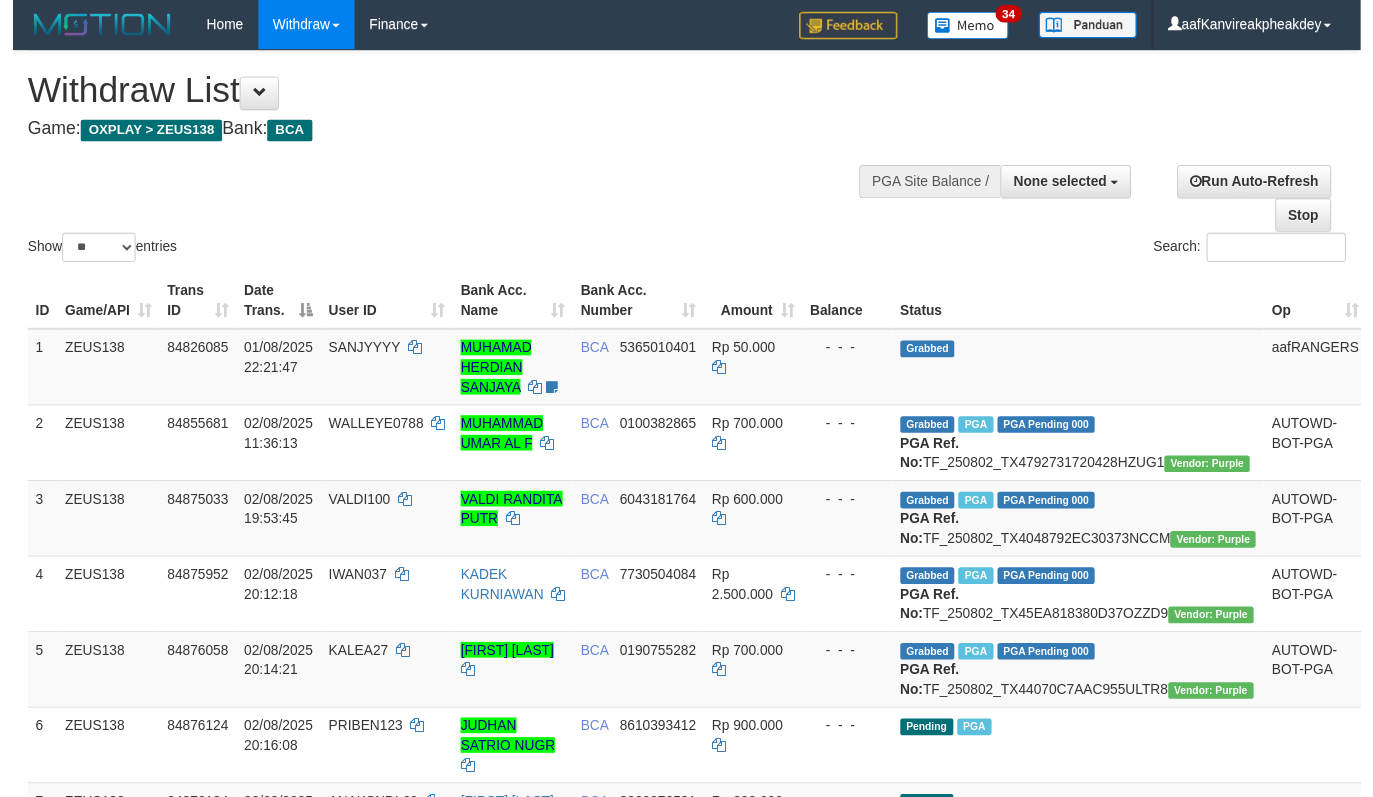 scroll, scrollTop: 588, scrollLeft: 0, axis: vertical 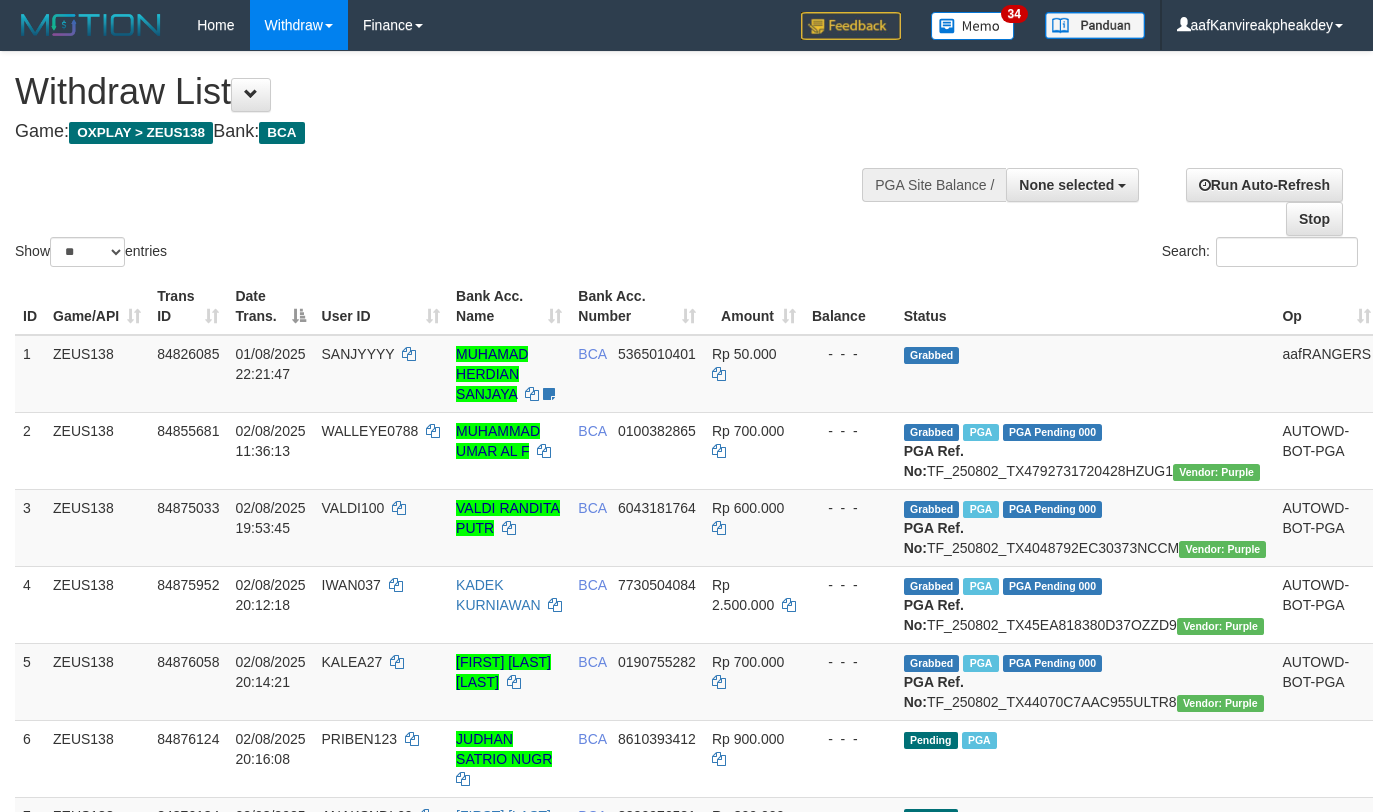 select 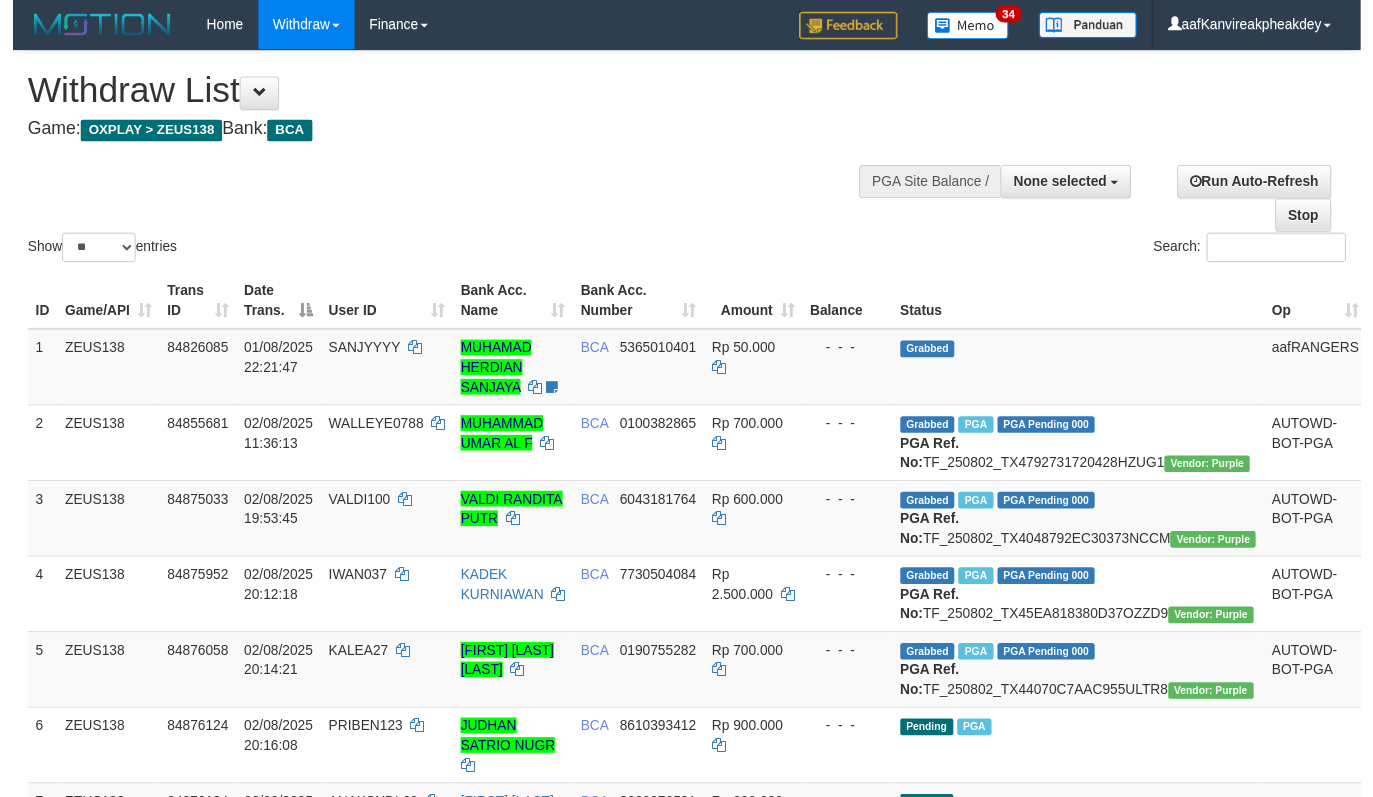 scroll, scrollTop: 588, scrollLeft: 0, axis: vertical 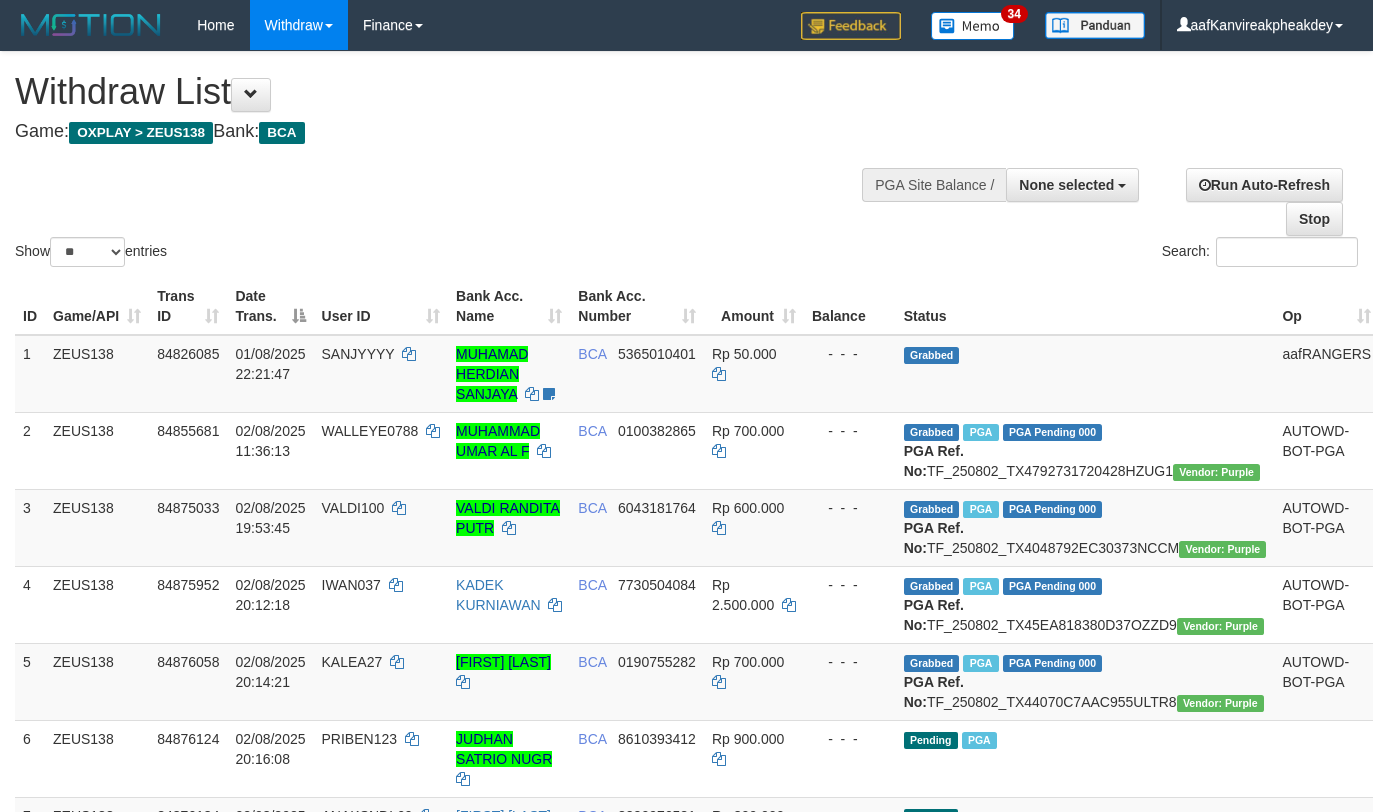select 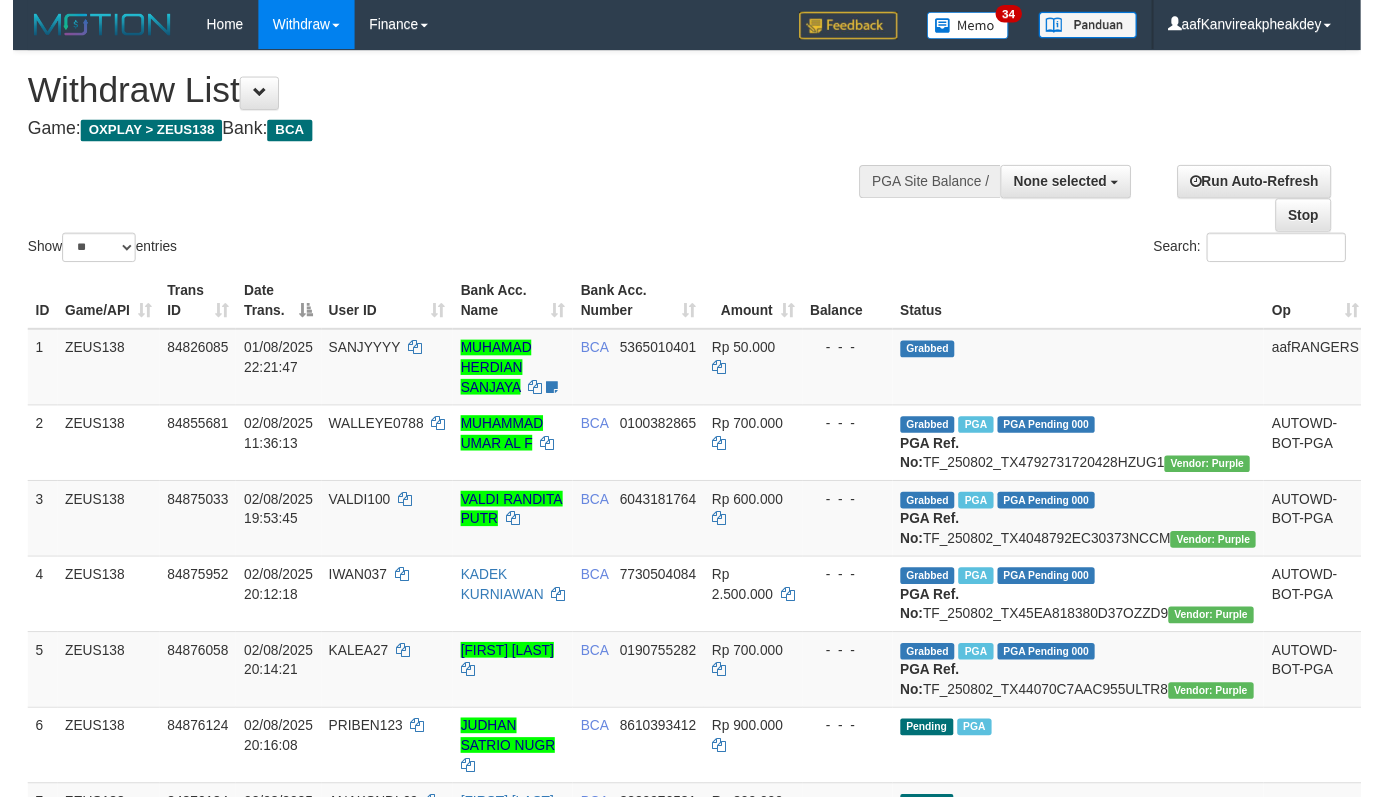 scroll, scrollTop: 588, scrollLeft: 0, axis: vertical 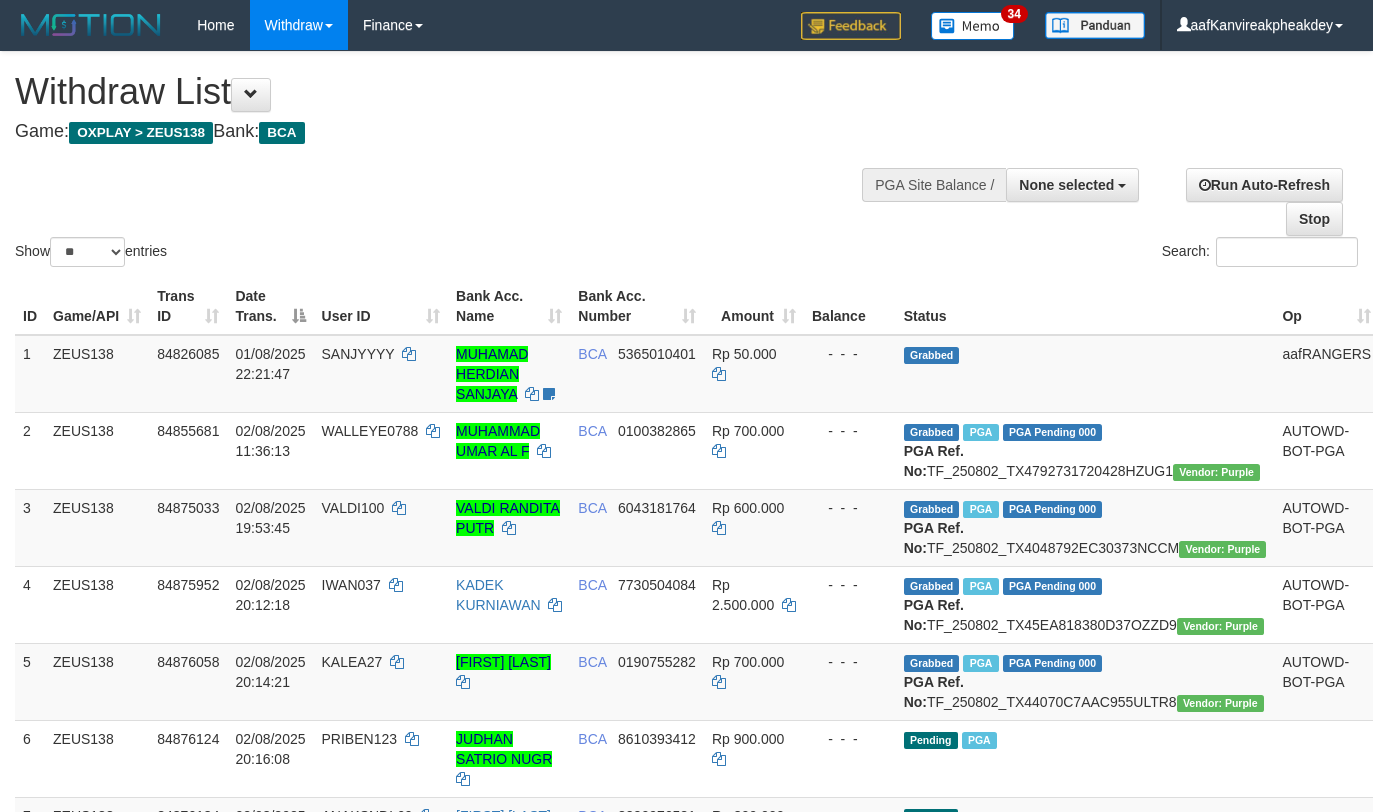 select 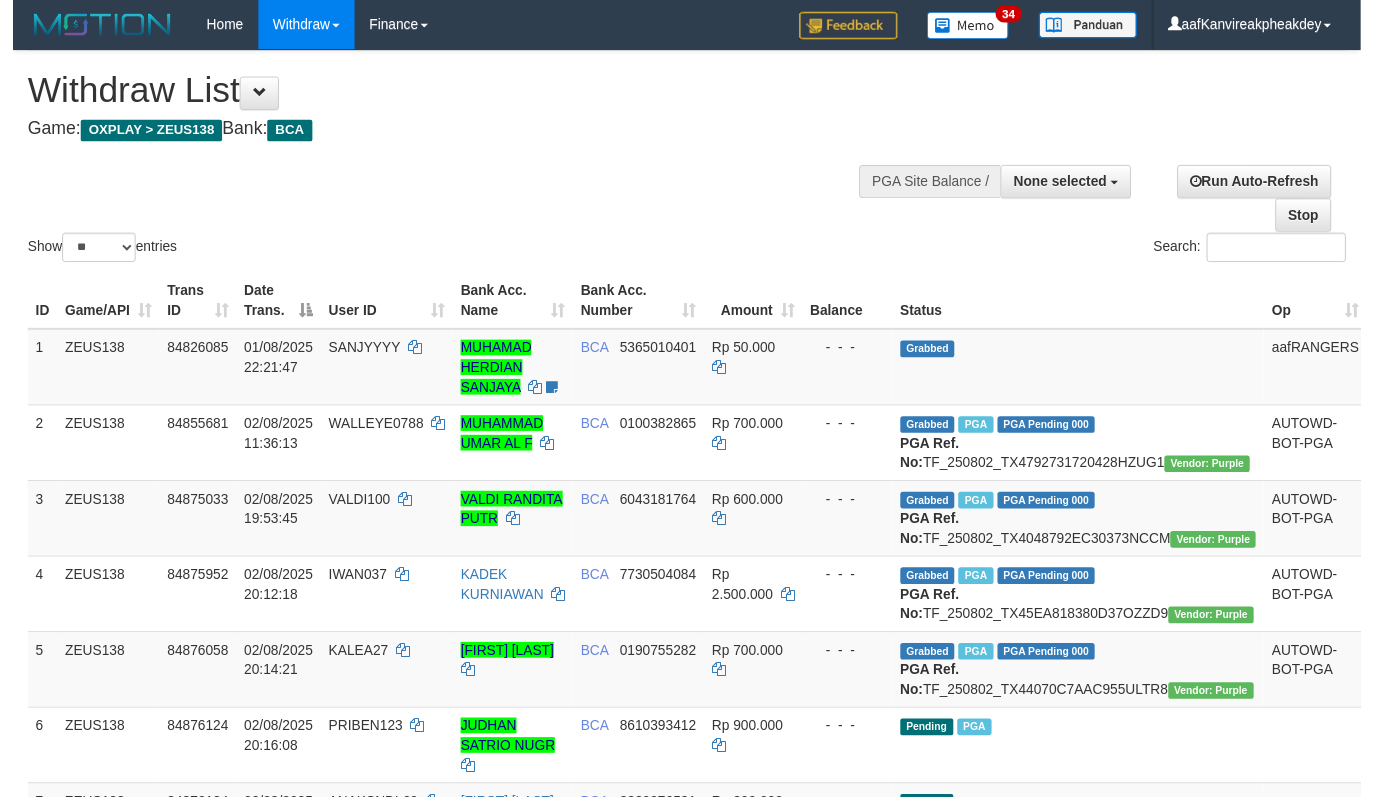 scroll, scrollTop: 588, scrollLeft: 0, axis: vertical 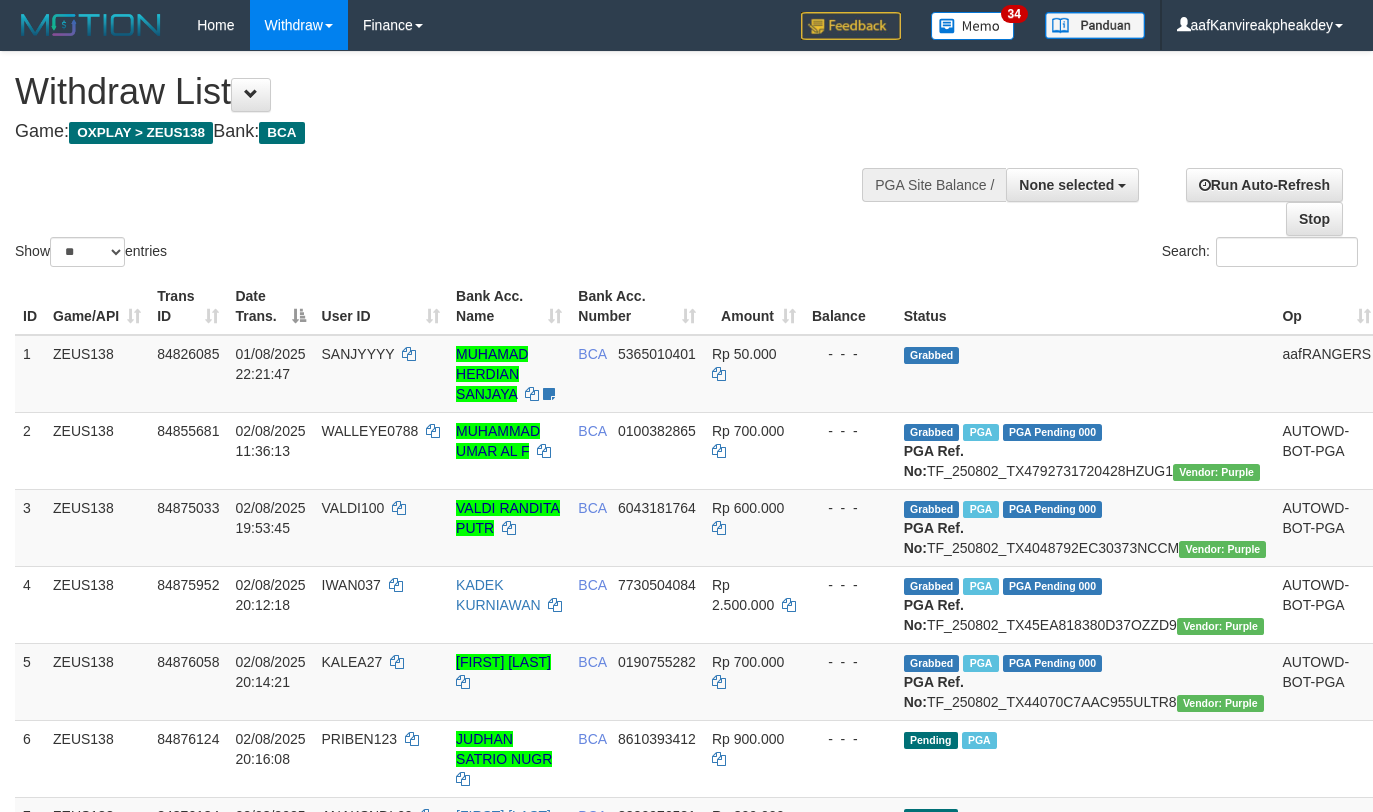 select 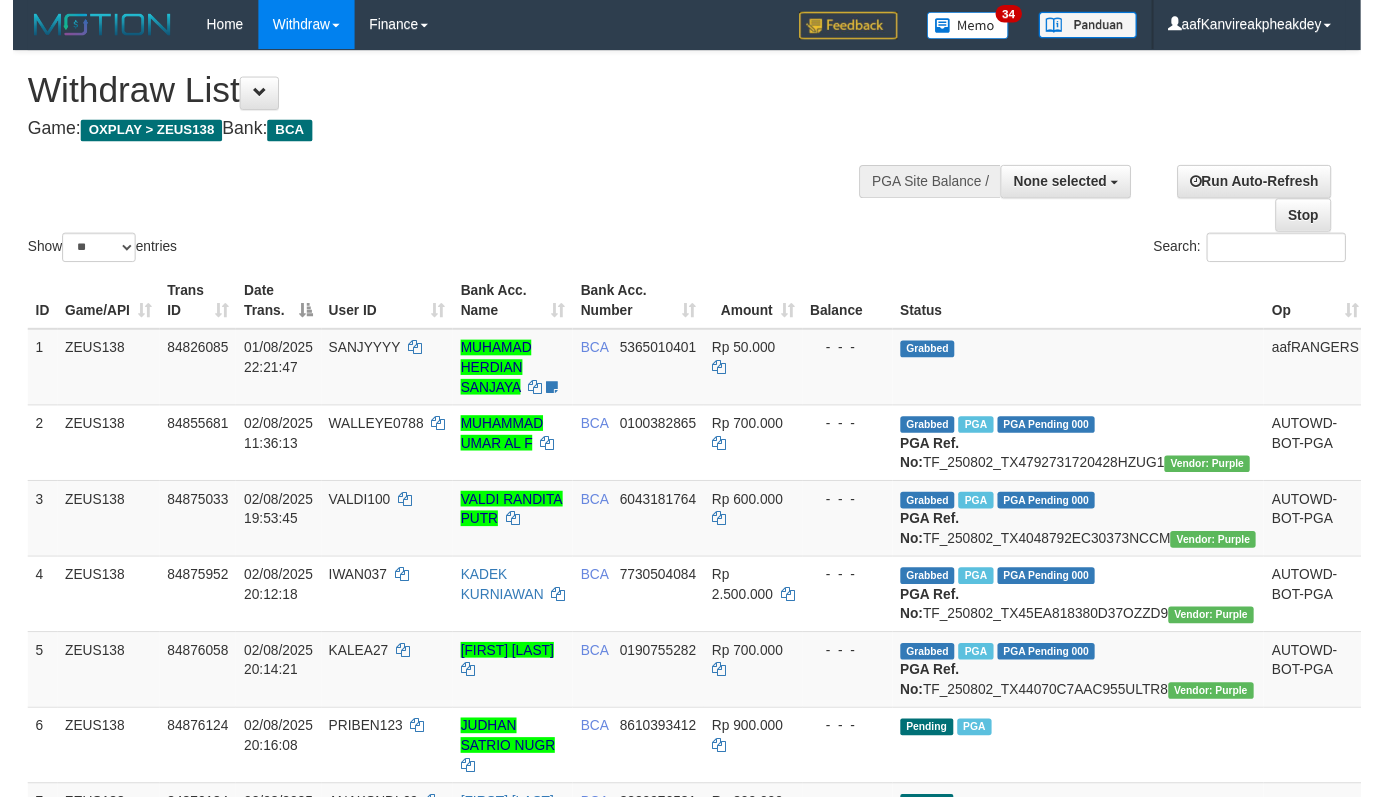 scroll, scrollTop: 588, scrollLeft: 0, axis: vertical 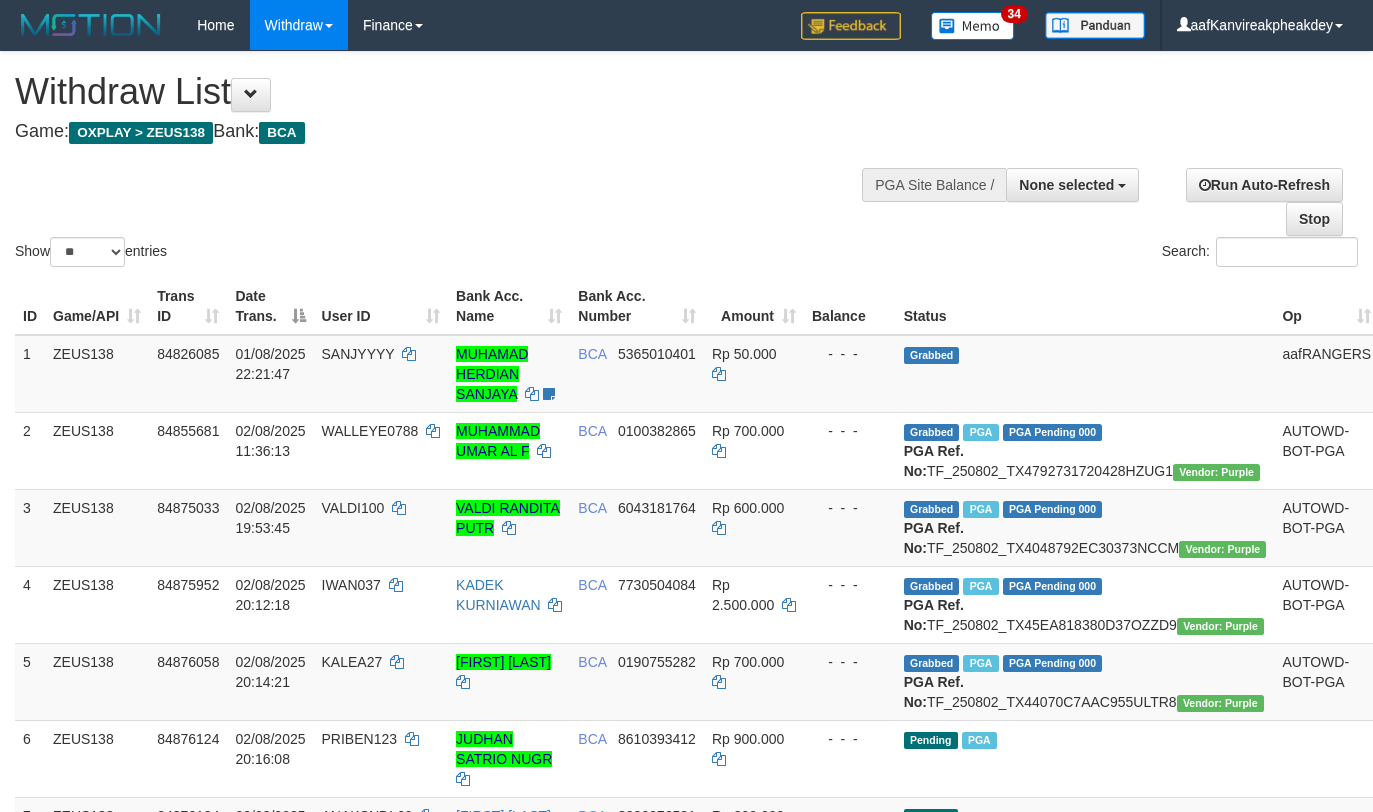 select 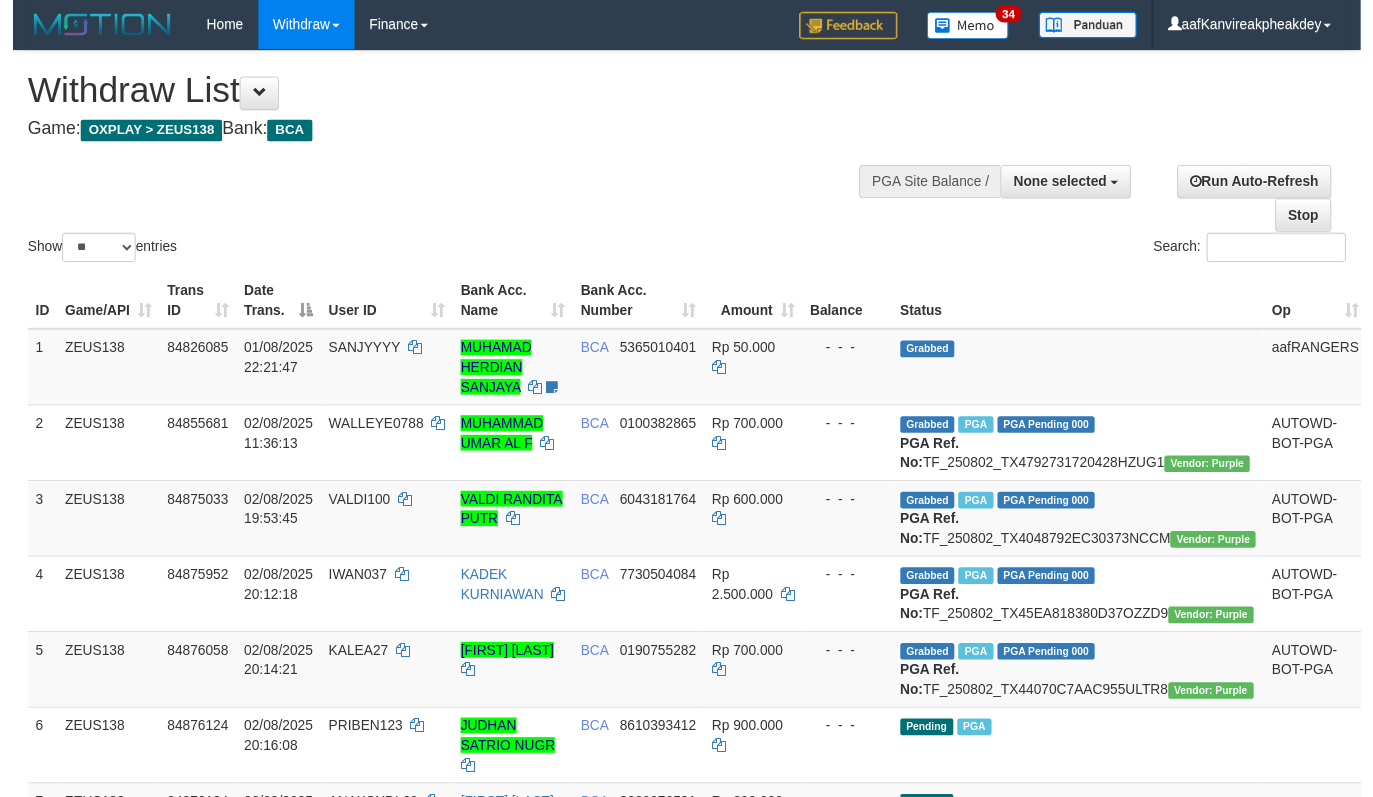 scroll, scrollTop: 588, scrollLeft: 0, axis: vertical 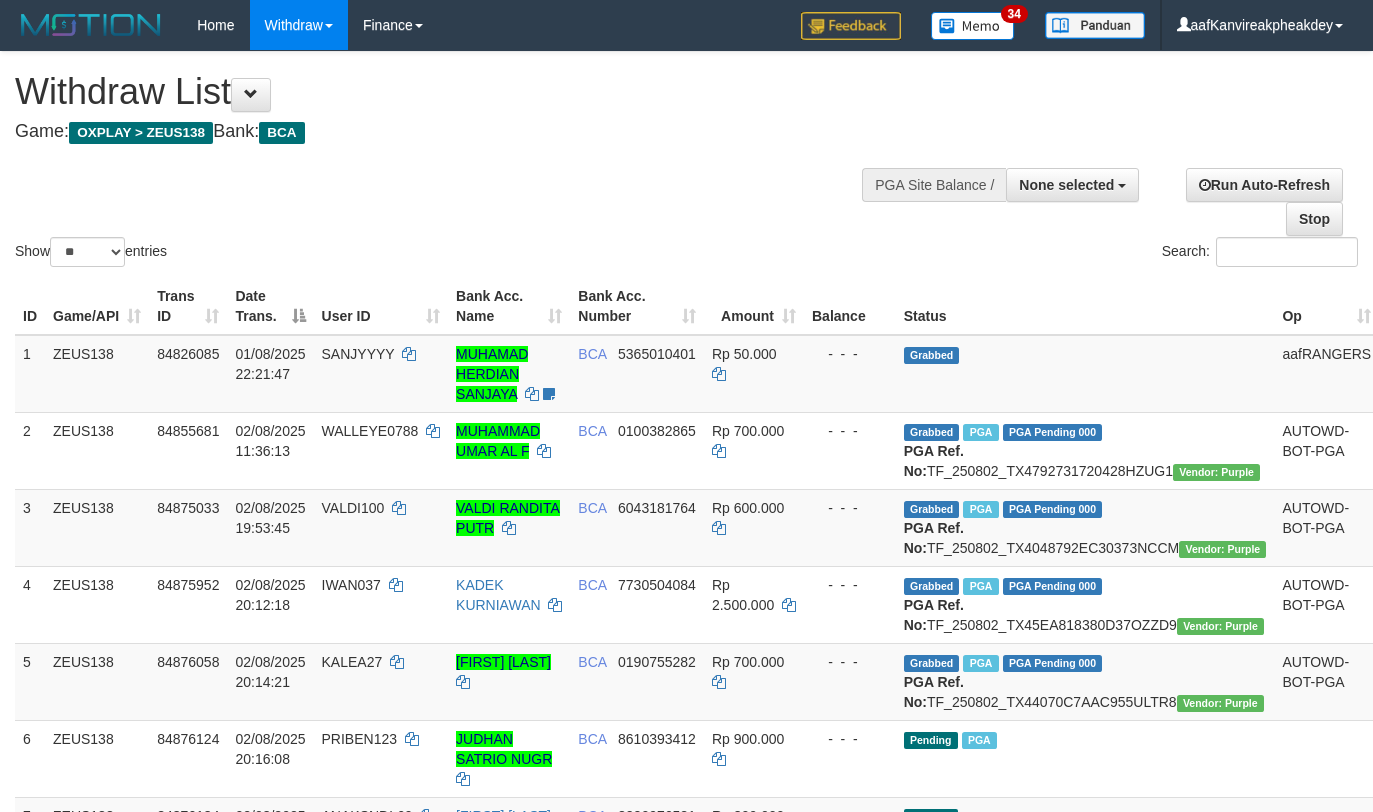 select 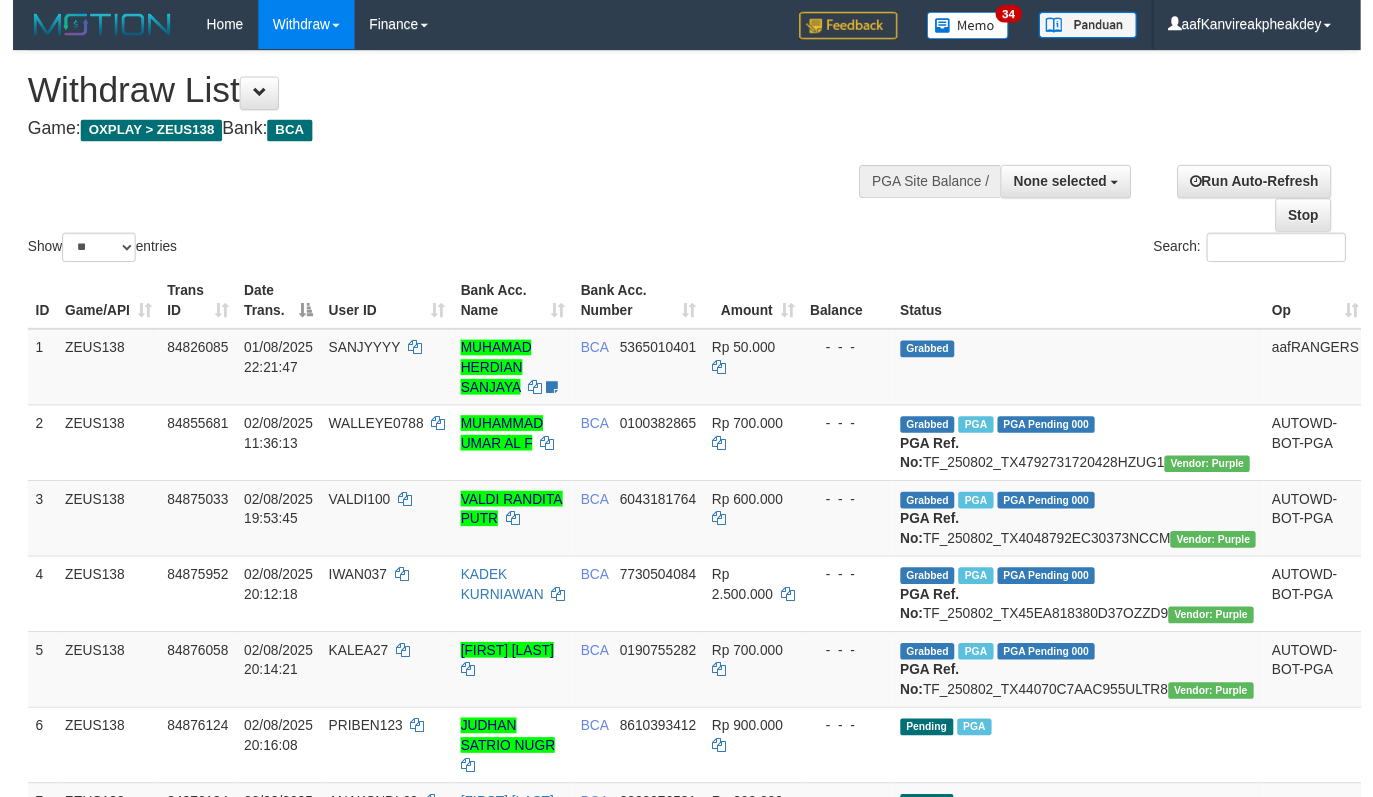scroll, scrollTop: 588, scrollLeft: 0, axis: vertical 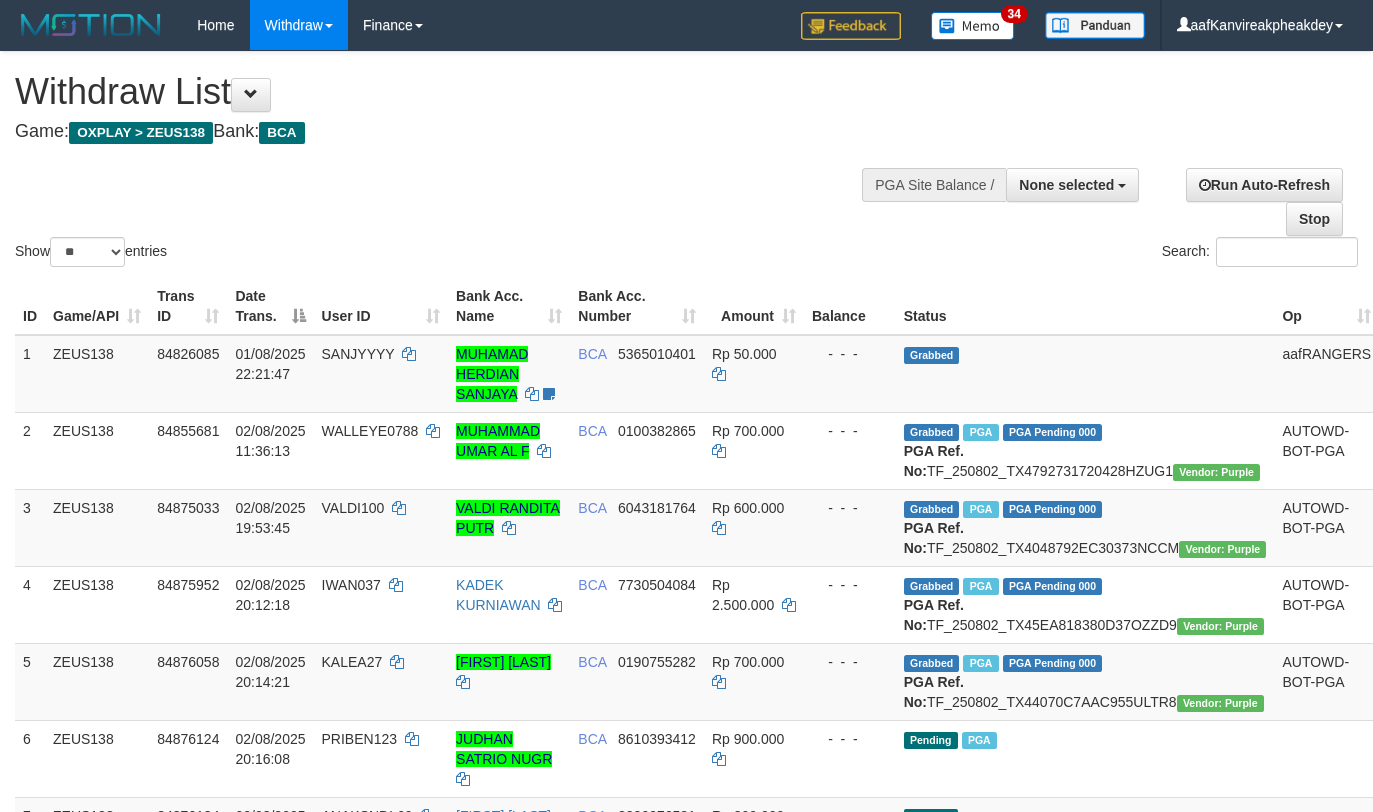 select 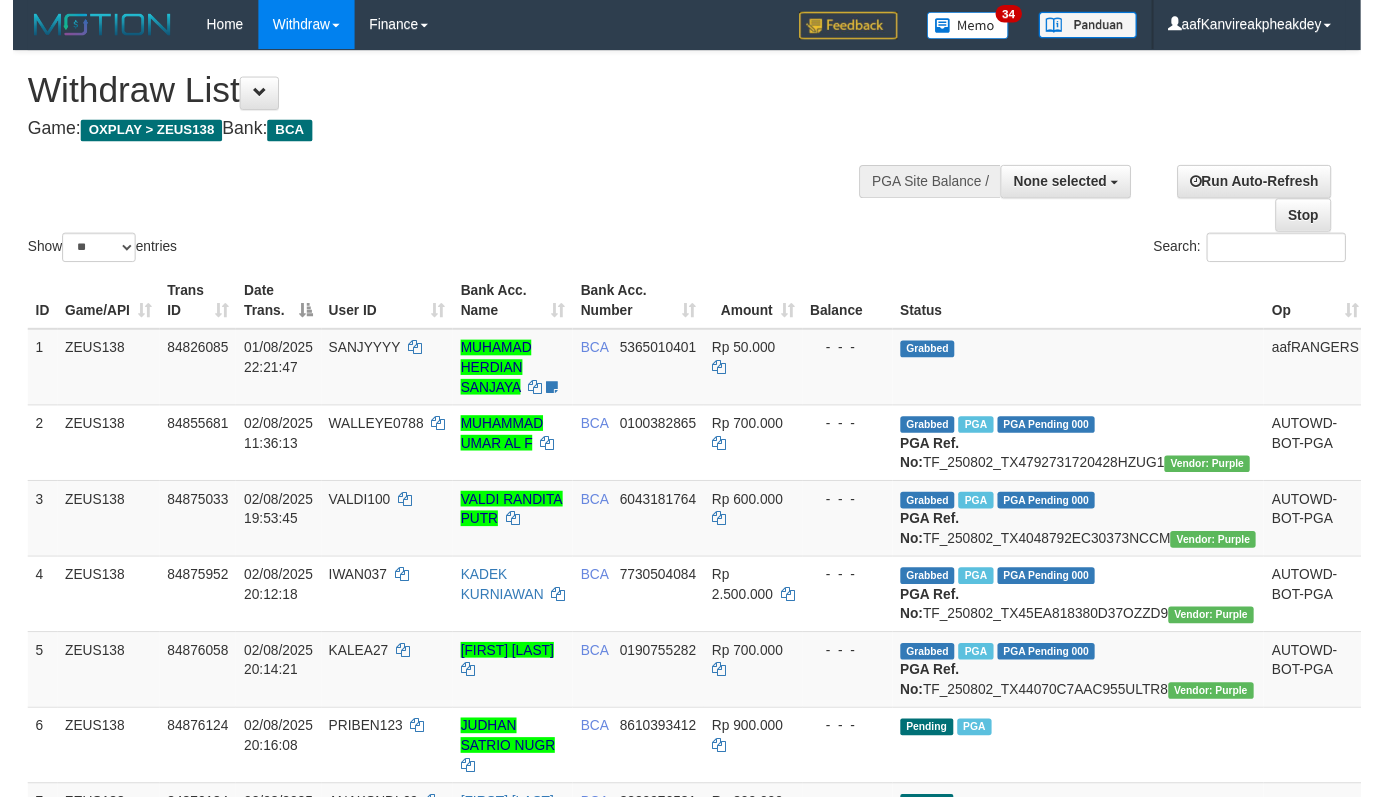 scroll, scrollTop: 588, scrollLeft: 0, axis: vertical 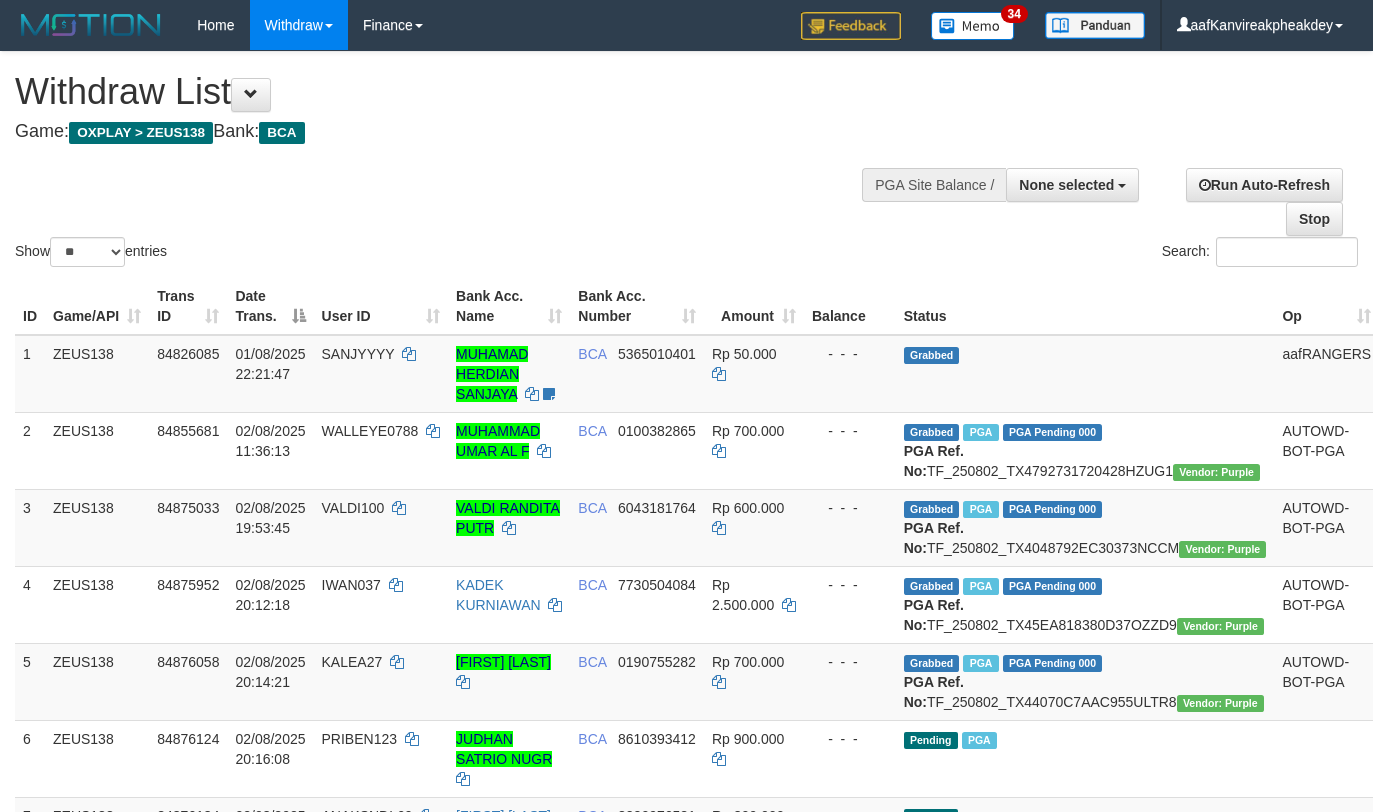 select 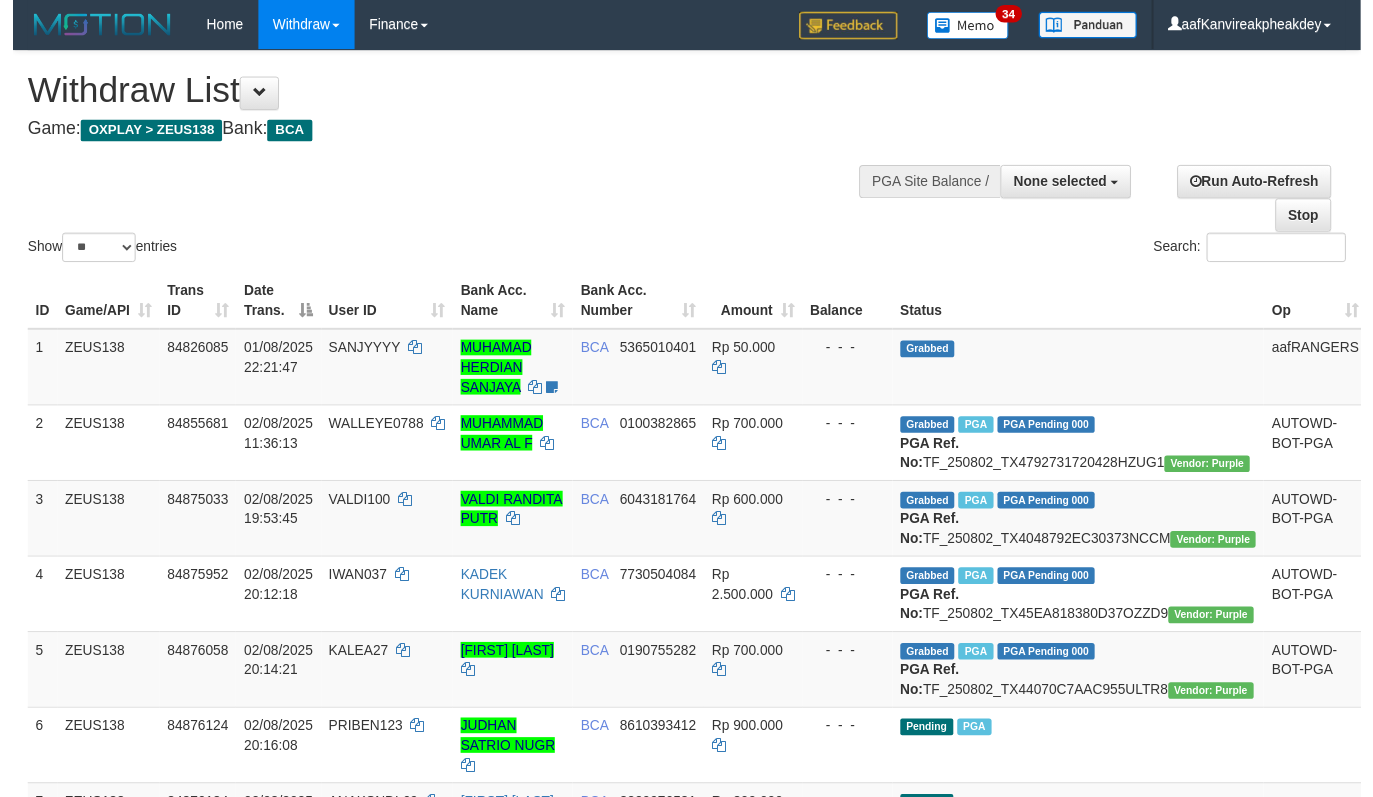 scroll, scrollTop: 588, scrollLeft: 0, axis: vertical 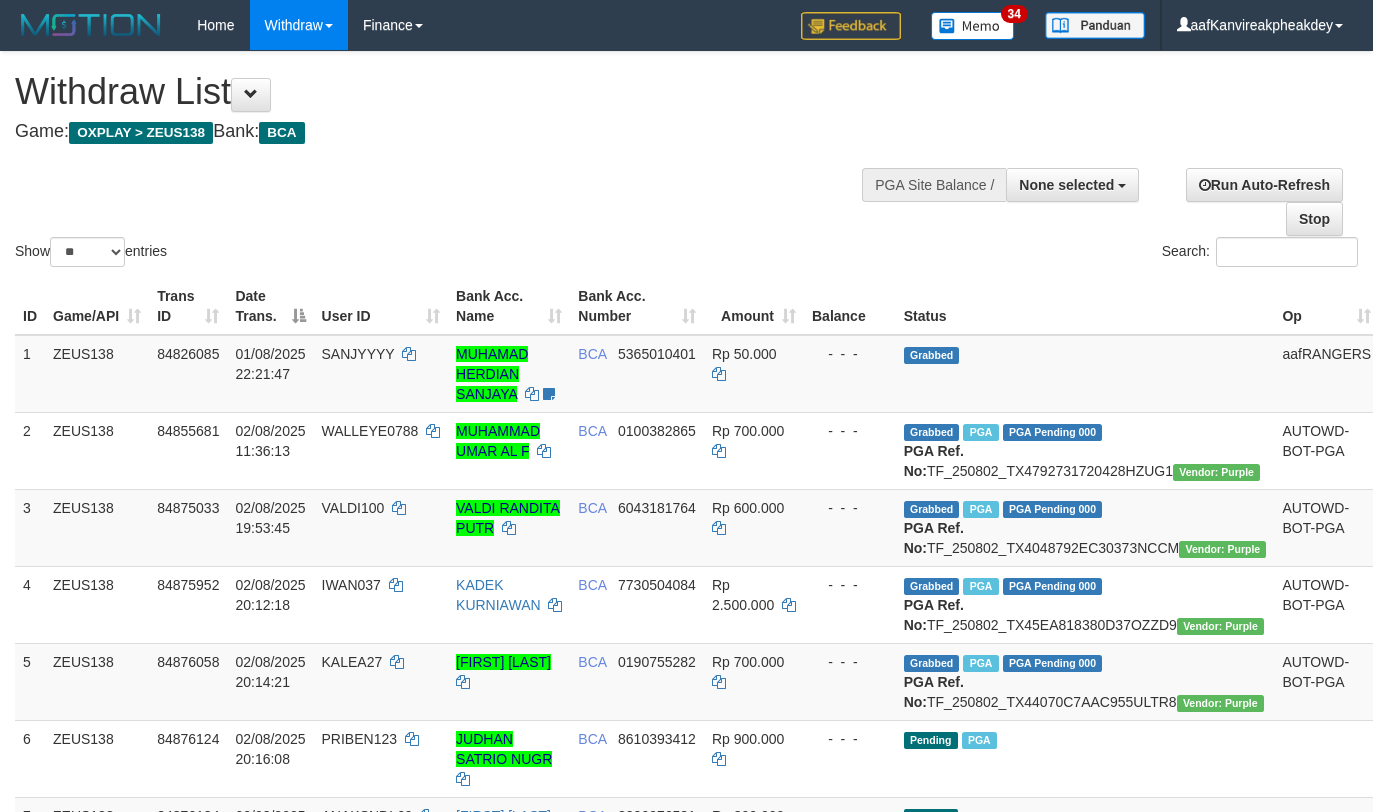 select 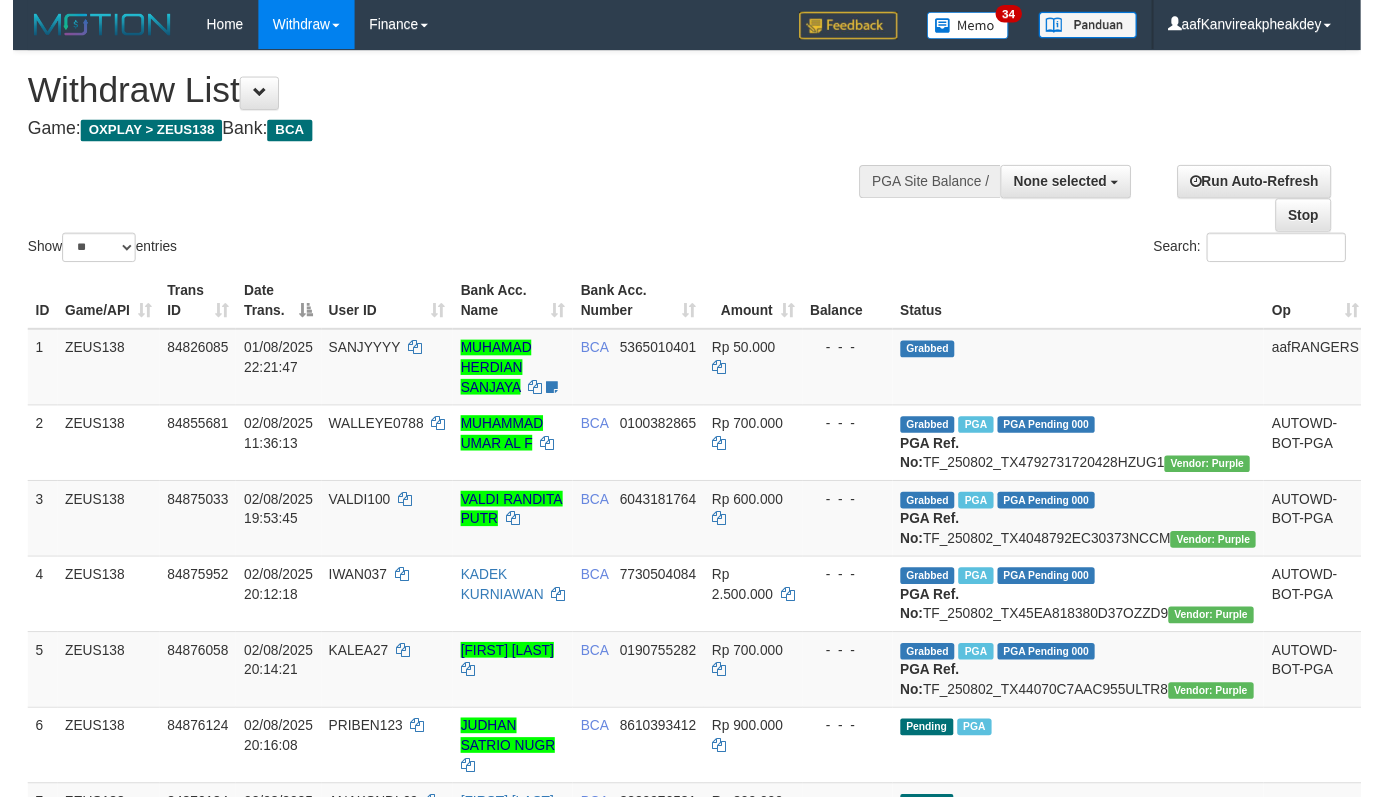 scroll, scrollTop: 588, scrollLeft: 0, axis: vertical 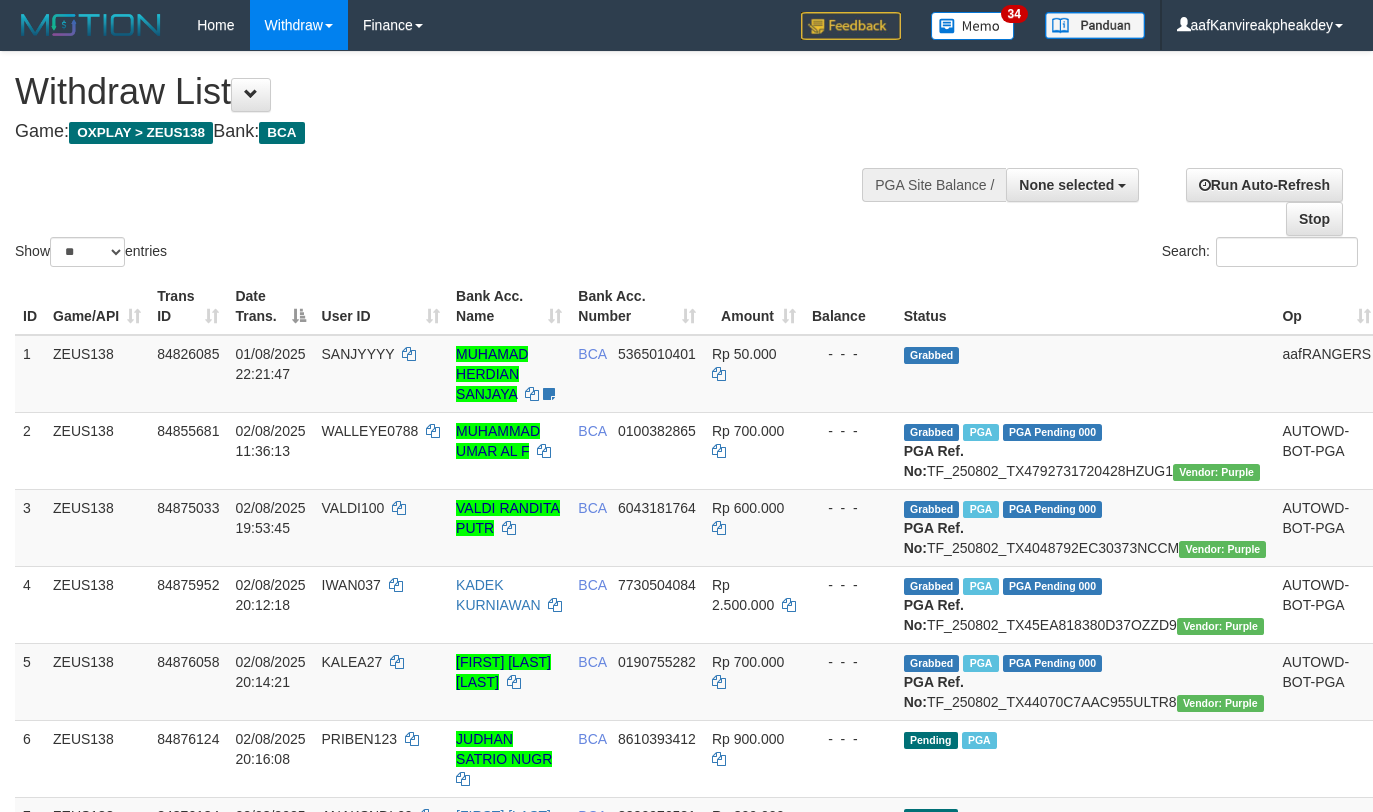 select 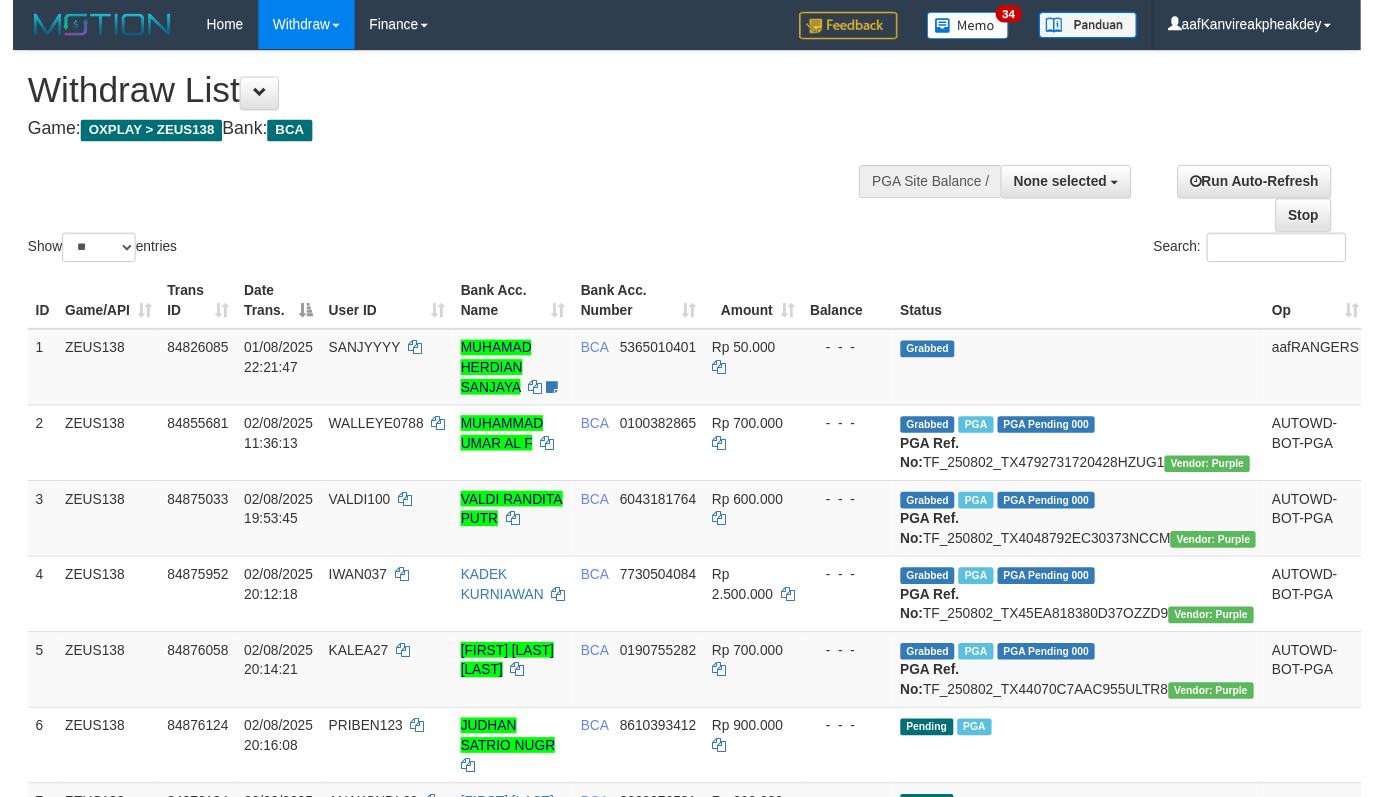 scroll, scrollTop: 588, scrollLeft: 0, axis: vertical 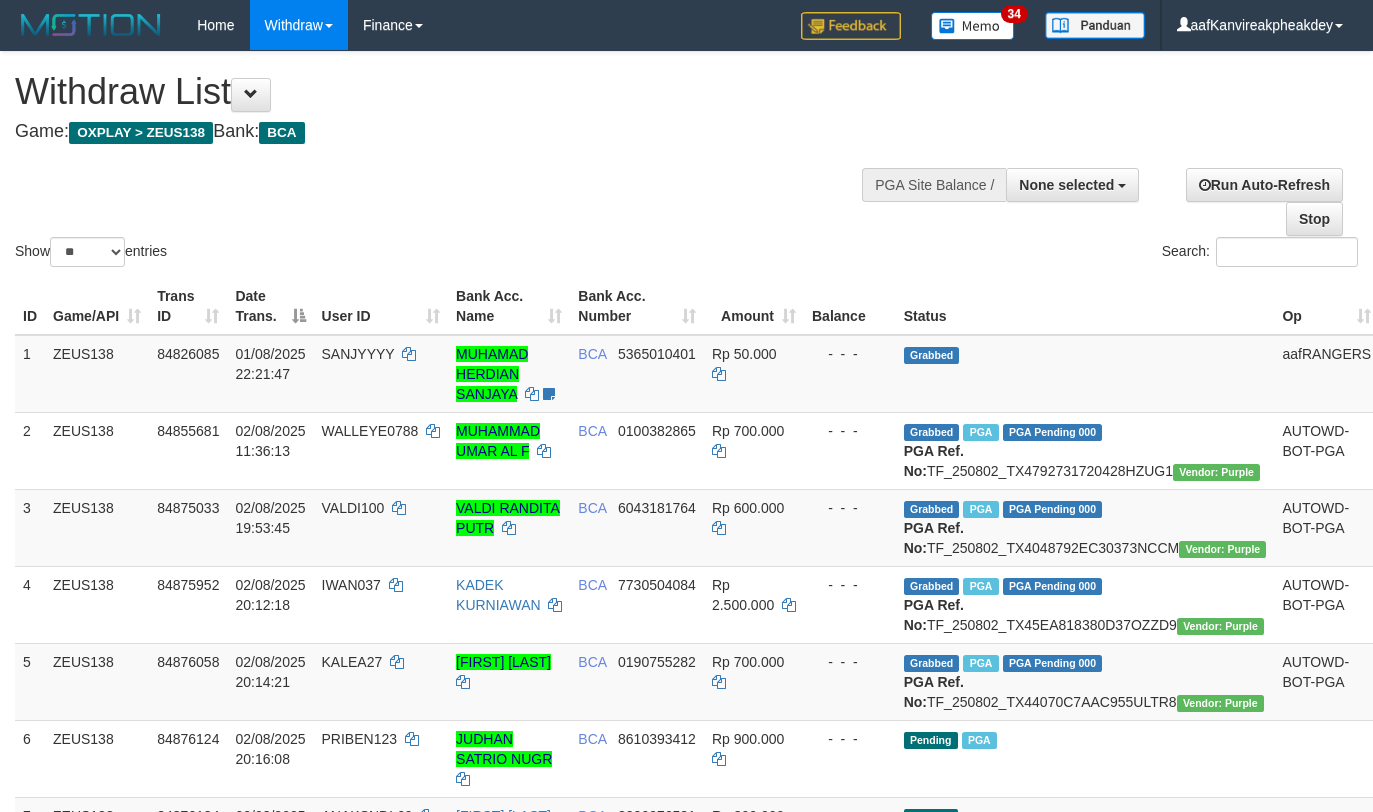 select 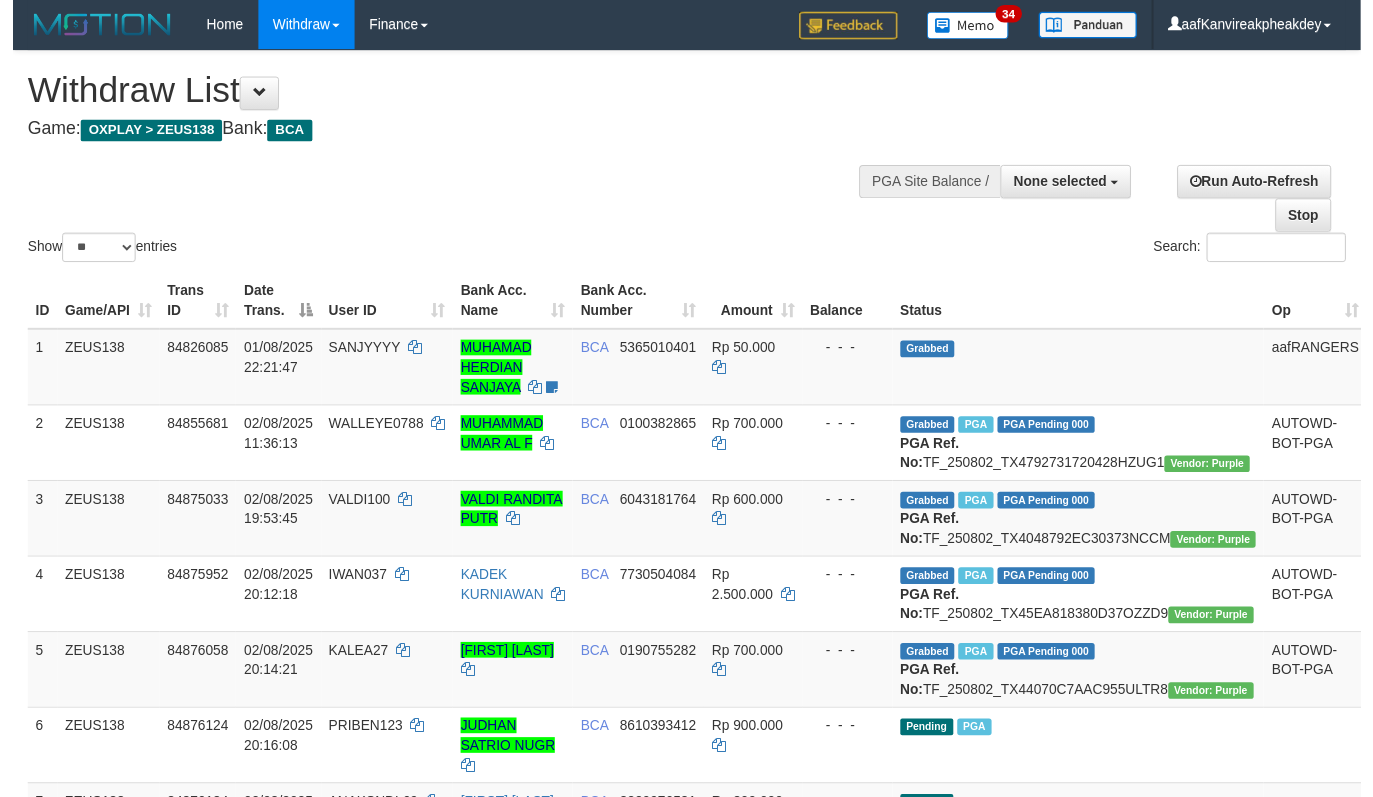 scroll, scrollTop: 588, scrollLeft: 0, axis: vertical 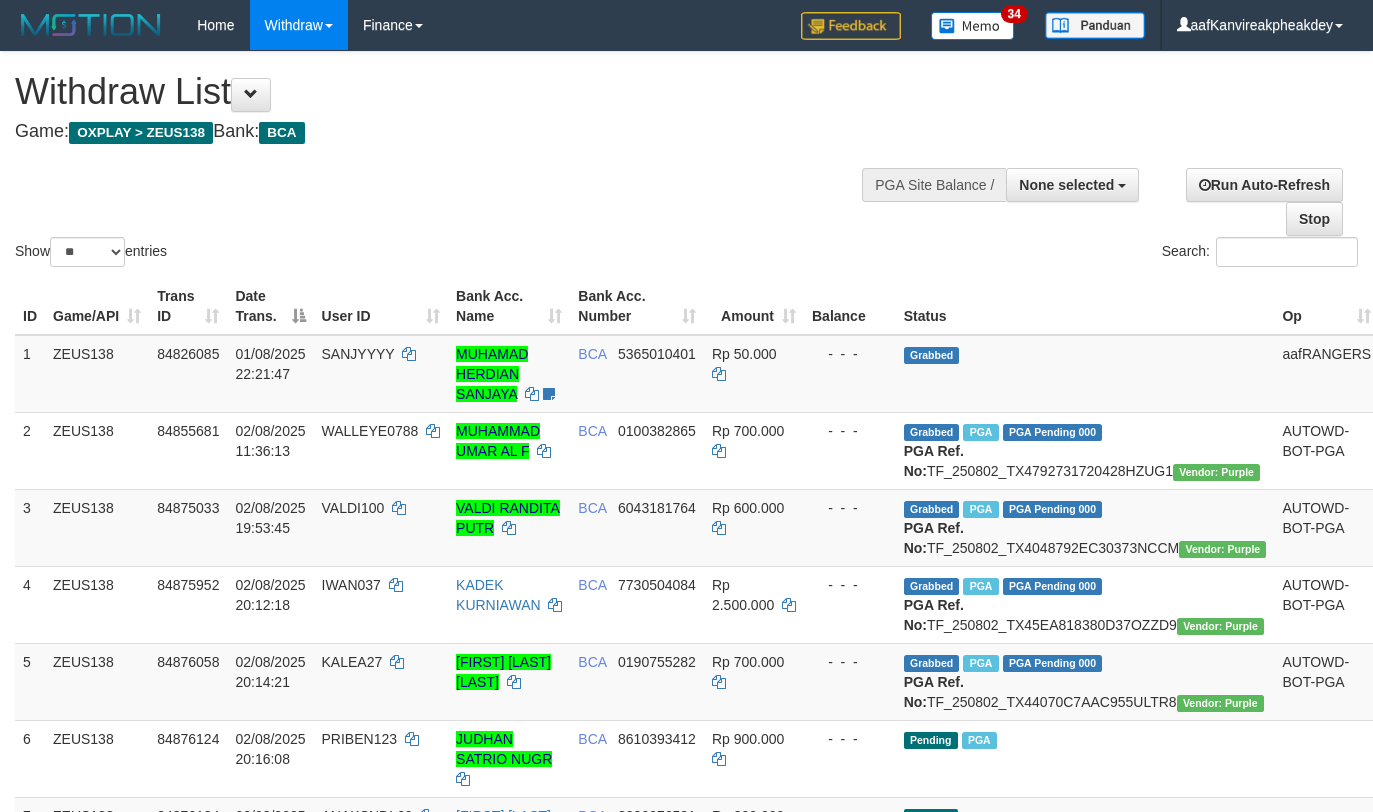 select 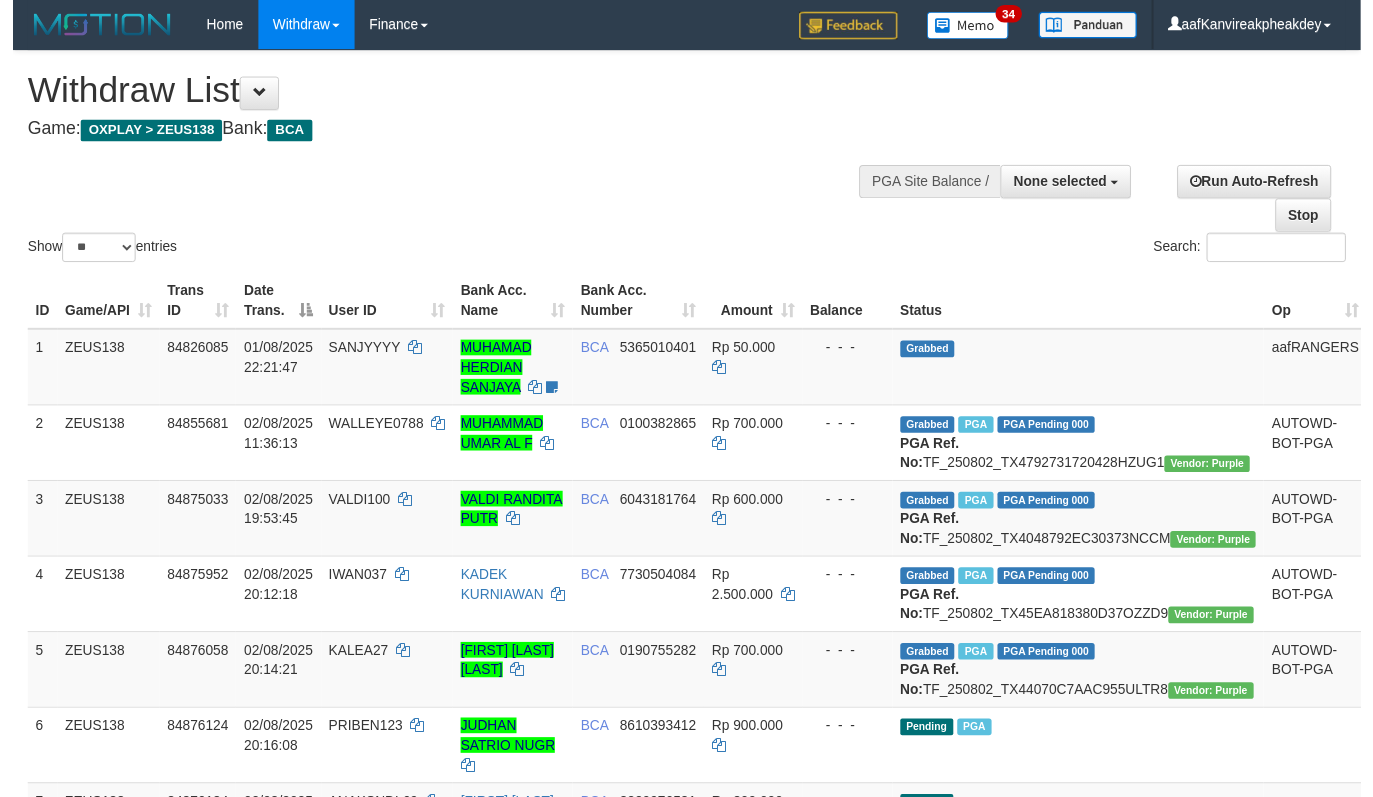 scroll, scrollTop: 588, scrollLeft: 0, axis: vertical 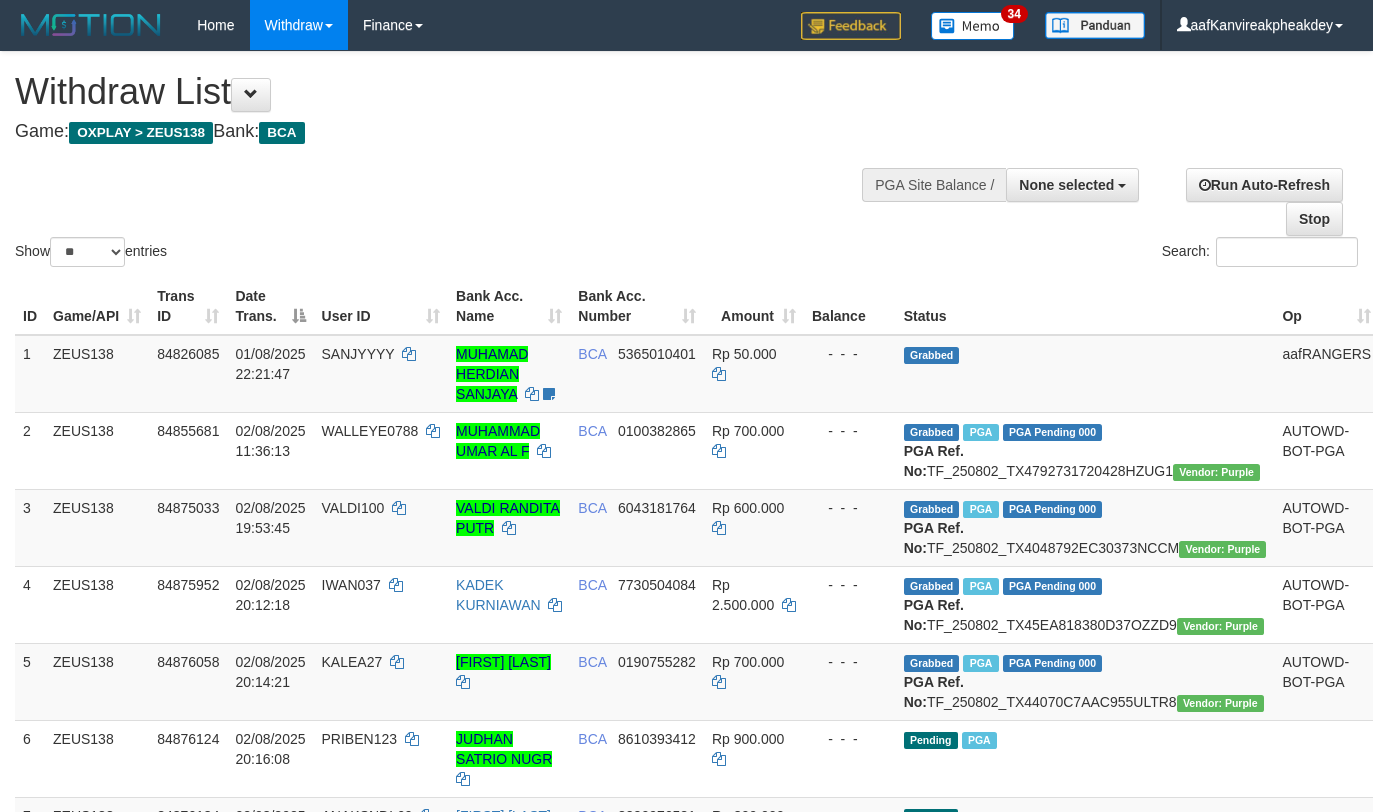 select 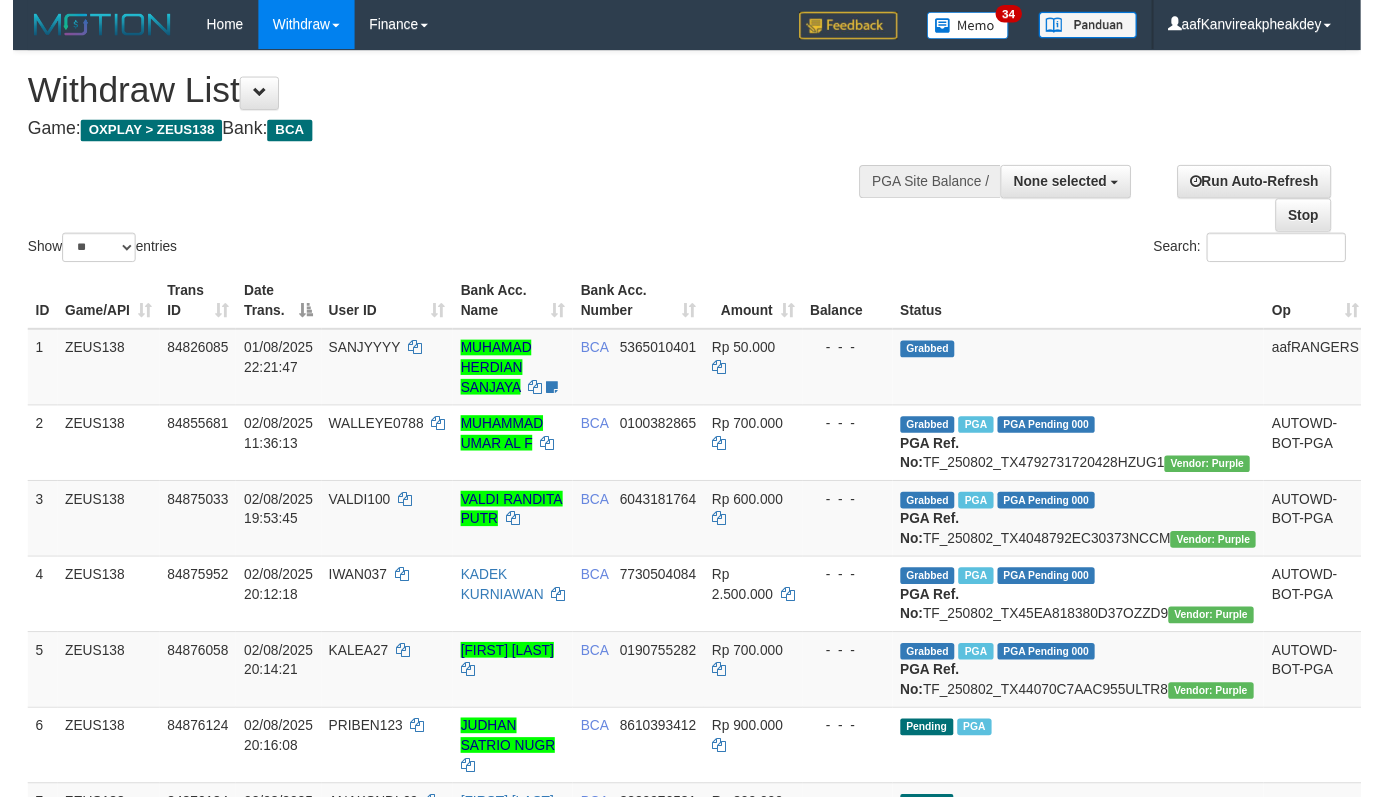 scroll, scrollTop: 588, scrollLeft: 0, axis: vertical 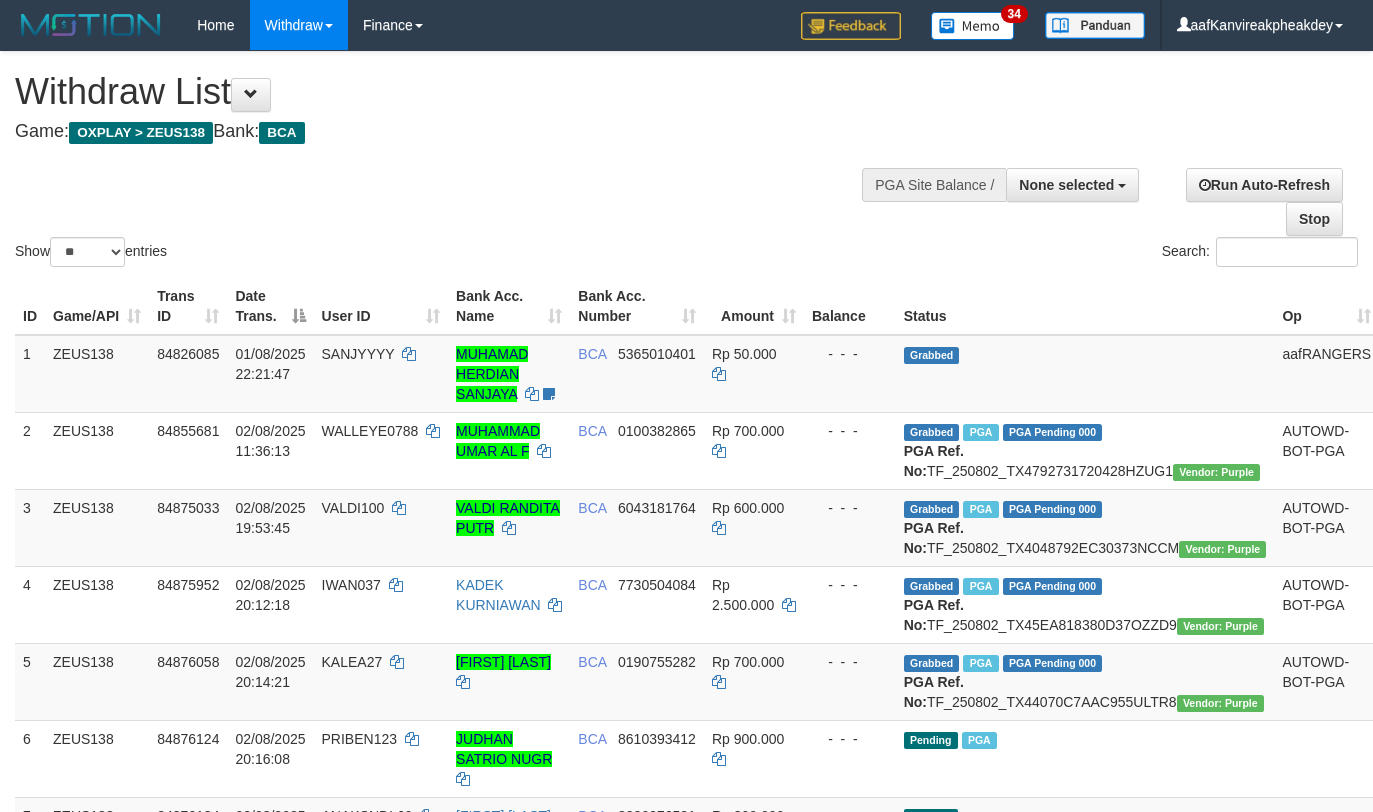 select 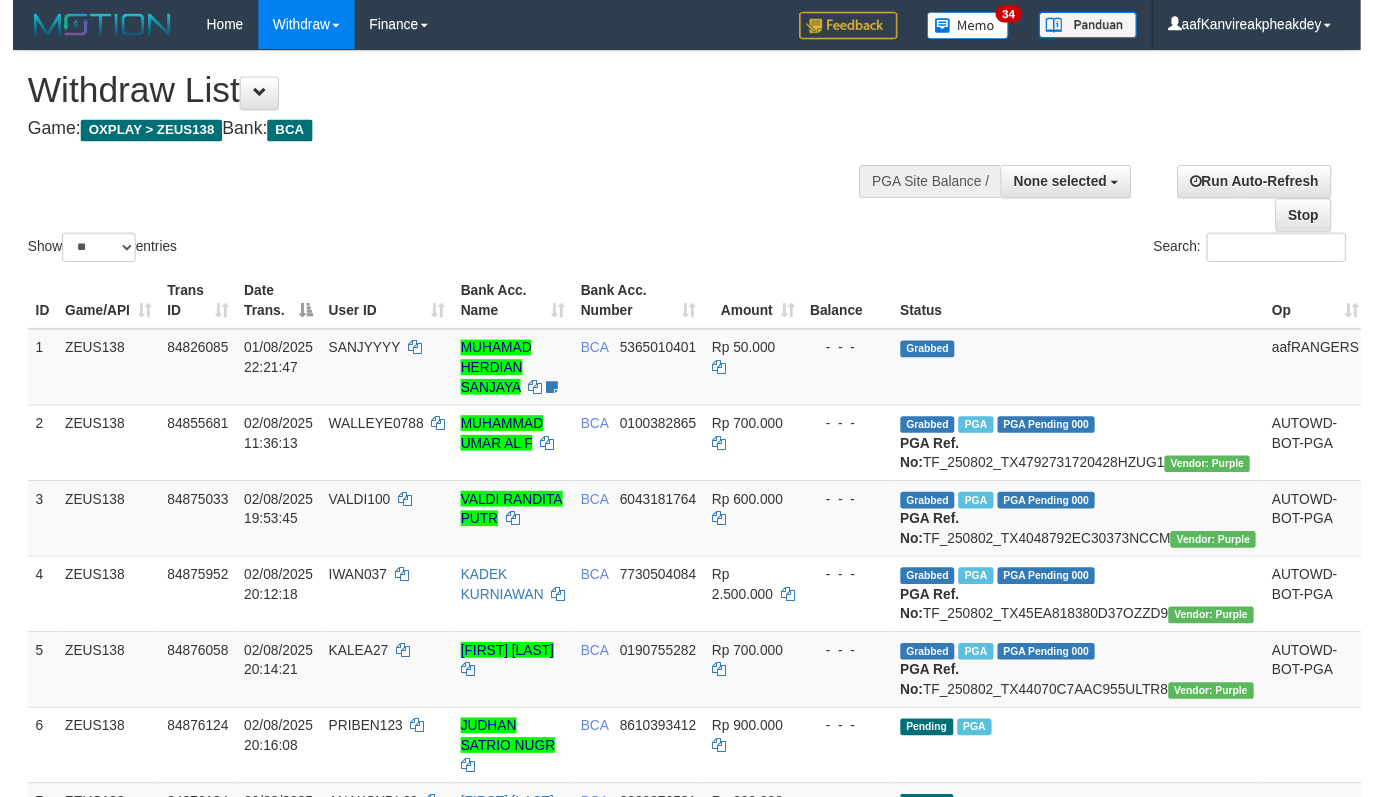 scroll, scrollTop: 588, scrollLeft: 0, axis: vertical 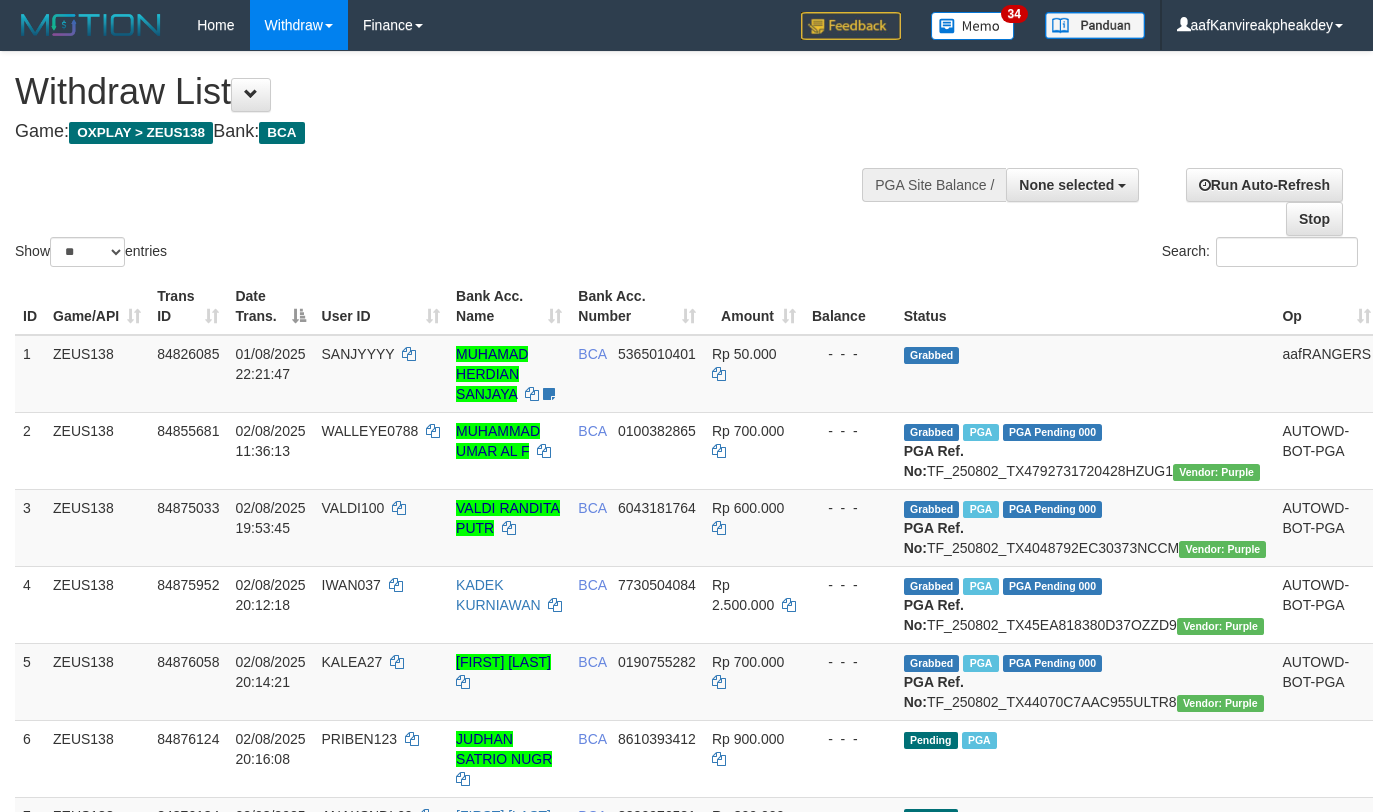 select 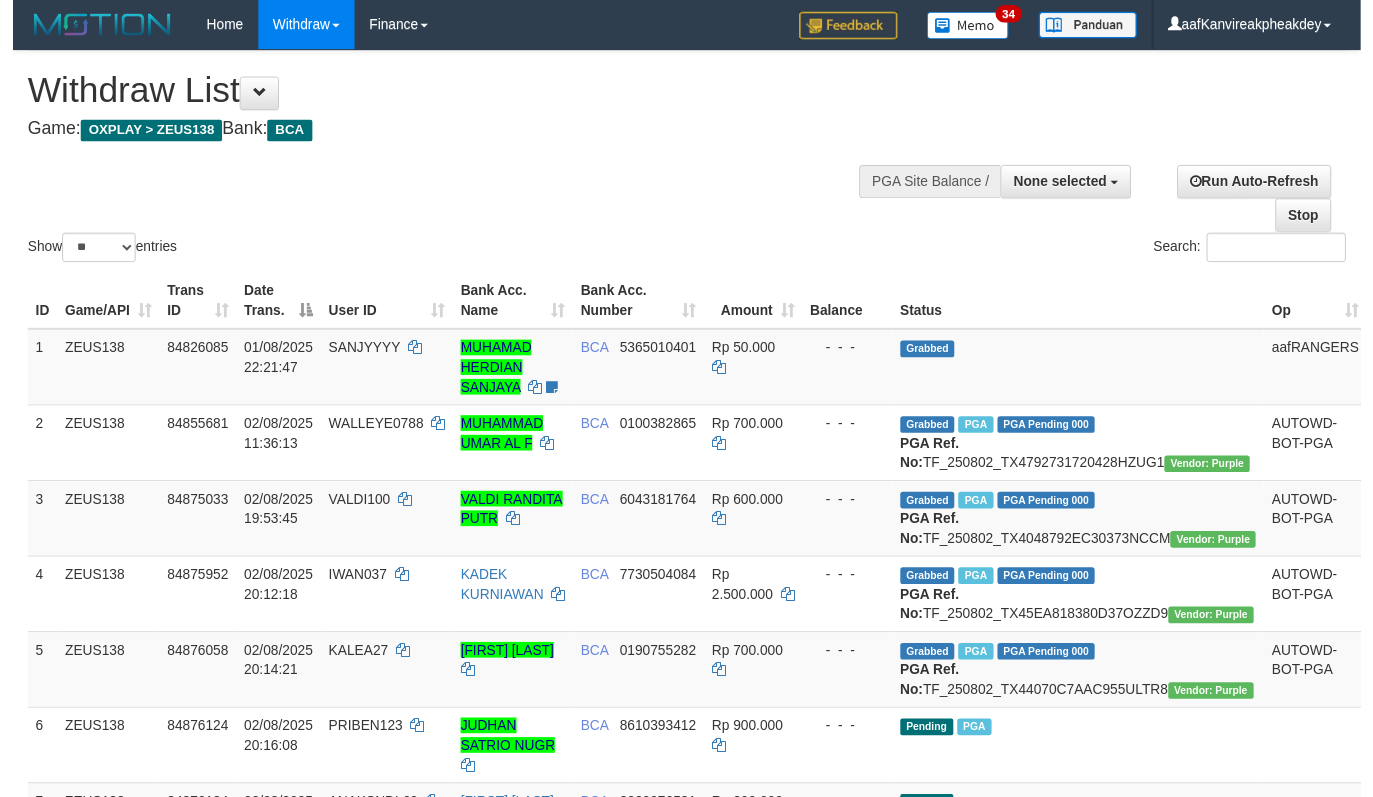 scroll, scrollTop: 588, scrollLeft: 0, axis: vertical 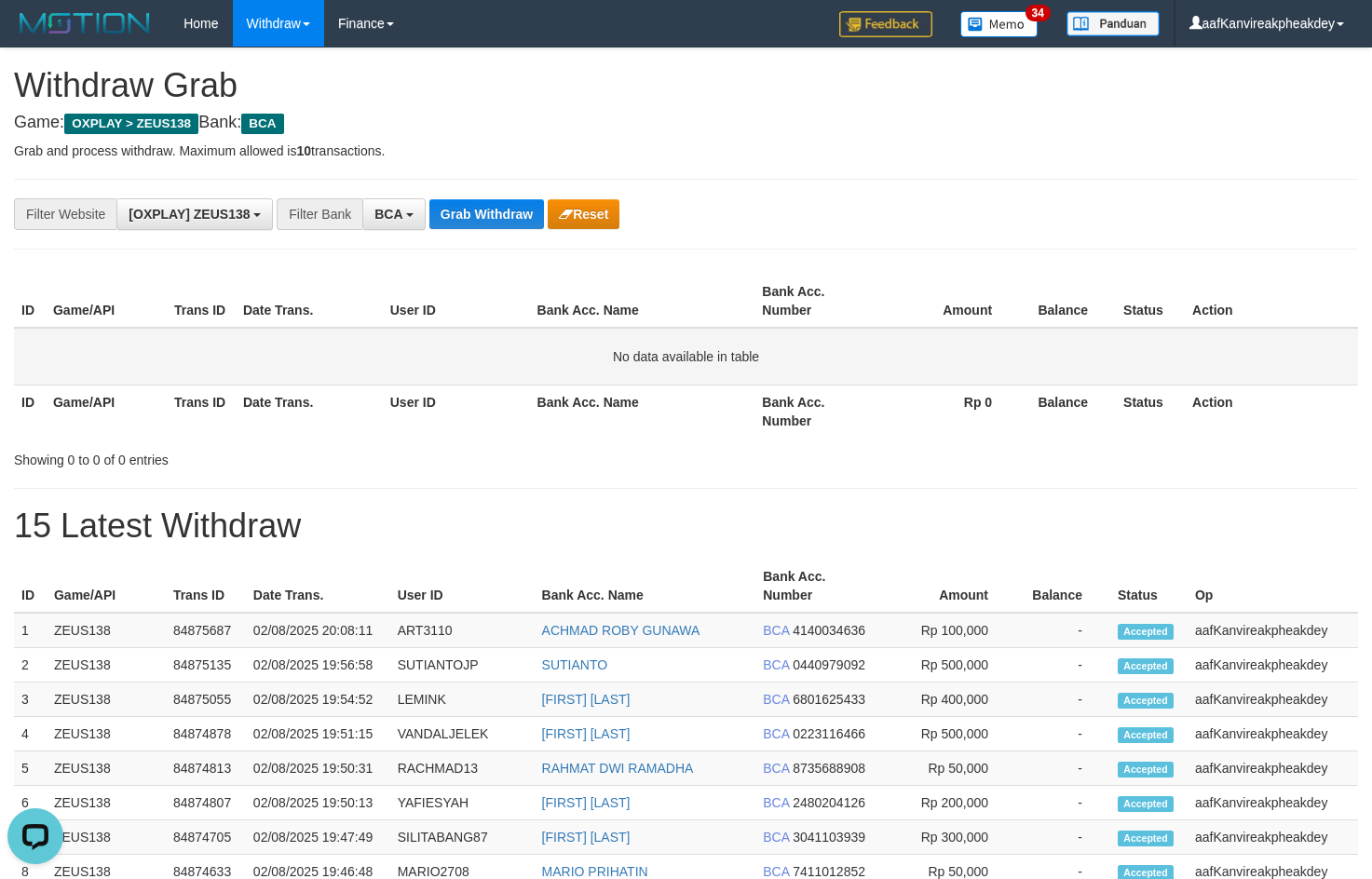 click on "No data available in table" at bounding box center (686, 357) 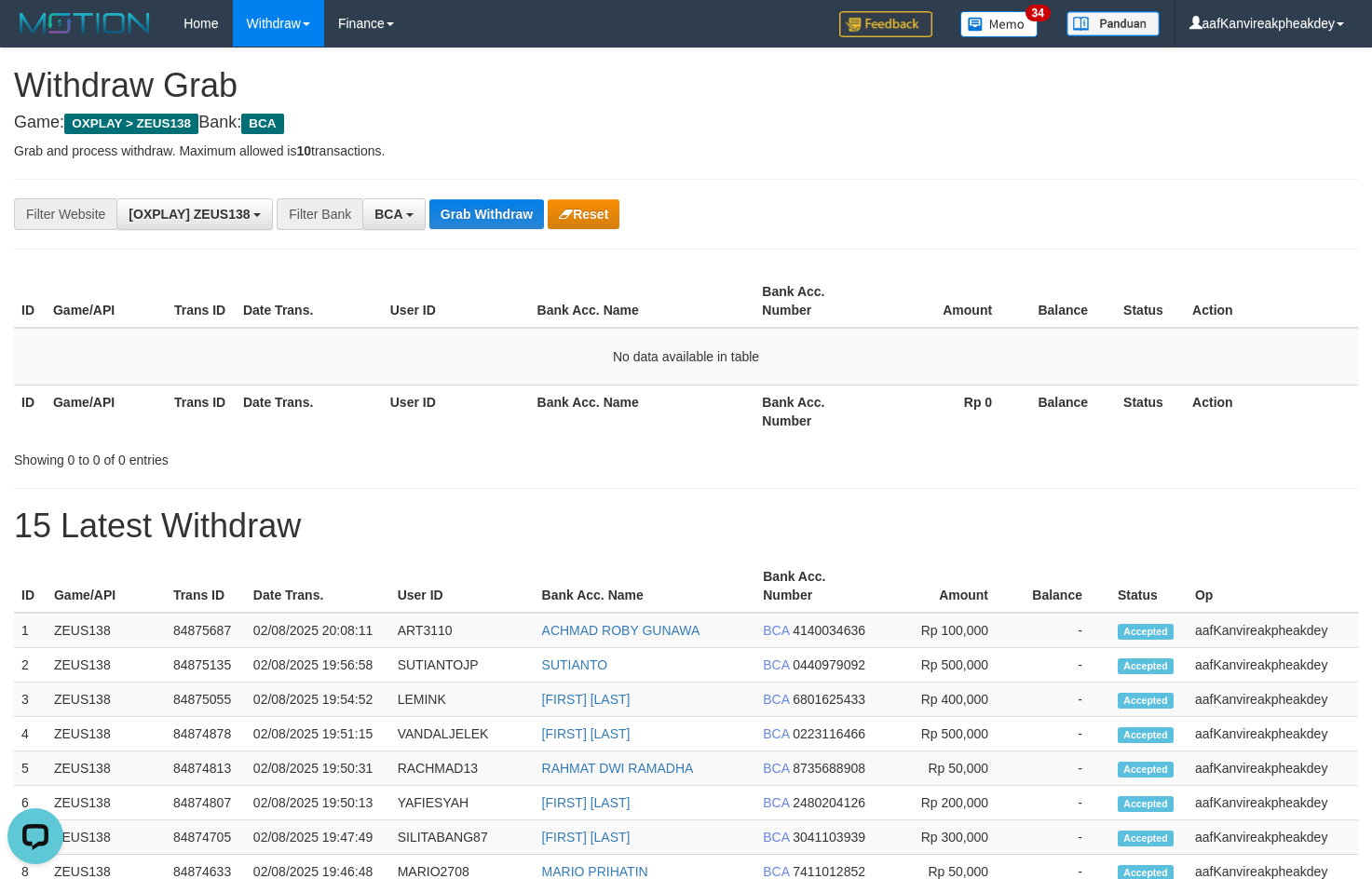 click on "**********" at bounding box center [686, 214] 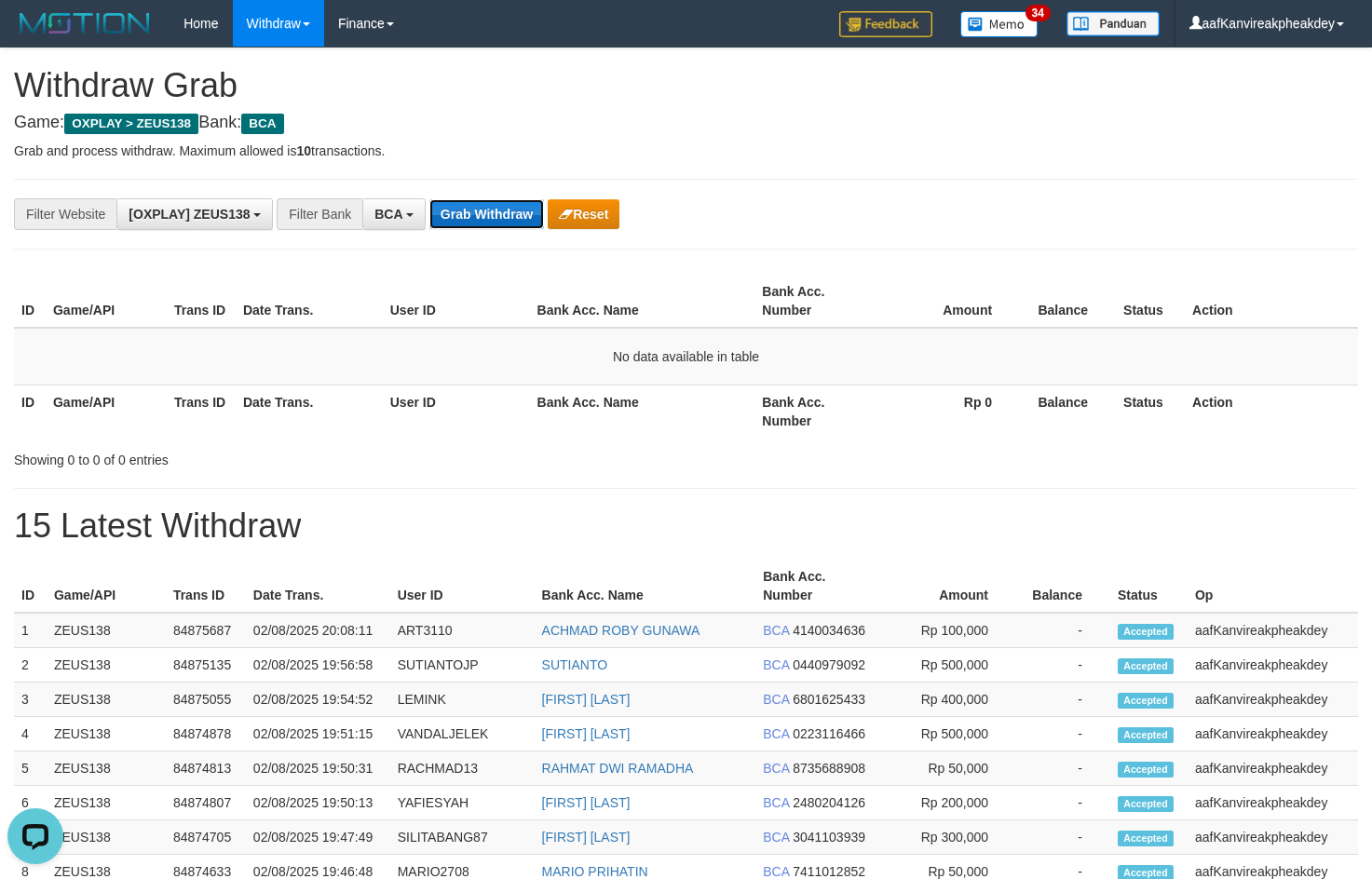 click on "Grab Withdraw" at bounding box center (486, 214) 